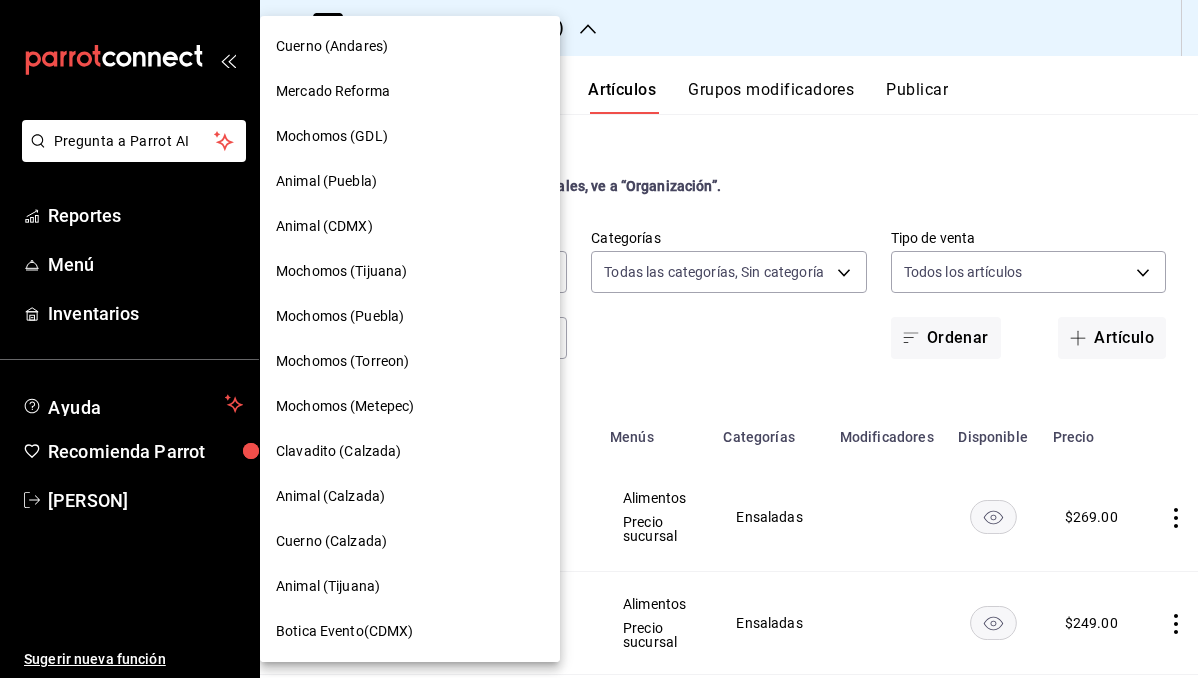 scroll, scrollTop: 0, scrollLeft: 0, axis: both 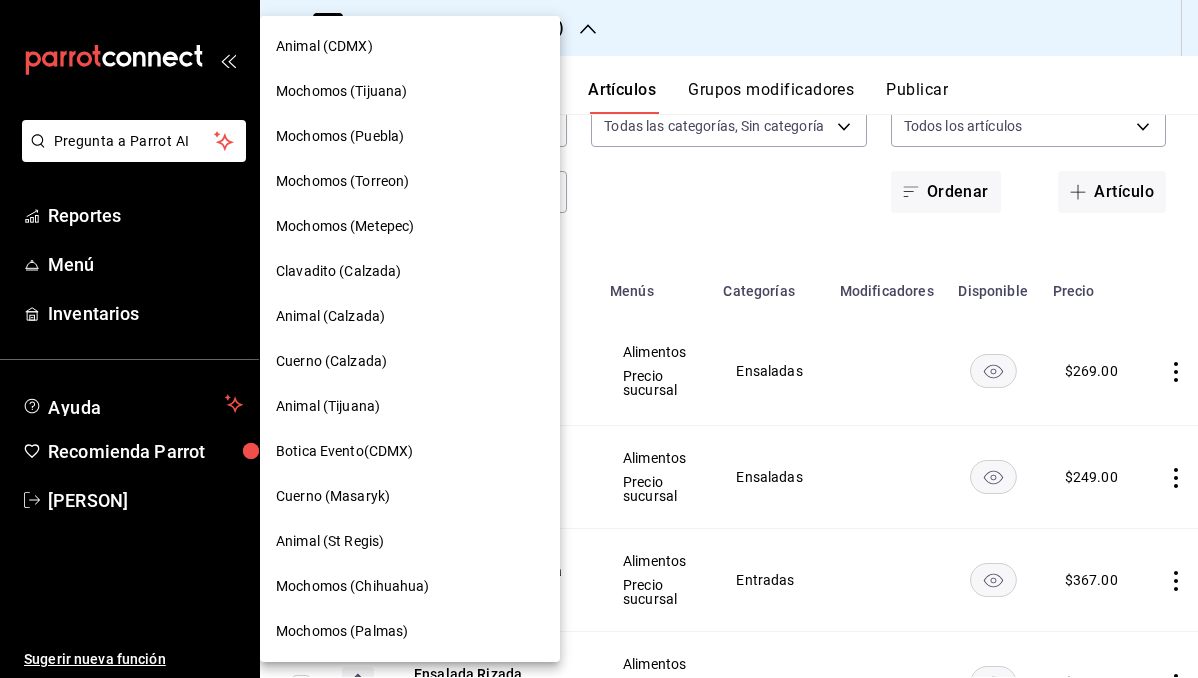 click on "Cuerno (Masaryk)" at bounding box center (333, 496) 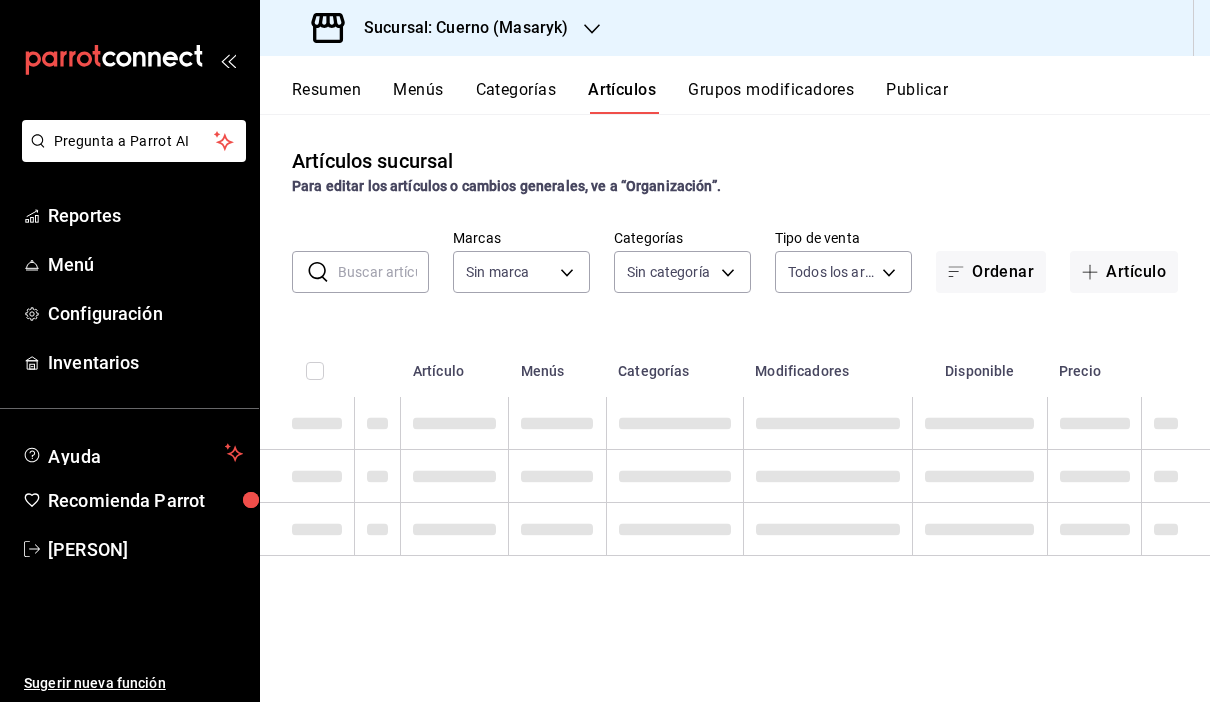type on "4ea0d660-02b3-4785-bb88-48b5ef6e196c" 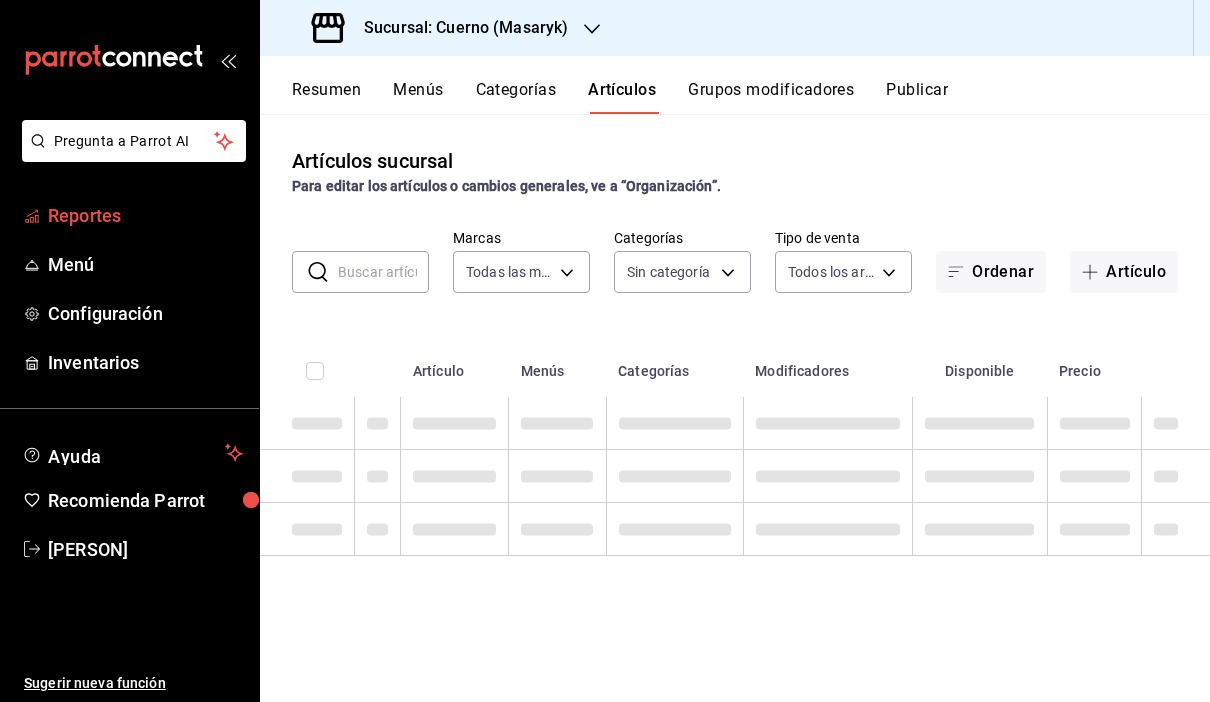 click on "Reportes" at bounding box center [145, 215] 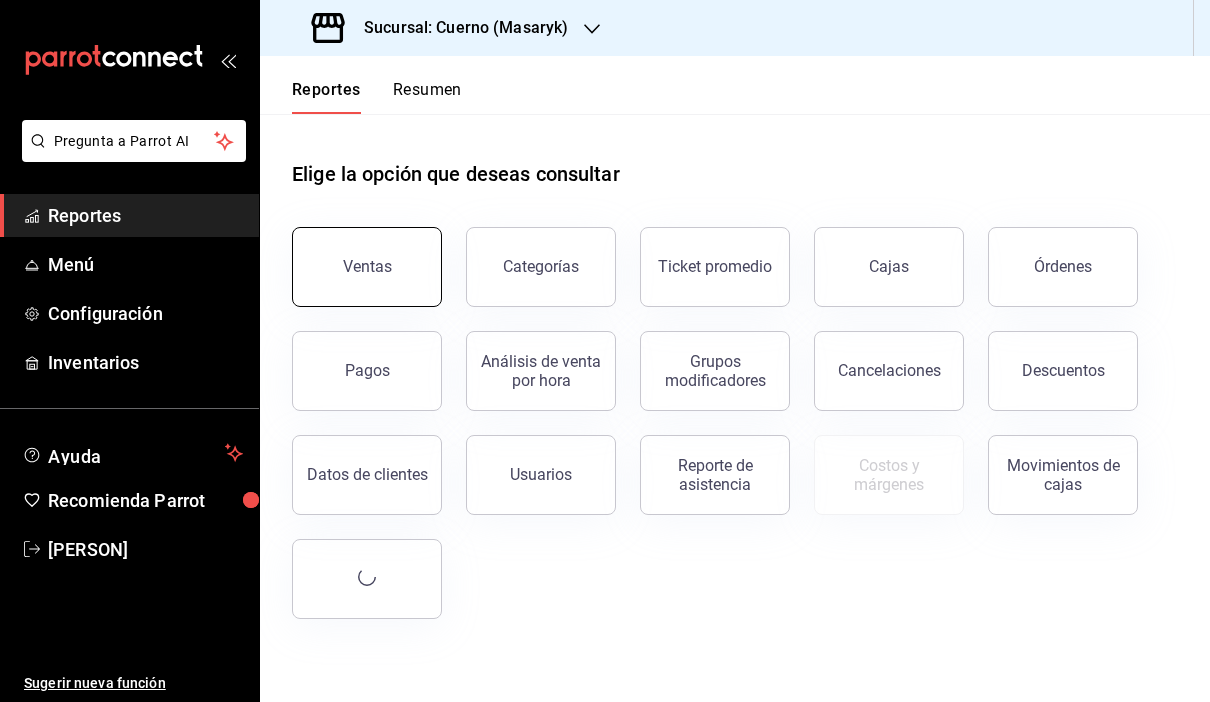 click on "Ventas" at bounding box center [367, 267] 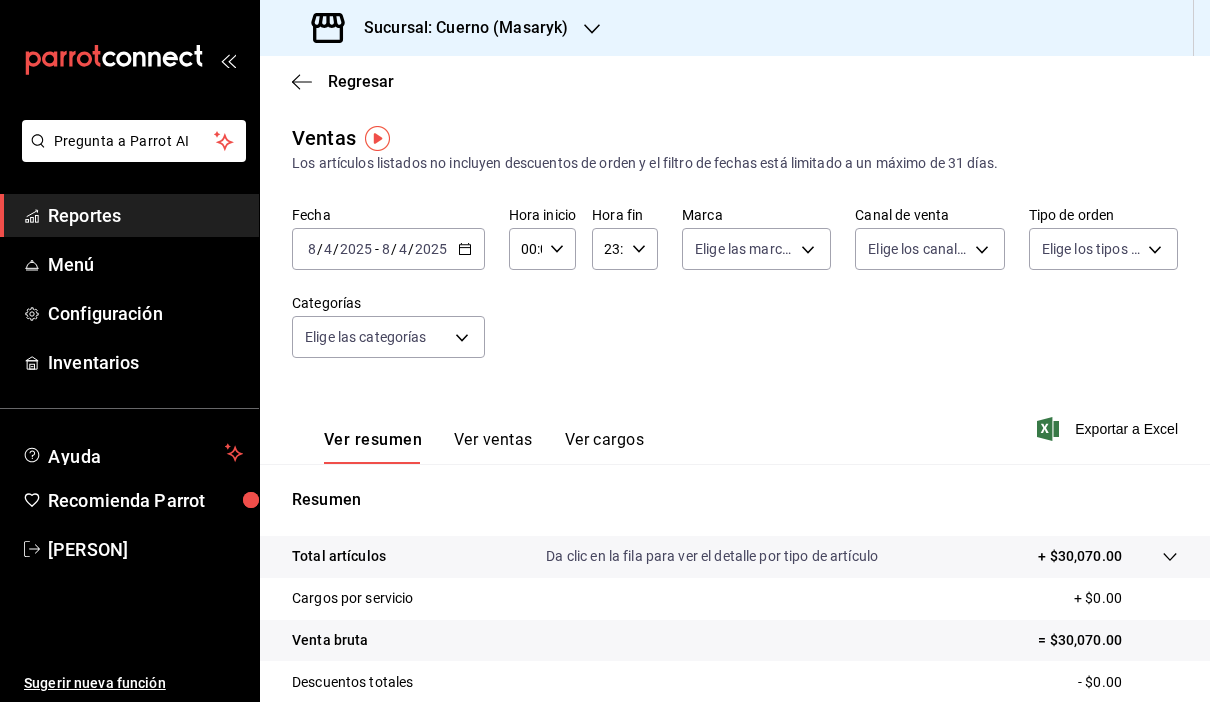 click 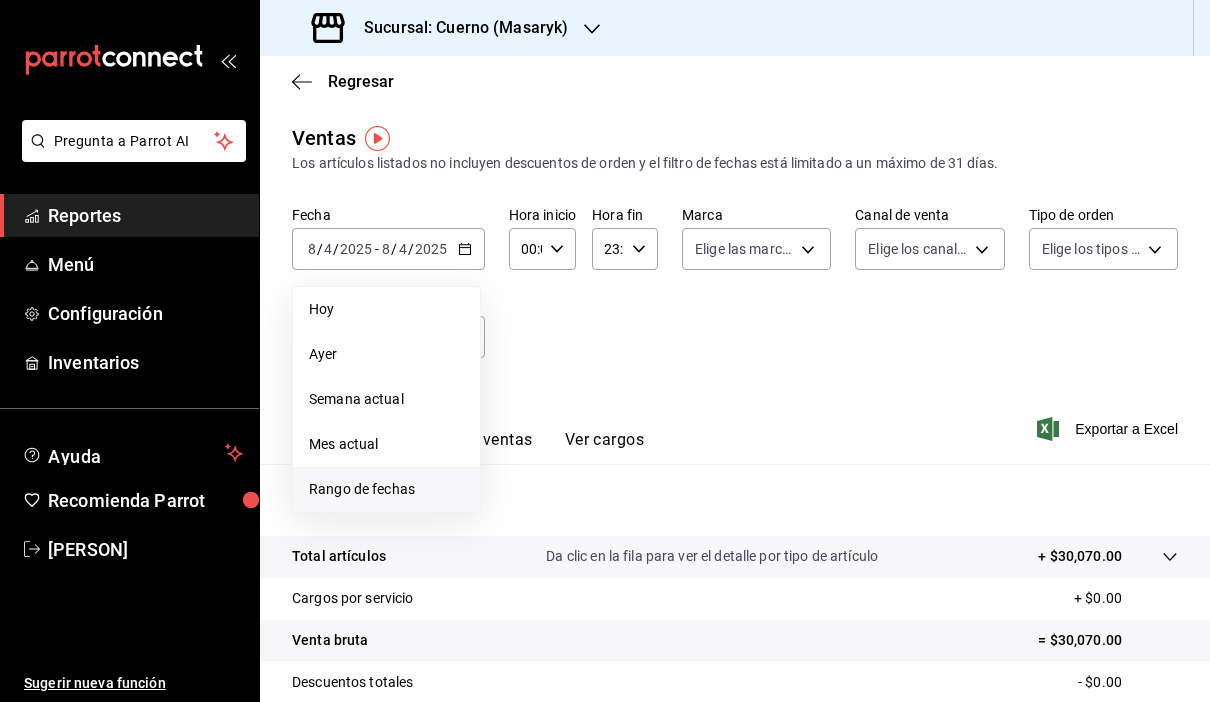 click on "Rango de fechas" at bounding box center [386, 489] 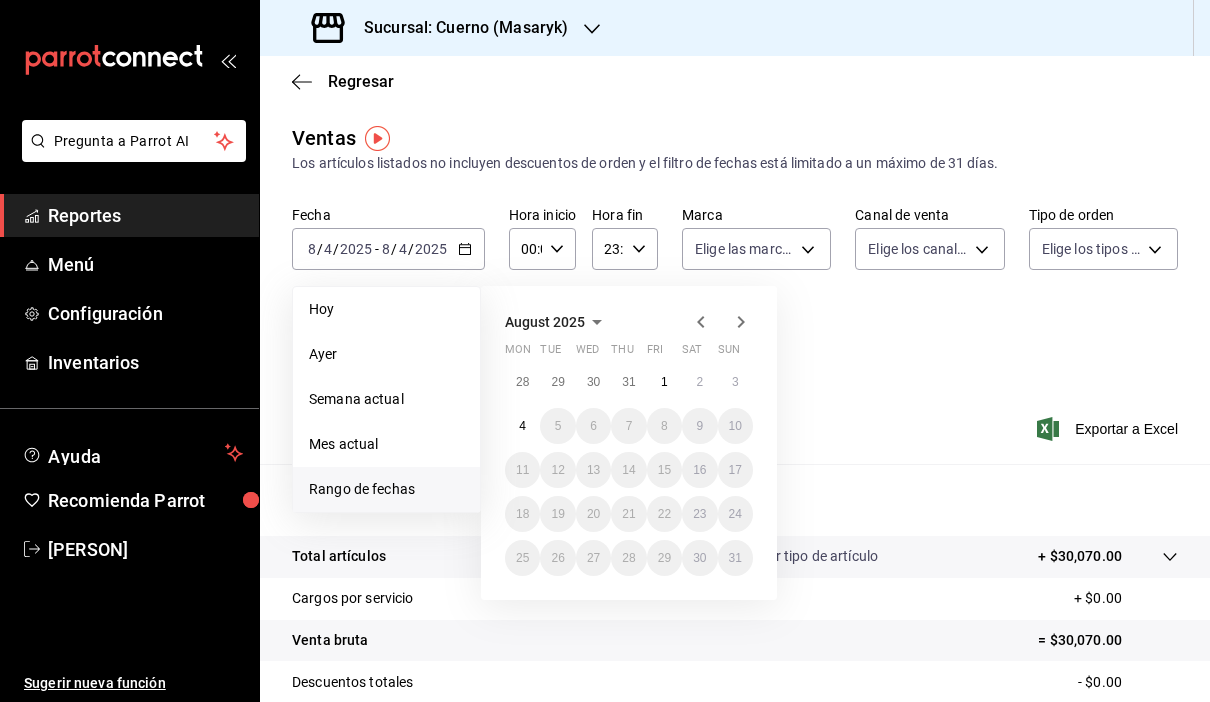 click 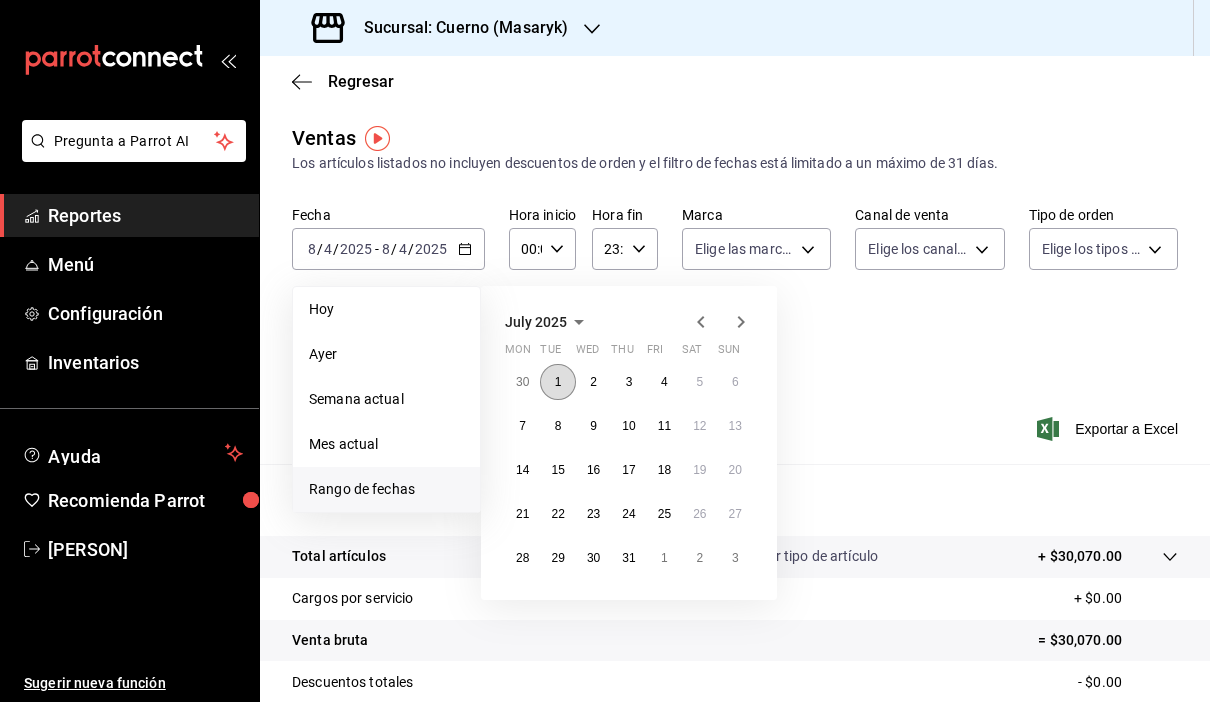 click on "1" at bounding box center [558, 382] 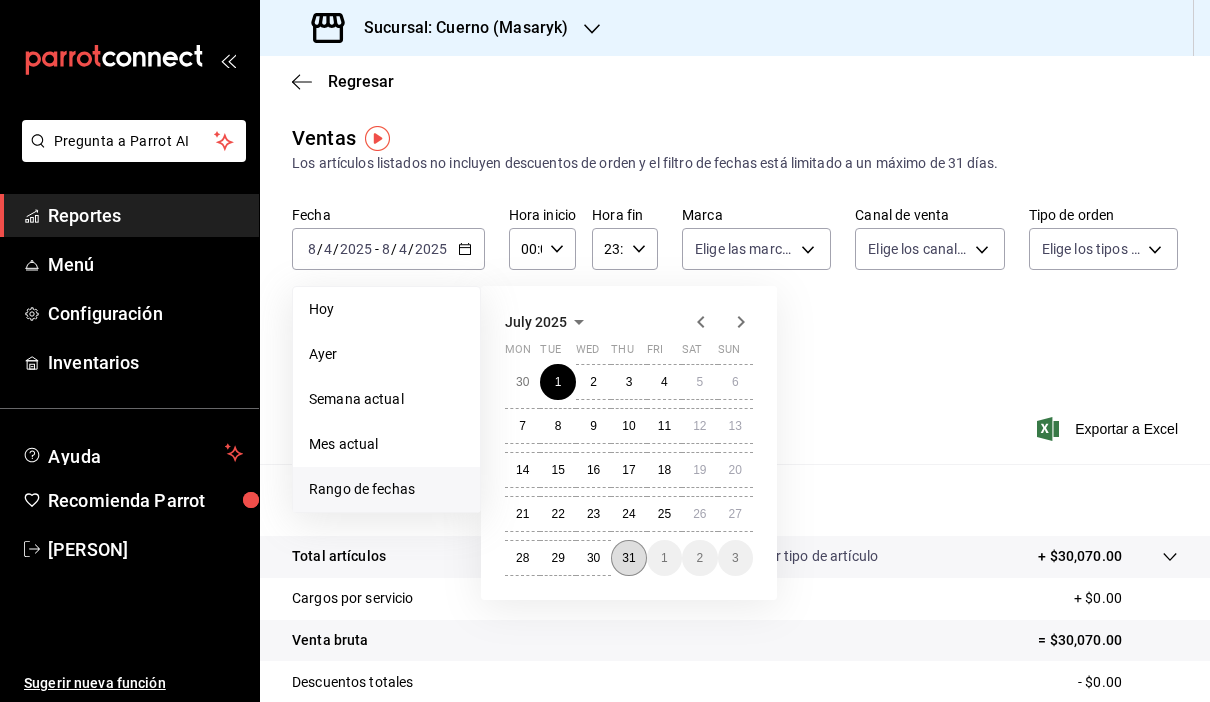 click on "31" at bounding box center [628, 558] 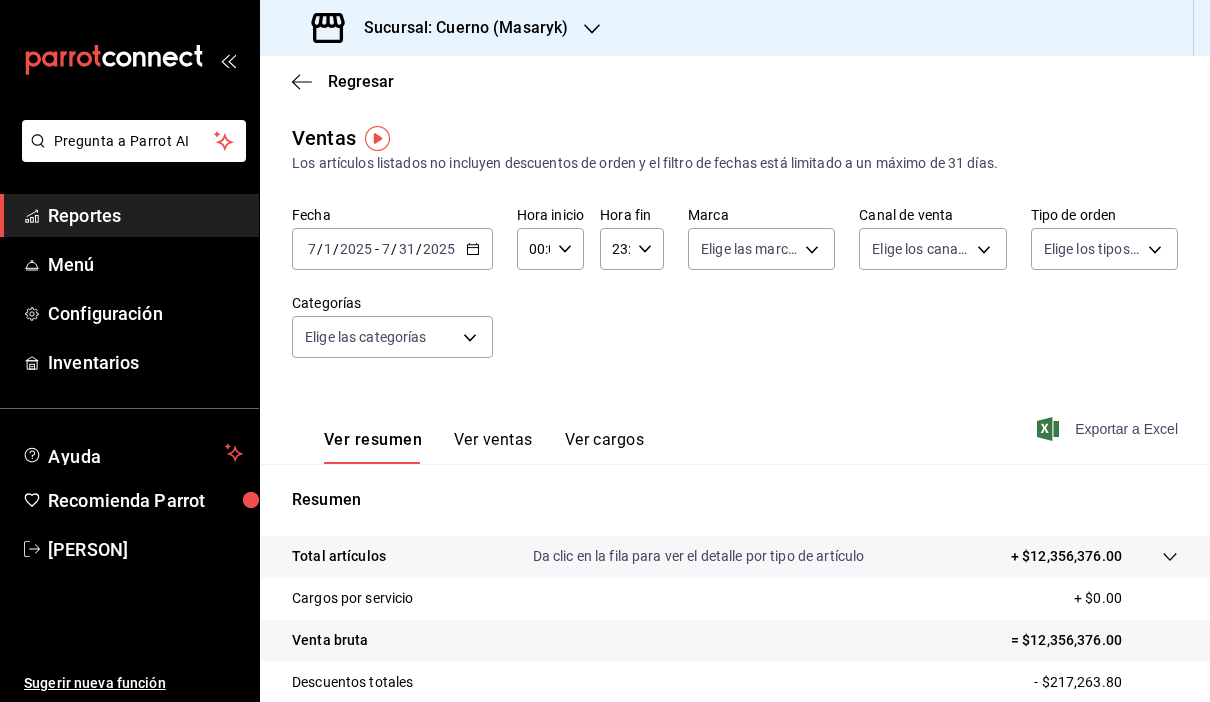 click on "Exportar a Excel" at bounding box center [1109, 429] 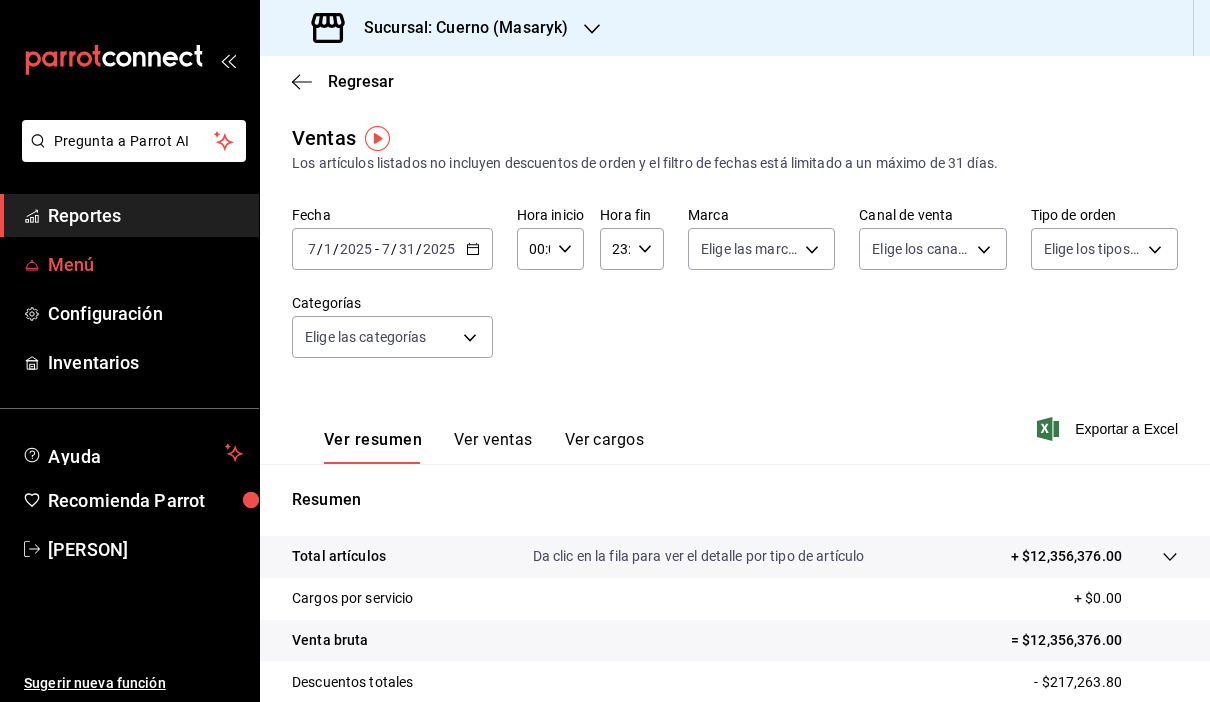 click on "Menú" at bounding box center (145, 264) 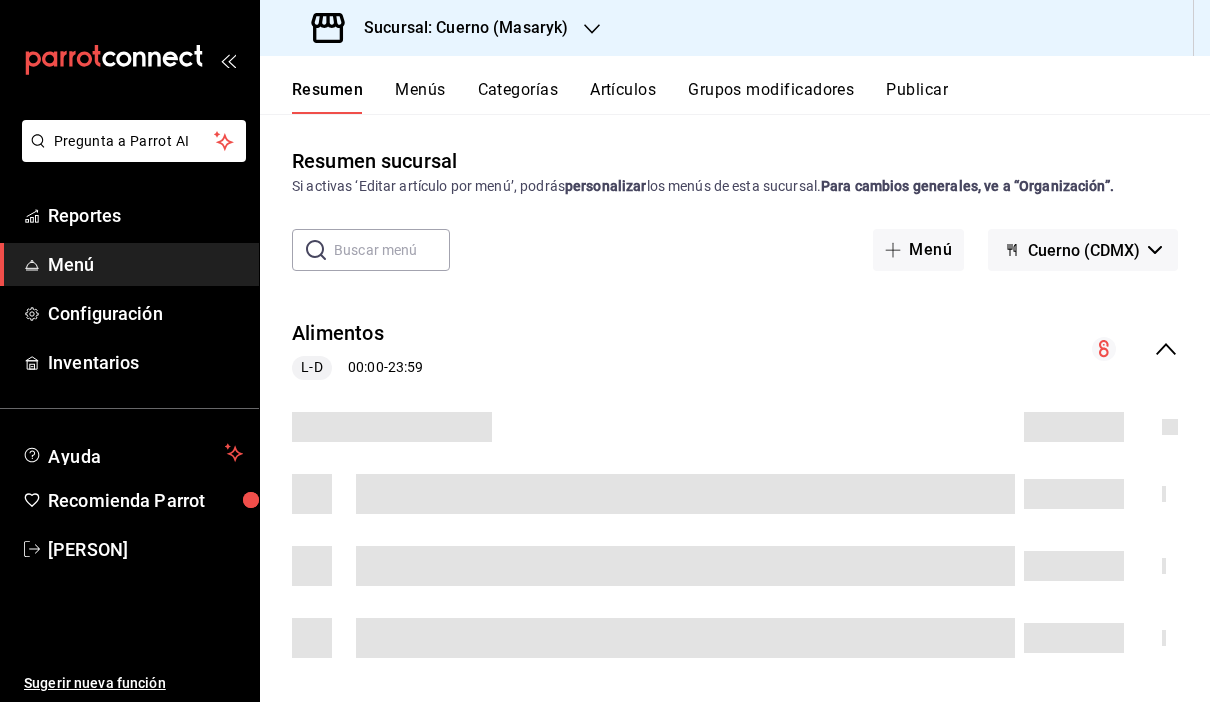 click on "Artículos" at bounding box center (623, 97) 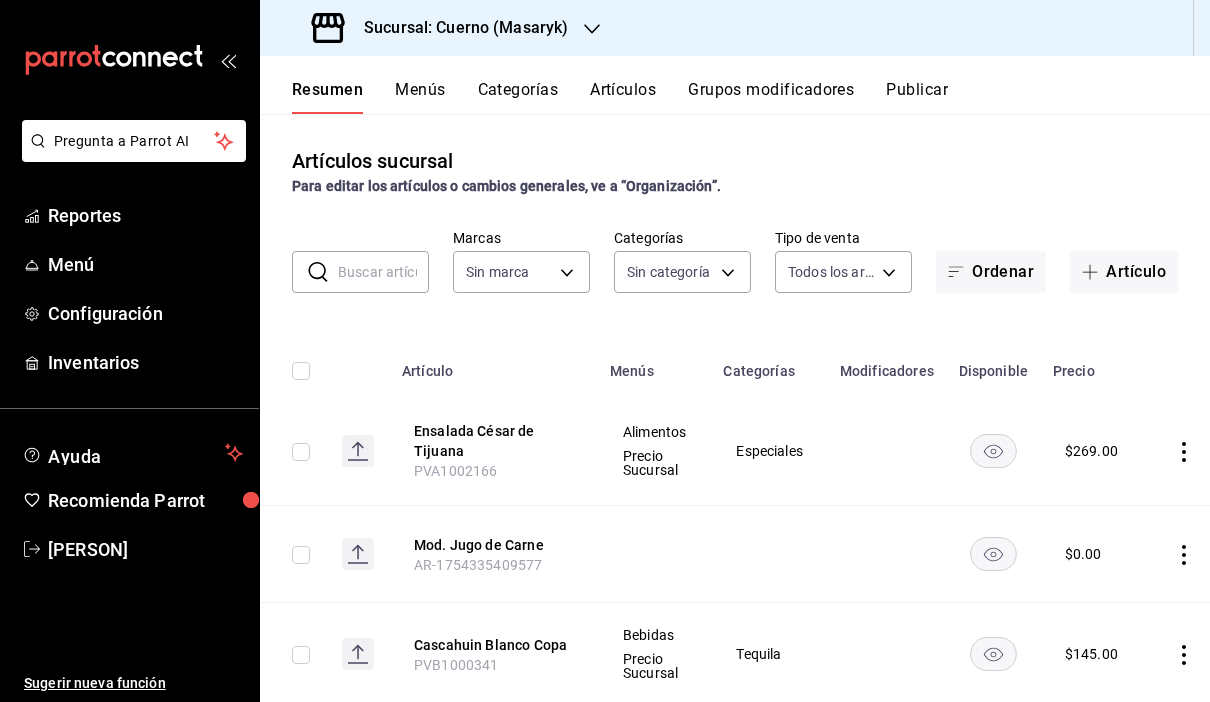 type on "c67b51a2-384c-483e-a5be-40afd3eac247,ec1a4520-4a99-4810-921e-4abf40ebc8c6,cd2d5a5c-9dab-4de5-be77-6b1ff8d73528,0b06985c-476a-4926-8cb4-0c33d217c9b5,83933eaa-847a-4c06-90ba-265bee7f359b,b6f202bb-65d4-485c-a1b9-a5c2185b9bfa,d16063fa-2f9c-4bd6-b58e-bf4fc48aed72,ee5aaa69-9142-43ce-9676-bc18a47e71bf,b6887529-22f6-43e0-9da7-ed44875a9f73,17da0d81-6ff8-4f9a-a57d-b8077ed1b29d,20024784-0d36-4118-8a57-5cb62a9bce40,da12ac79-a992-41f3-94f8-4ca37c4410ec,46cea9d1-78b0-47e7-b327-cb0a3185b7c6,fd8ba530-6a07-4032-8818-2f3296a94707,33ca7709-8aec-4fb0-b00b-0305317c461a,e4ebced7-71c4-400d-89f2-b163196c0720,79a2b4cc-c27d-46d9-90ec-a788395f29fd,eb40e2f2-3da2-4a87-8508-fea5246c455c,ed6efd63-7b81-43c4-983a-5a30f8b4f270,65a48524-312a-4832-98f8-4d8f232d7ab1,e40468a1-d894-4f6e-a352-31e69d92b6c8,6ef5e79e-463e-43ab-93dc-5ac76e3d0758,6b187c48-6e23-462b-8a13-55f5d7d2d8ba,7c5bf470-2fb9-4d9f-8e1e-9d43cc19d614,d7321114-7ae6-410f-a1f0-db6263a1c8f5,9105c755-36d1-48b5-b643-9e622369a50a,efaaddde-c3a7-4665-9a46-0a13e5ab7636,7643192a-f10b-4320-8e4..." 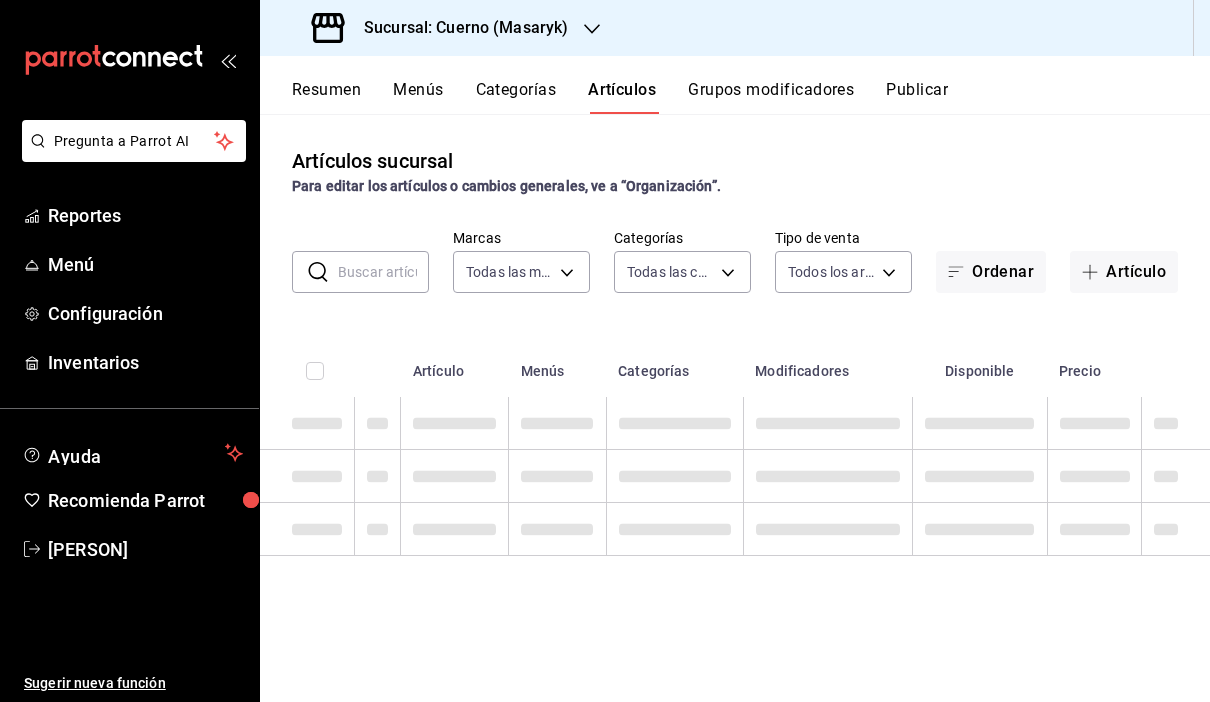 type on "4ea0d660-02b3-4785-bb88-48b5ef6e196c" 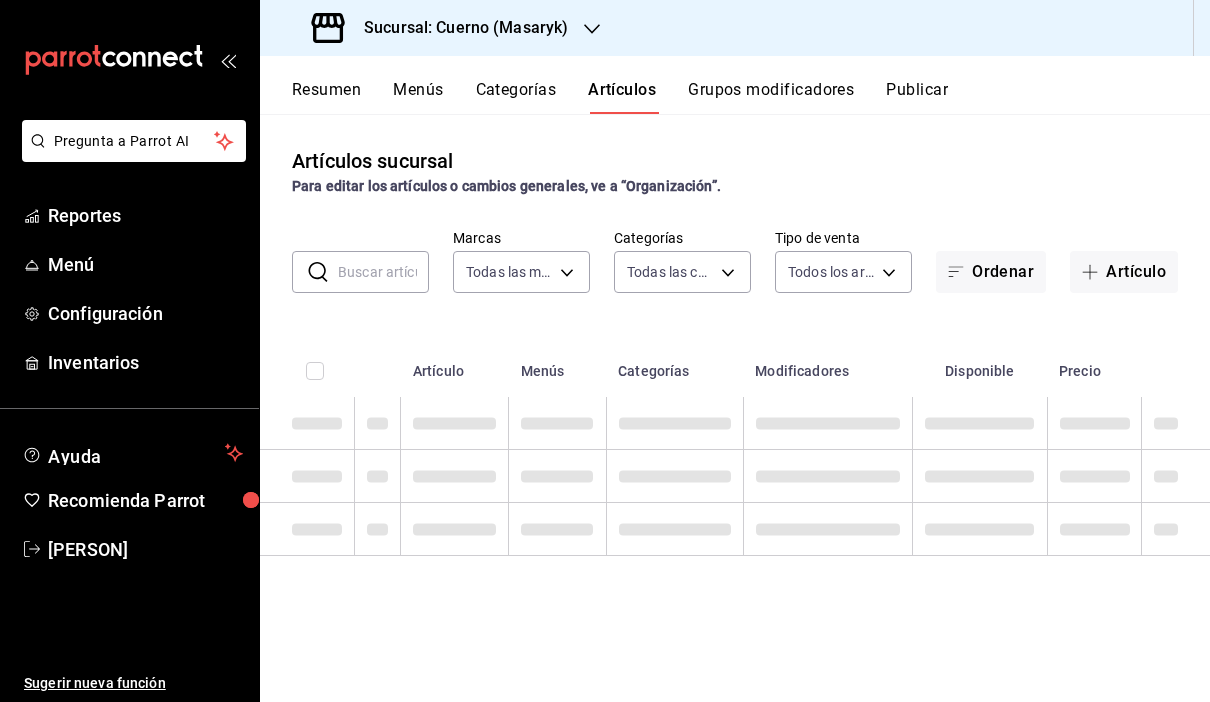 click at bounding box center [383, 272] 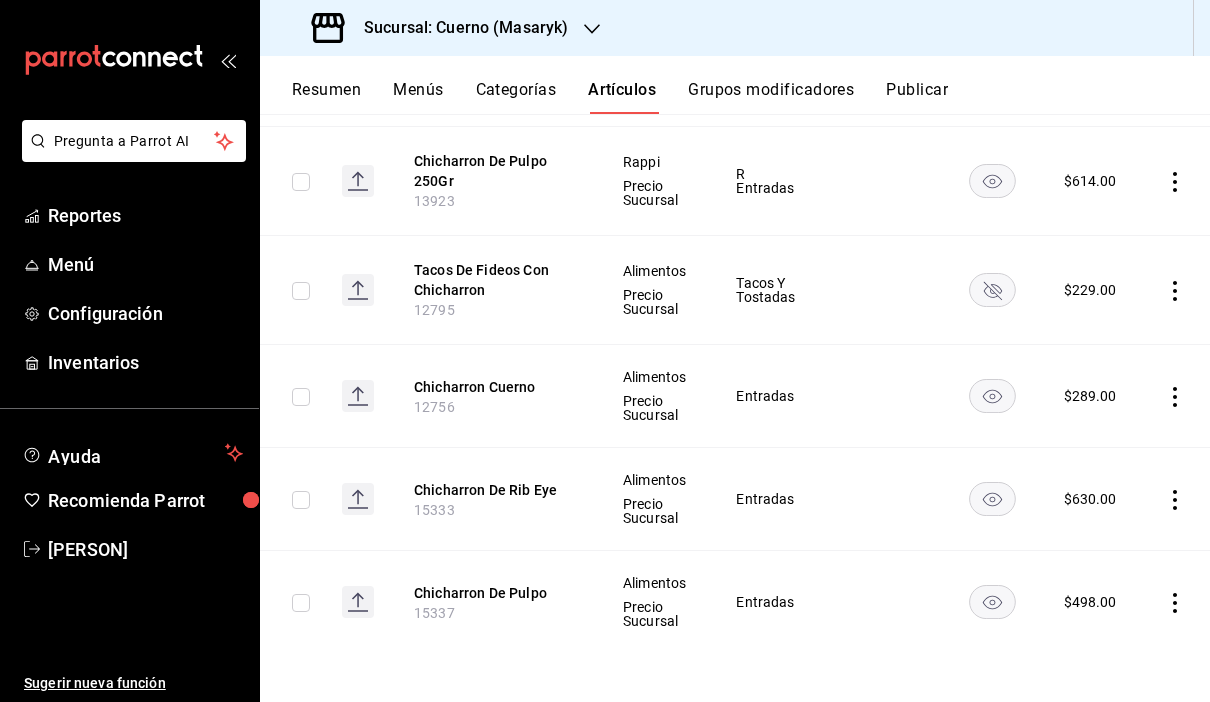scroll, scrollTop: 1221, scrollLeft: 0, axis: vertical 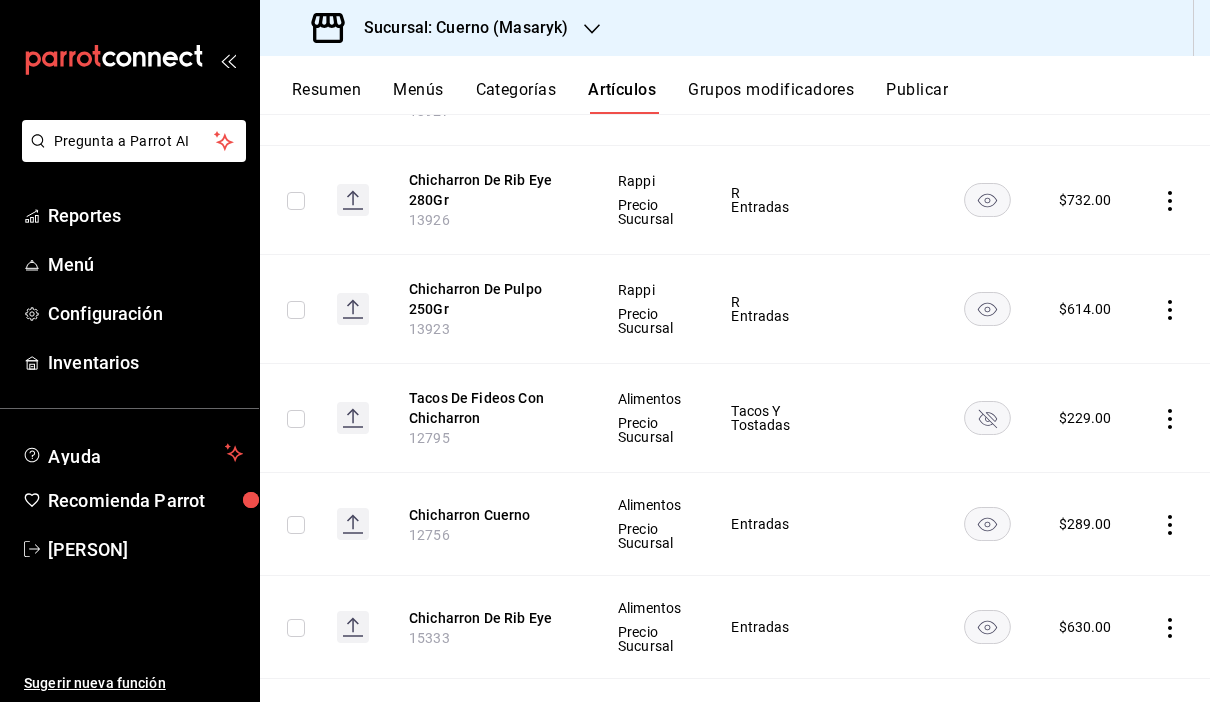click 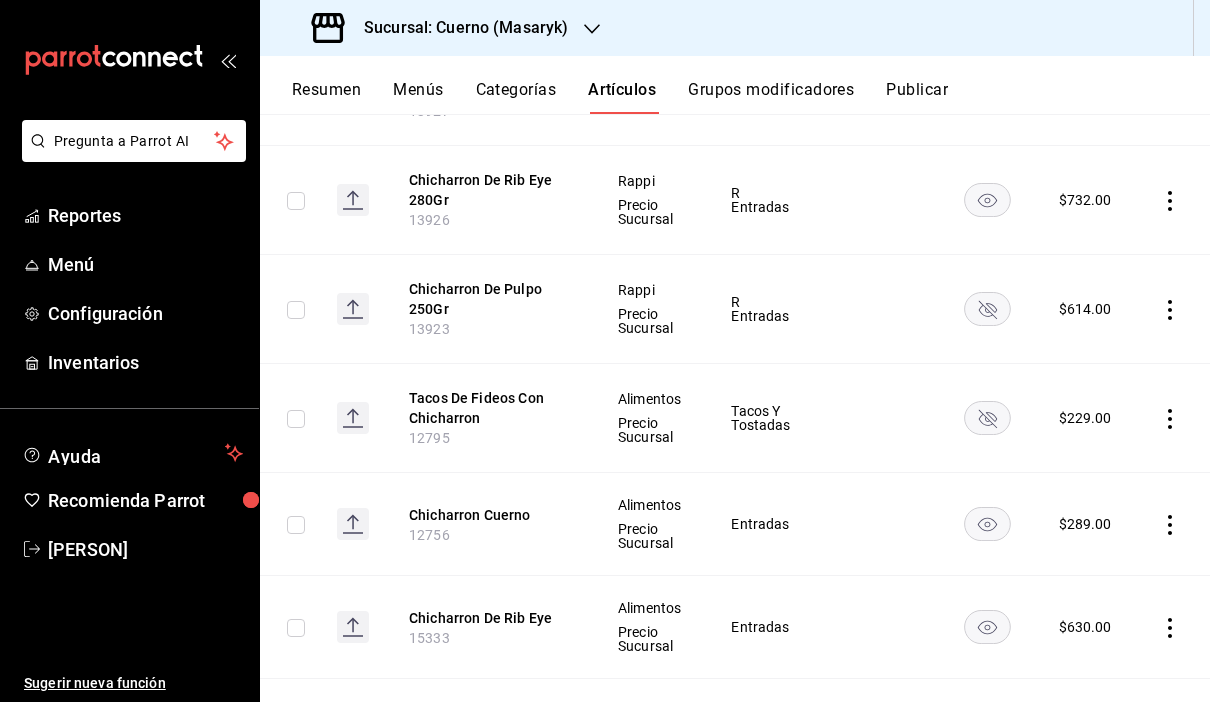 click 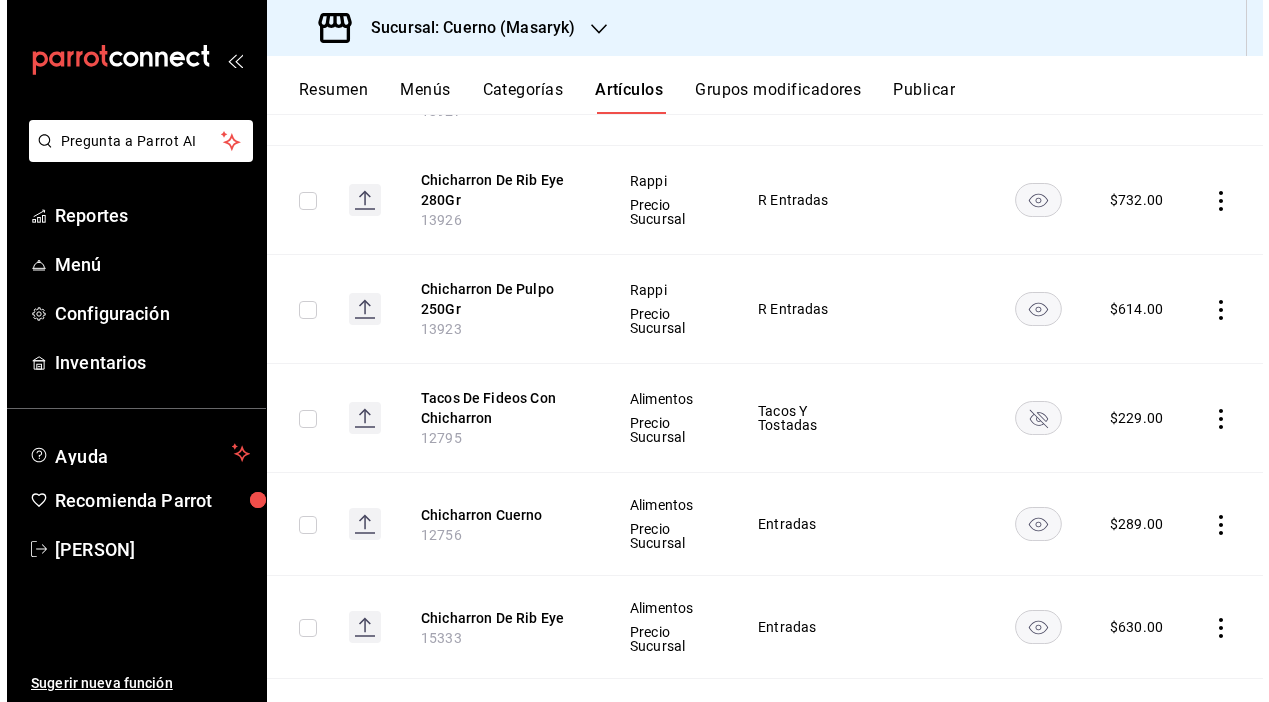 scroll, scrollTop: 0, scrollLeft: 0, axis: both 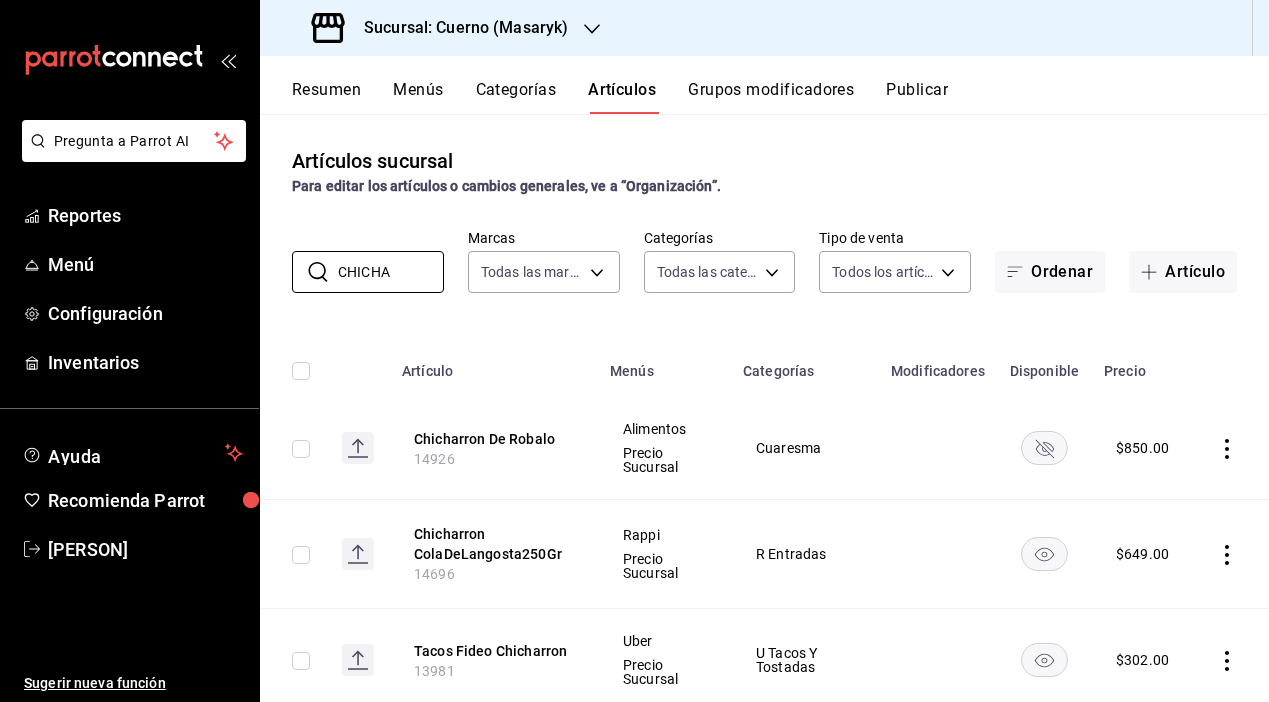 drag, startPoint x: 398, startPoint y: 275, endPoint x: 269, endPoint y: 275, distance: 129 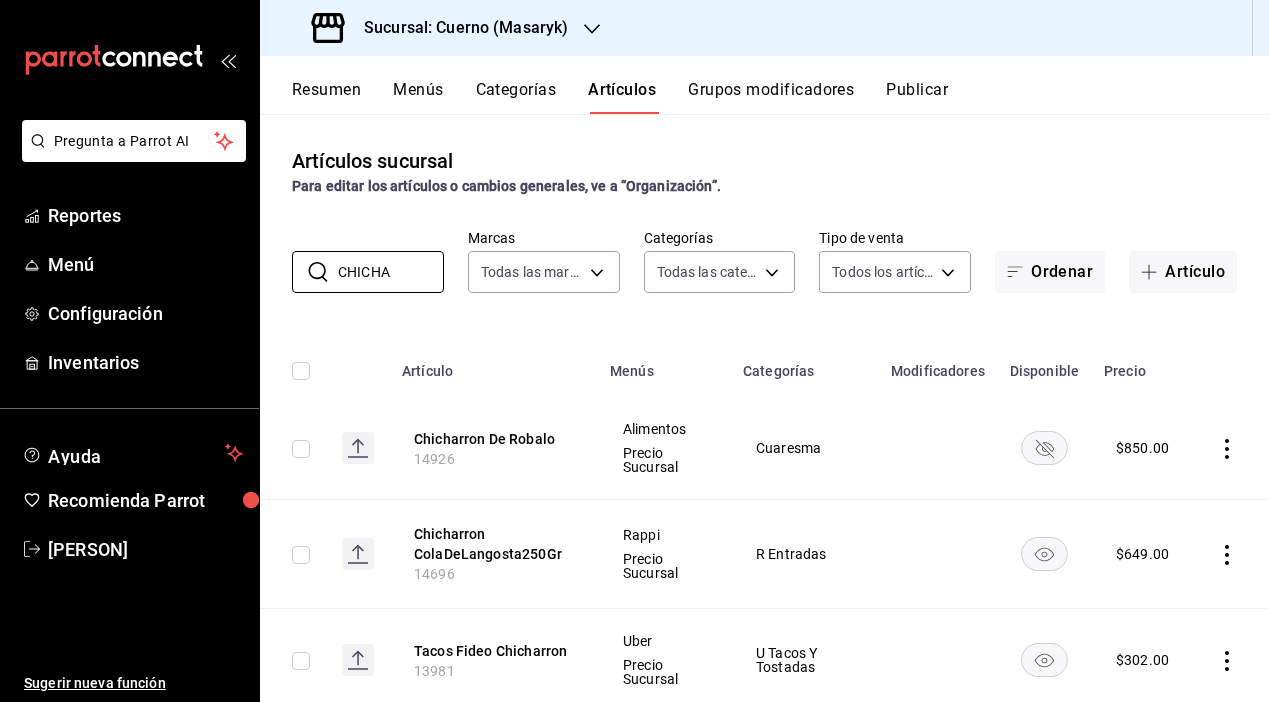 click on "​ CHICHA ​ Marcas Todas las marcas, Sin marca 4ea0d660-02b3-4785-bb88-48b5ef6e196c Categorías Todas las categorías, Sin categoría Tipo de venta Todos los artículos ALL Ordenar Artículo" at bounding box center [764, 261] 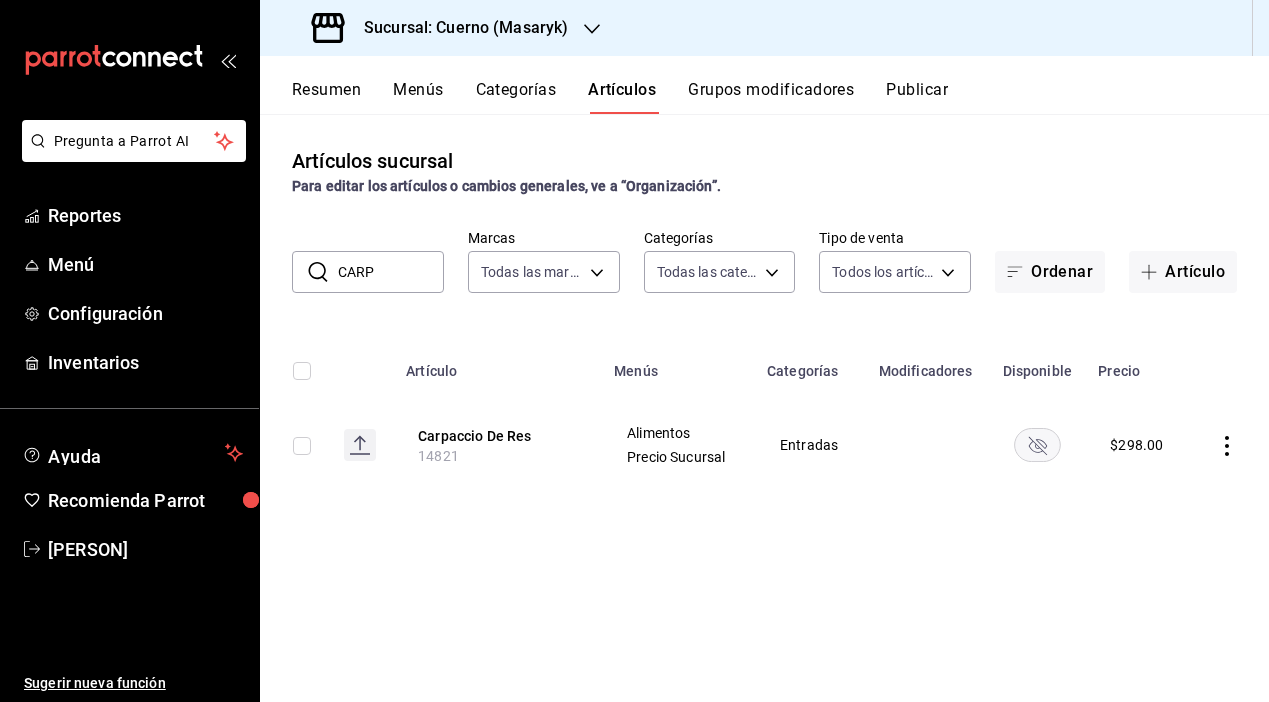 drag, startPoint x: 409, startPoint y: 268, endPoint x: 395, endPoint y: 274, distance: 15.231546 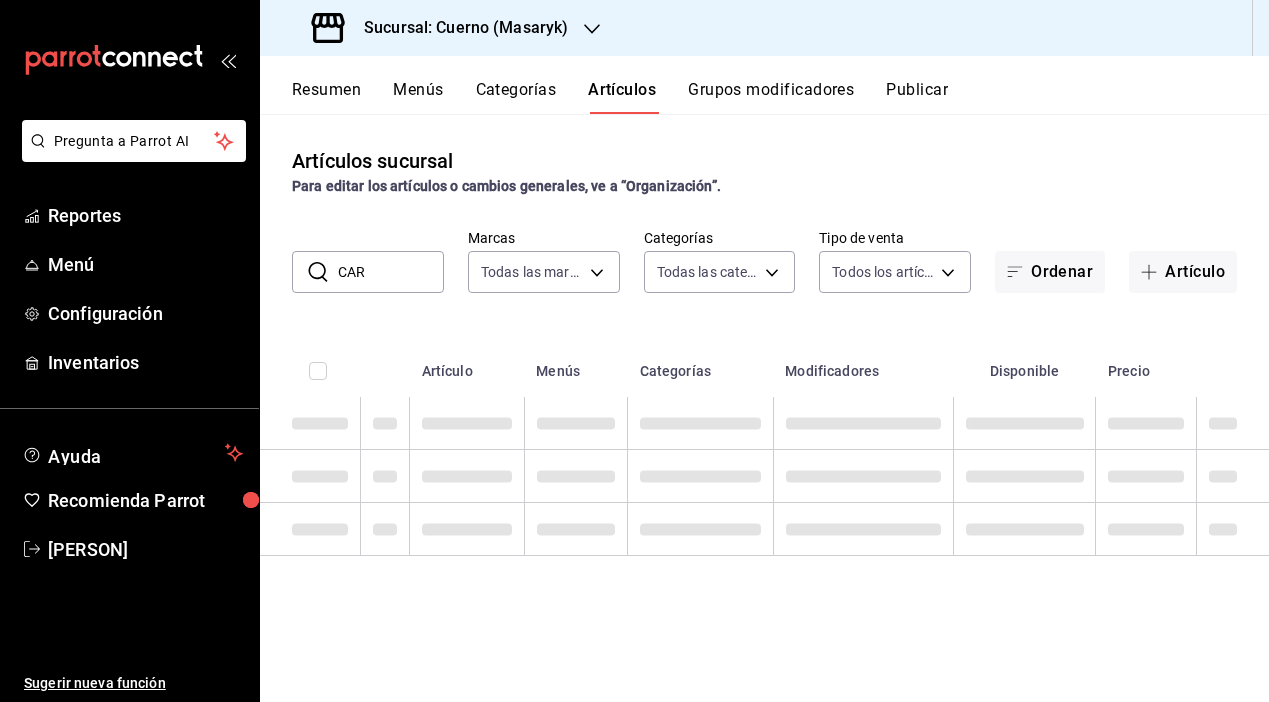 click on "CAR" at bounding box center (391, 272) 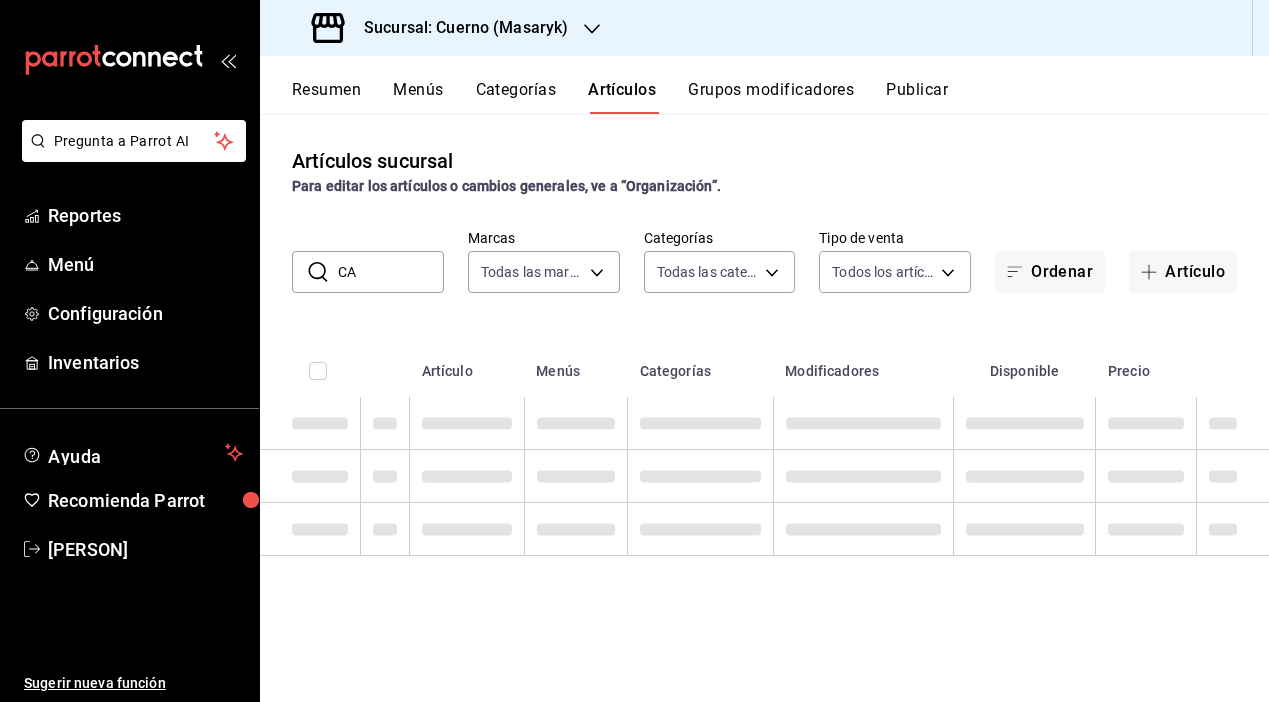 type on "C" 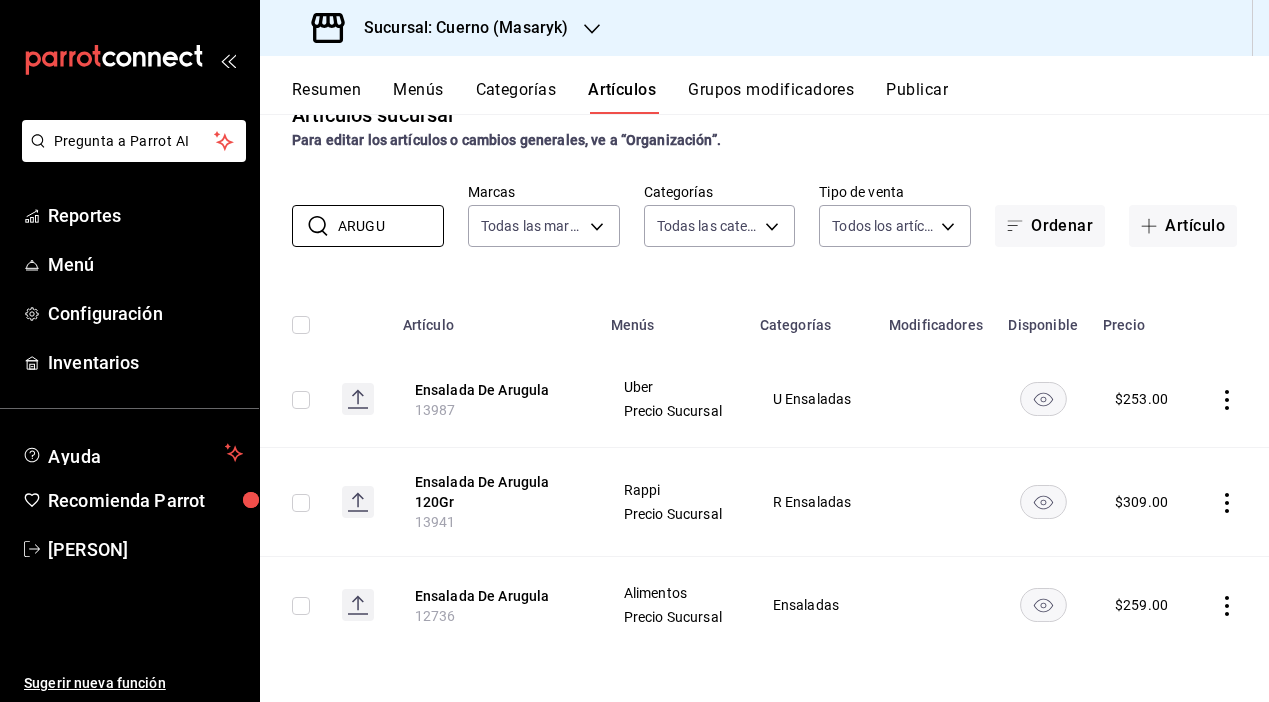 scroll, scrollTop: 46, scrollLeft: 0, axis: vertical 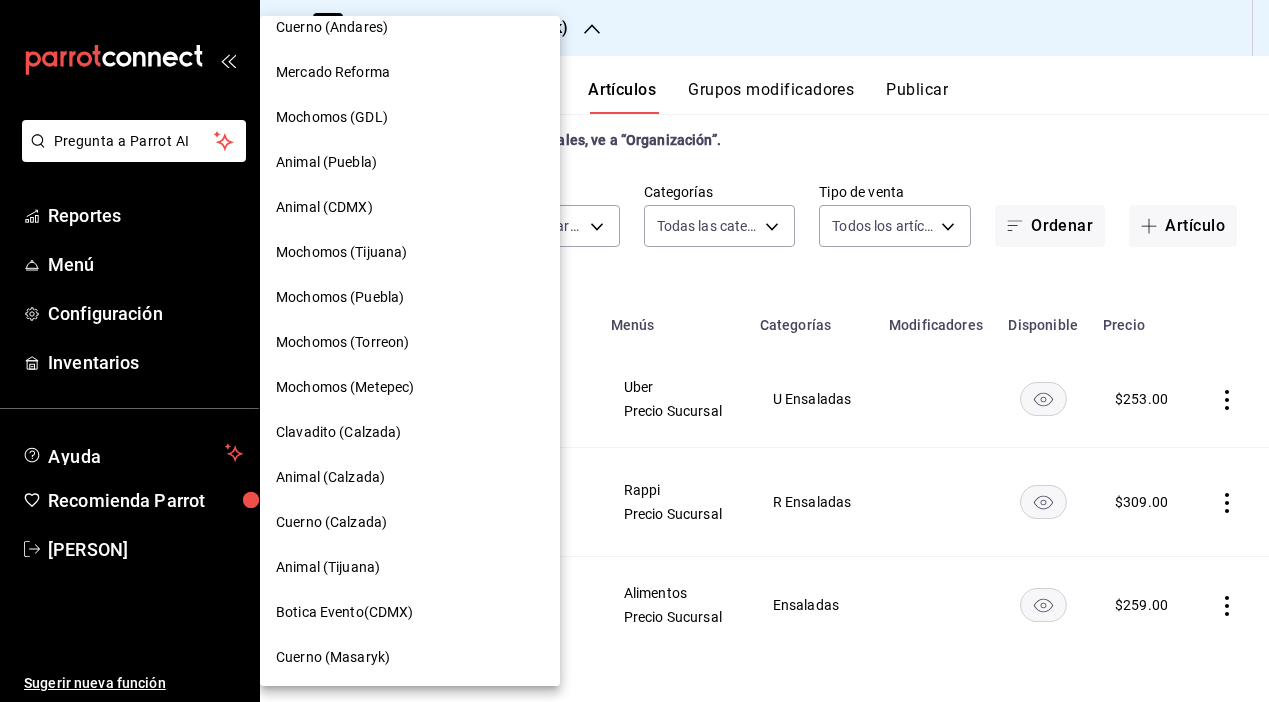 click on "Cuerno (Calzada)" at bounding box center (331, 522) 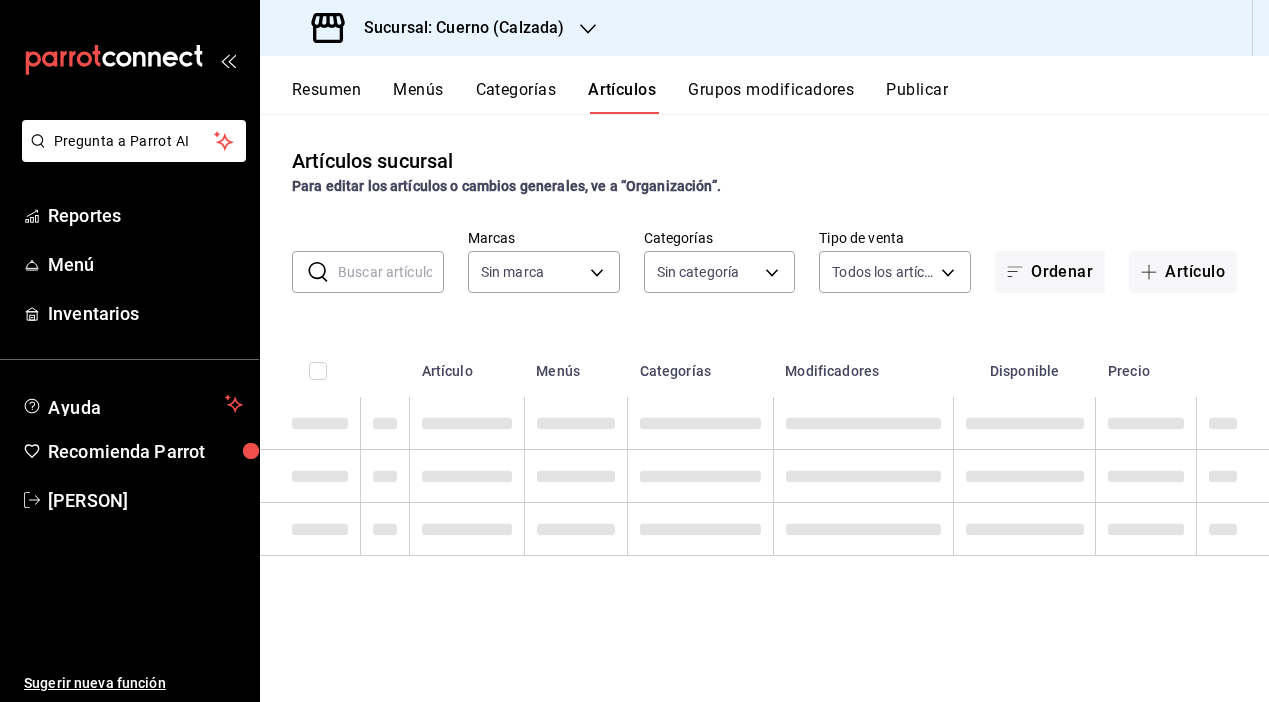 type on "b7ae777b-2dfc-42e0-9650-6cefdf37a424,c000f1c0-fb9f-4016-8e6a-f0d1e83e893d" 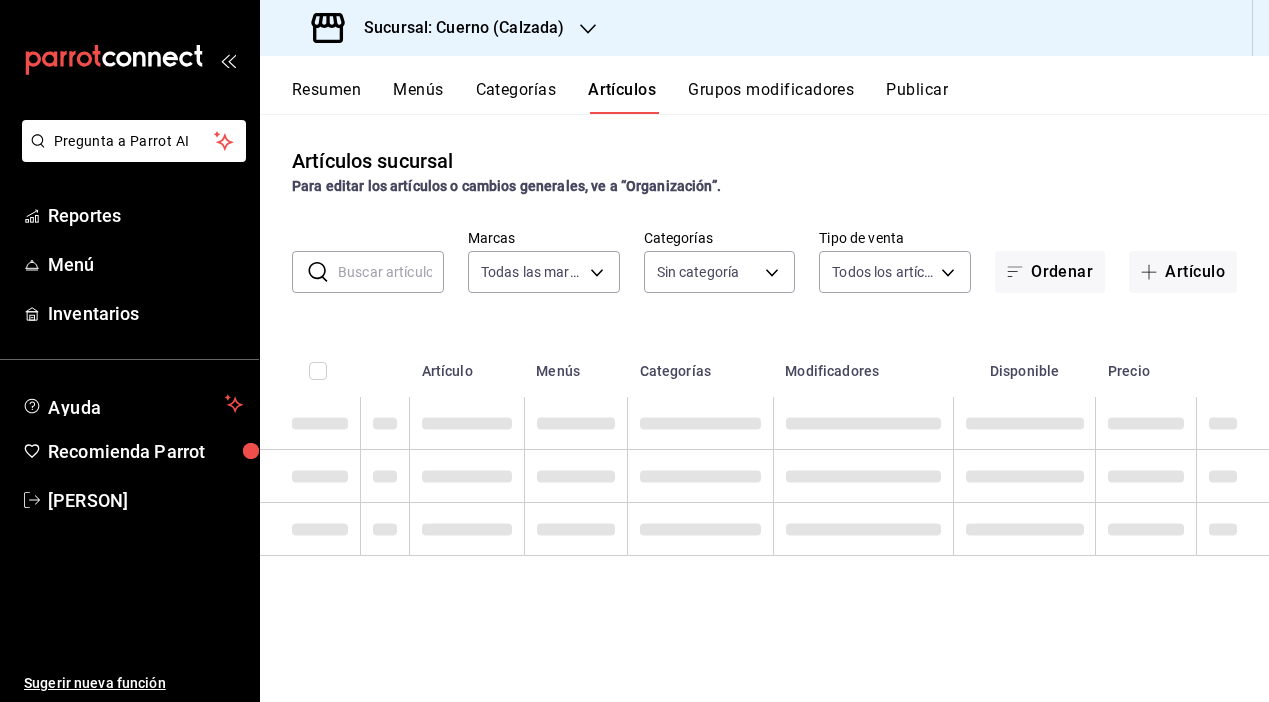 type on "560d4c35-d9fc-4089-91ff-402d238ea400,302845cf-2d1c-4fb1-9d9e-8d4a14396fbe,26243b00-66a6-47bb-a772-287ef618faf2,b09d14e9-63fd-4e24-8b99-ab1490558871,fe2abe41-1439-4318-9456-18b5e2f878bd,41f0bc5f-8181-4d45-b405-8da6f2a8d86e,fda41af7-f3a2-492b-a461-1a46c240ee08,863bc258-1e99-4872-bcf7-a09075be09ab,301bd397-1227-46c4-89e8-592e9cabe38a,d2f4bd6d-f182-415a-ac77-09b962d66e55,87bf280b-f31a-4b02-9c18-a0f4aa42fec5,26291245-16dd-4ac5-869c-ae1f5df01af2,b638bfb6-e164-488a-9af6-af9a3dd5d29a,c5371119-9e6d-4f41-b46d-183d02598cdf,f3715547-cd78-45dc-9e3e-9341fefeb173,8e89e5aa-9ced-4293-a122-bffe5c2efb39,b6c1f783-e1e6-4087-9e41-bb82c8e59cf6,f015595a-667a-4223-b3ac-a2021b1cc2eb,f67d53b7-5130-47ae-99c7-fbfdd16a3fc4,84b9f398-50f1-4a7f-b504-8a2ee6228c62,5049705b-53fc-4d9a-bec0-879d322a5239,b289b87d-9845-4a3b-a3e2-ced0cf2bcbfe,4f37d4e5-b292-4596-895d-a3e39486d18f,0b484632-8bd3-4cd4-8797-74cd4e3054fa,fa5224ae-1339-4f74-a0ce-e701d2e836ec,4d058275-f023-4cb0-90a7-1e4a368721a9,271f45ea-0b02-4d01-a65b-b40d4cfb4b4a,841be5b4-b009-4e3a-816..." 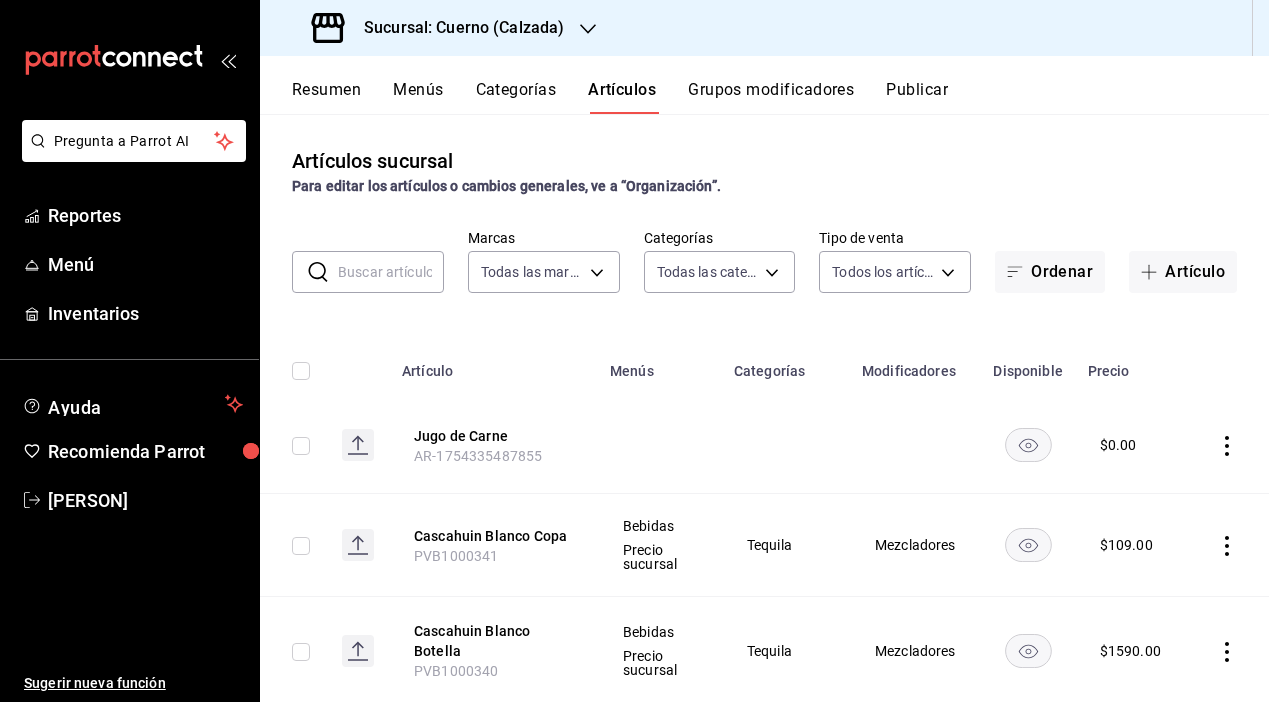 click at bounding box center (391, 272) 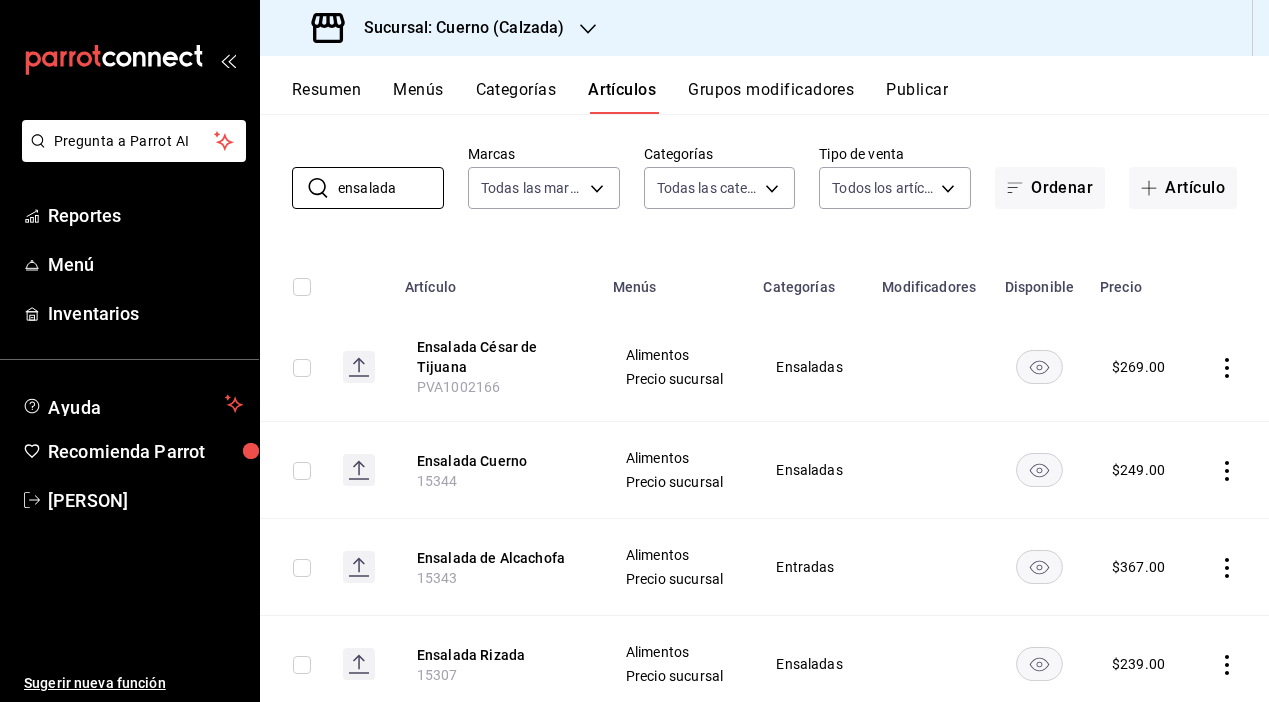 scroll, scrollTop: 87, scrollLeft: 0, axis: vertical 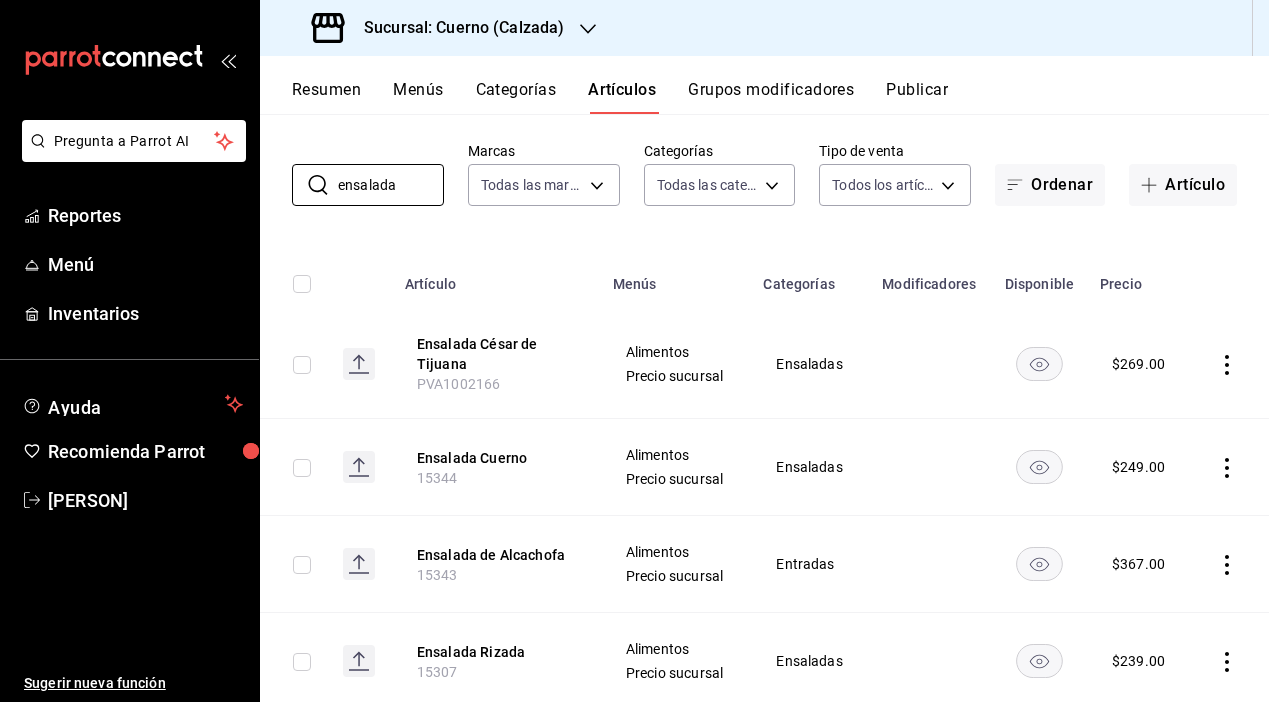 type on "ensalada" 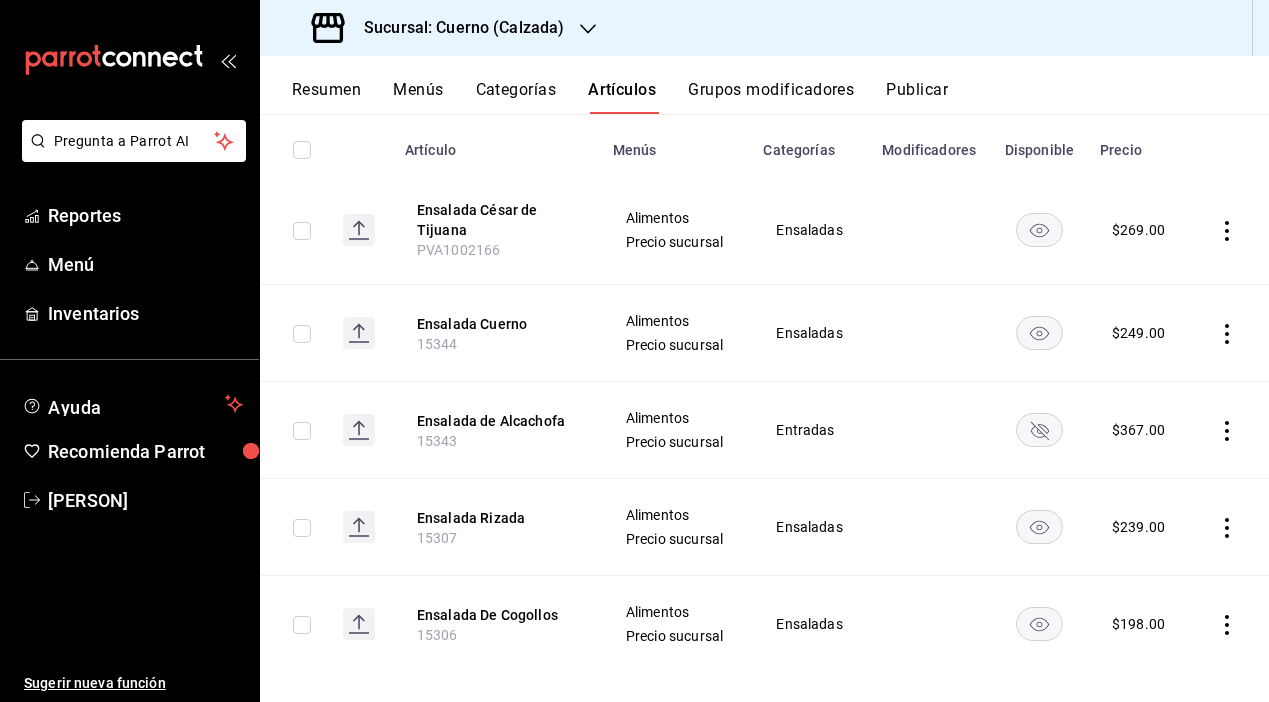 scroll, scrollTop: 223, scrollLeft: 0, axis: vertical 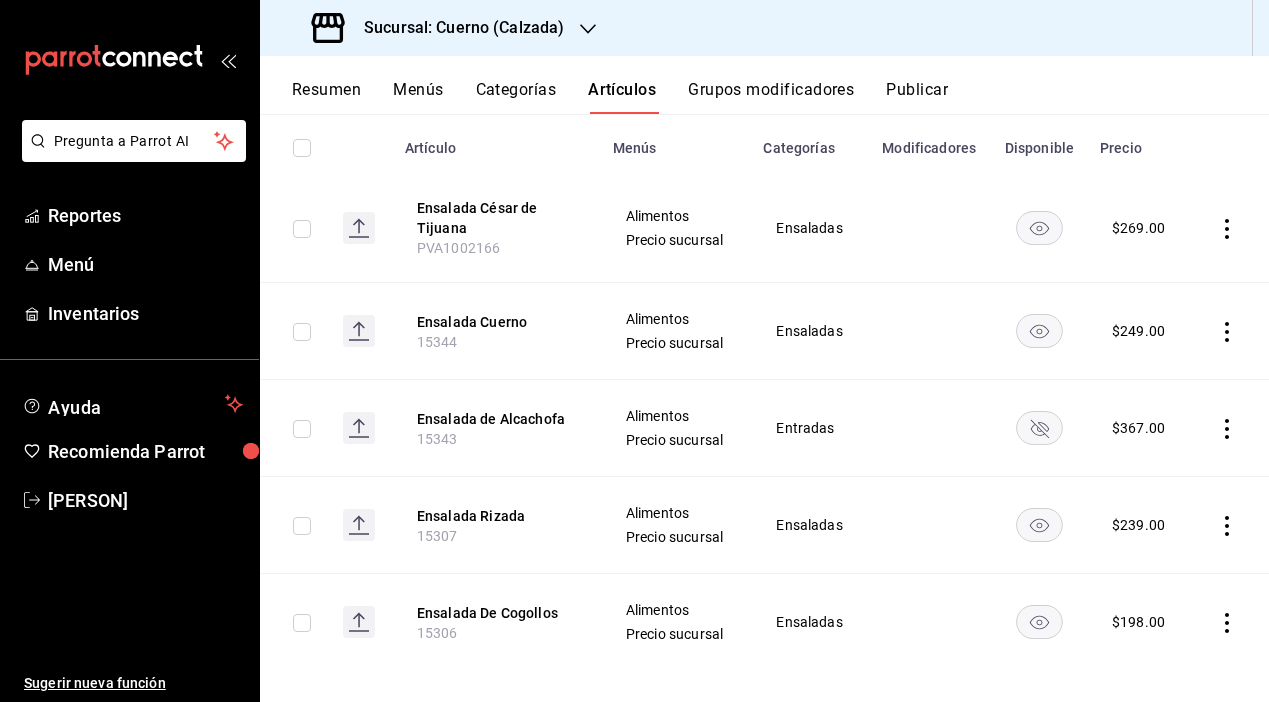 click 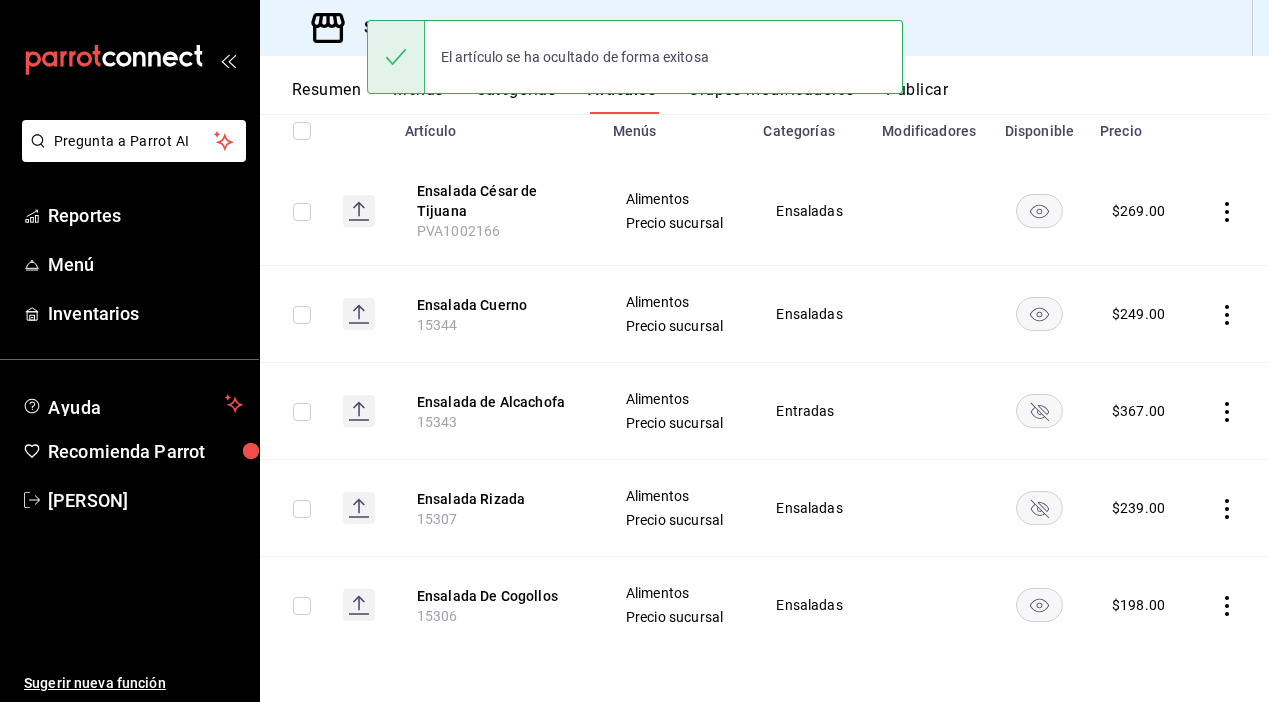 scroll, scrollTop: 240, scrollLeft: 0, axis: vertical 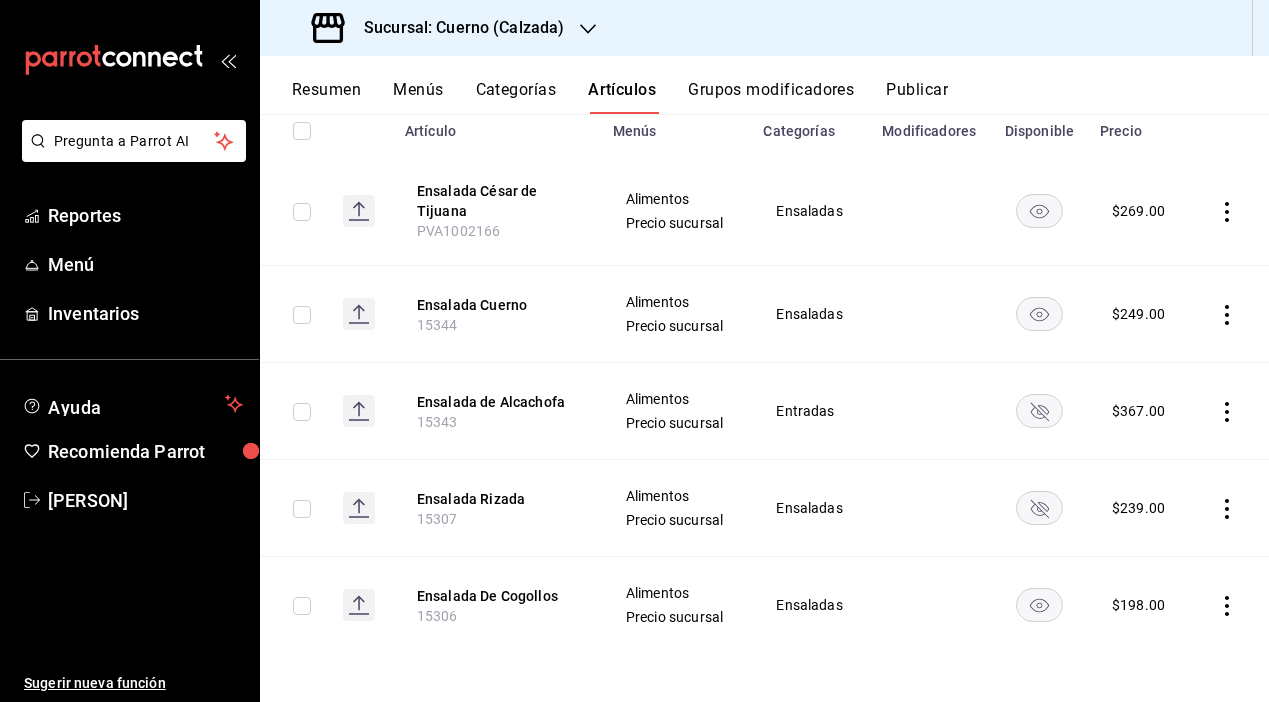 click 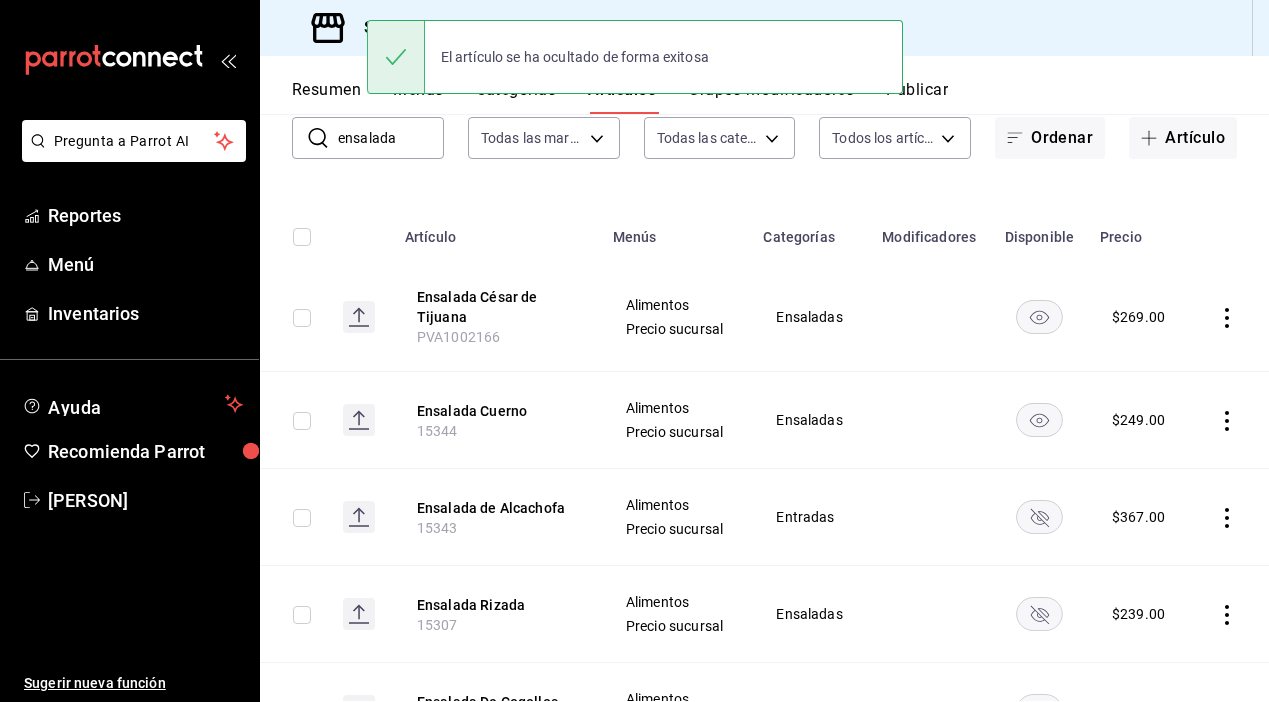 scroll, scrollTop: 86, scrollLeft: 0, axis: vertical 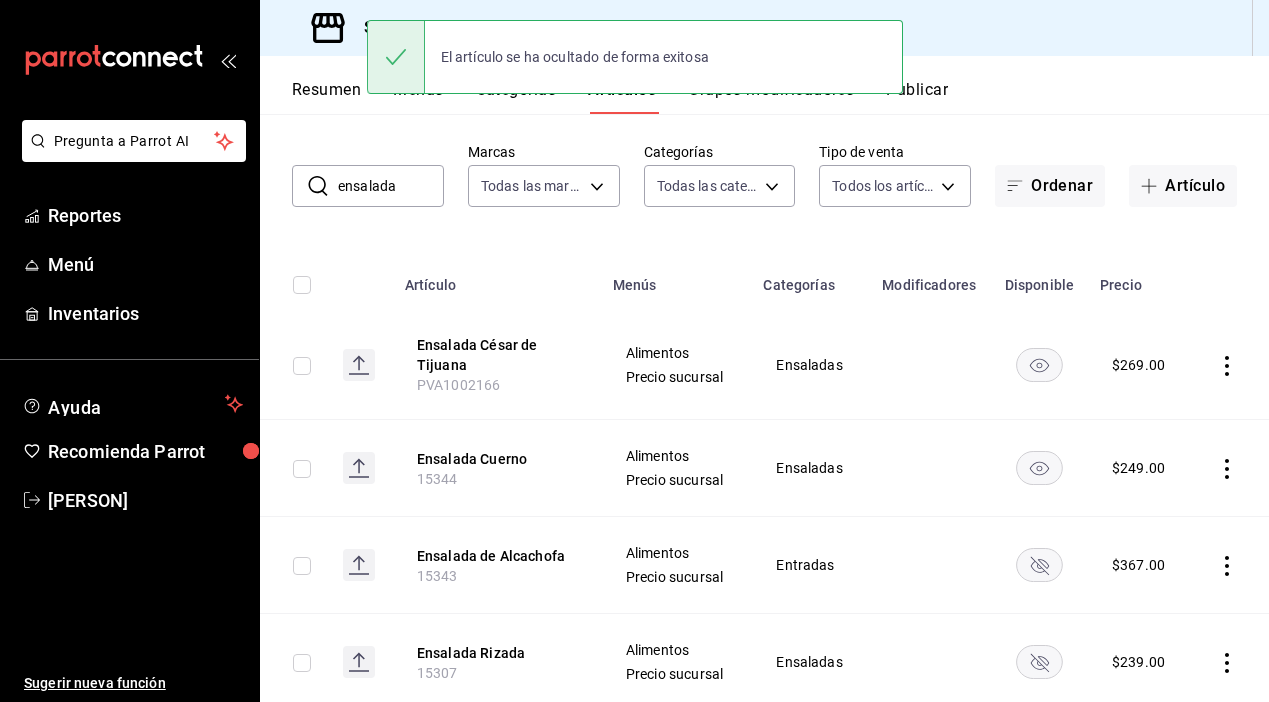 click on "ensalada" at bounding box center (391, 186) 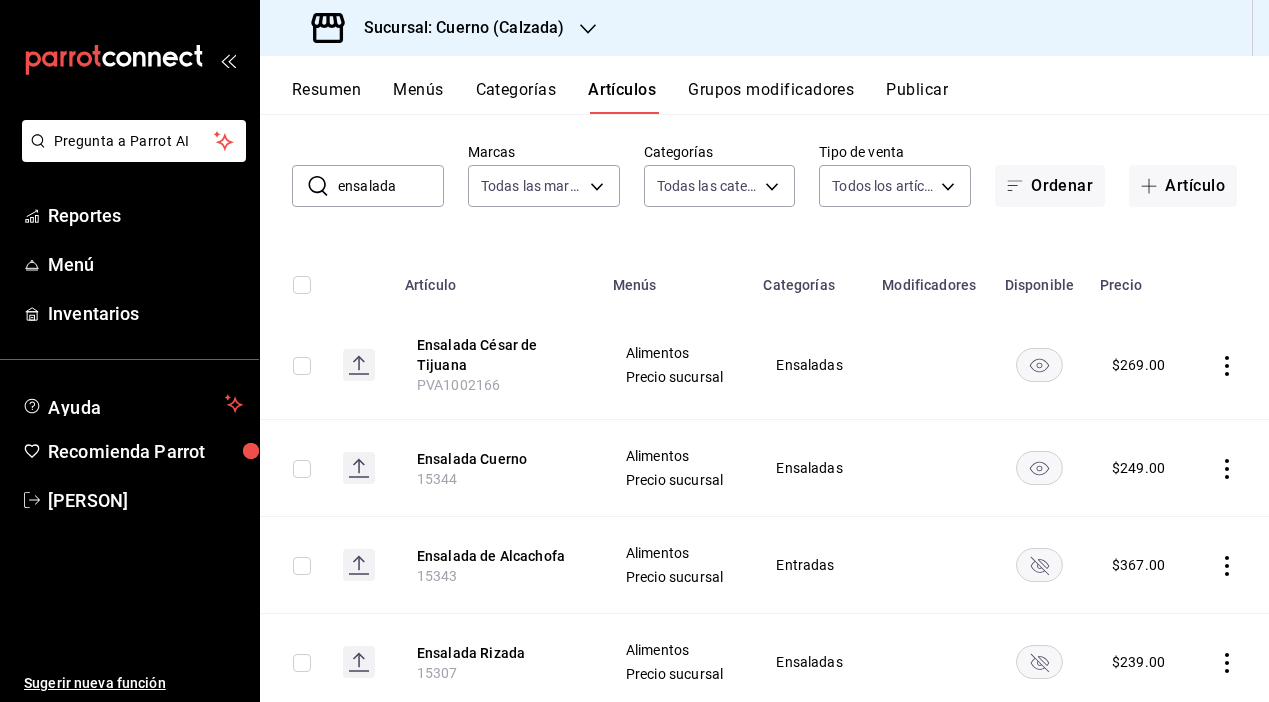 drag, startPoint x: 413, startPoint y: 186, endPoint x: 292, endPoint y: 186, distance: 121 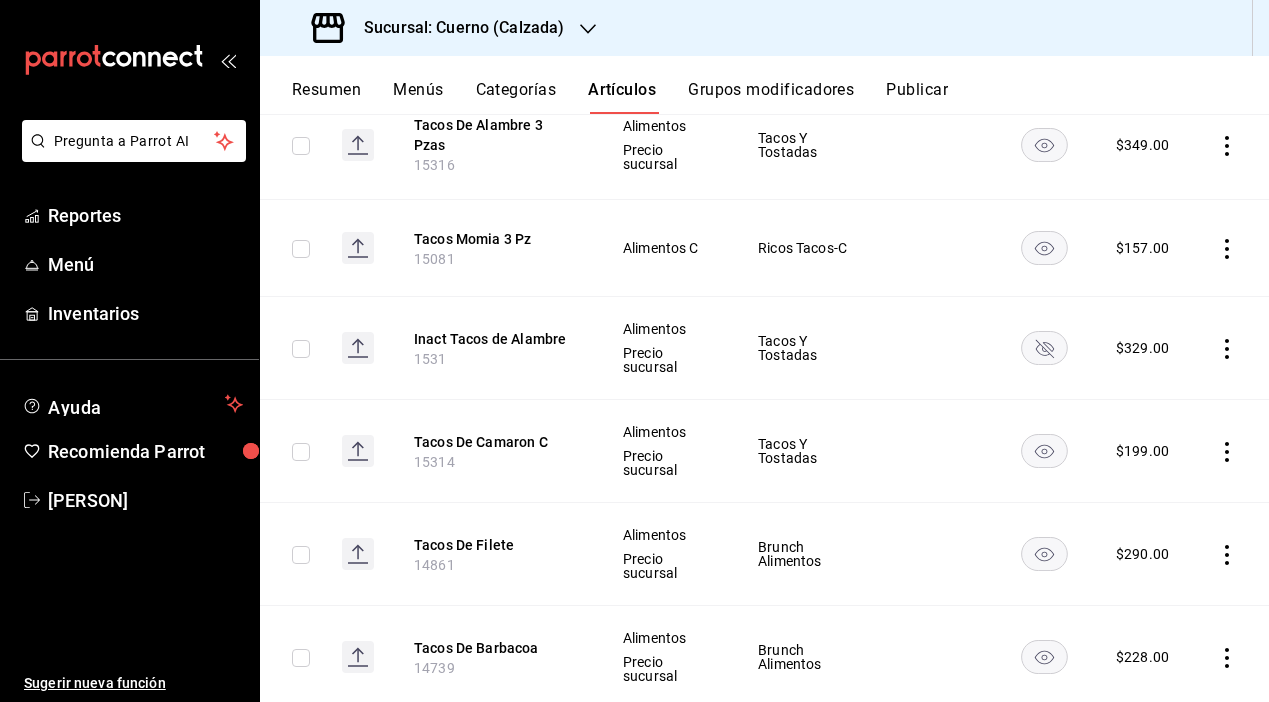 scroll, scrollTop: 719, scrollLeft: 0, axis: vertical 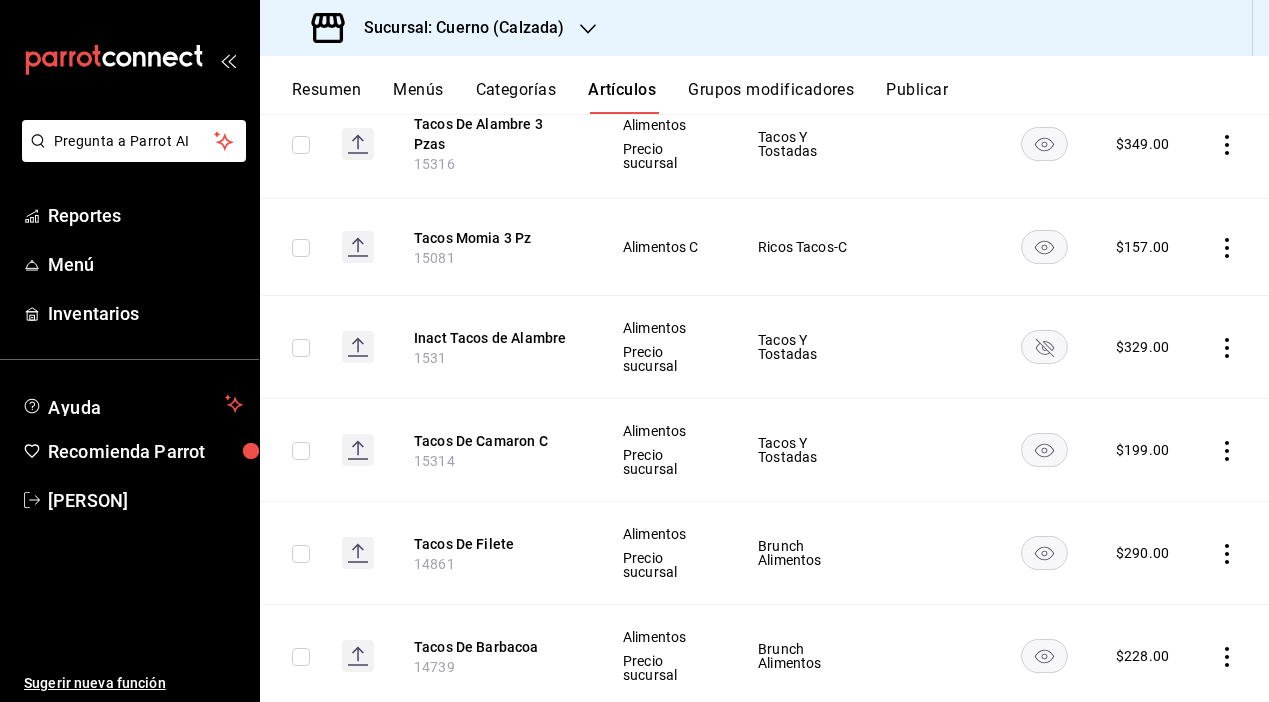 type on "tacos" 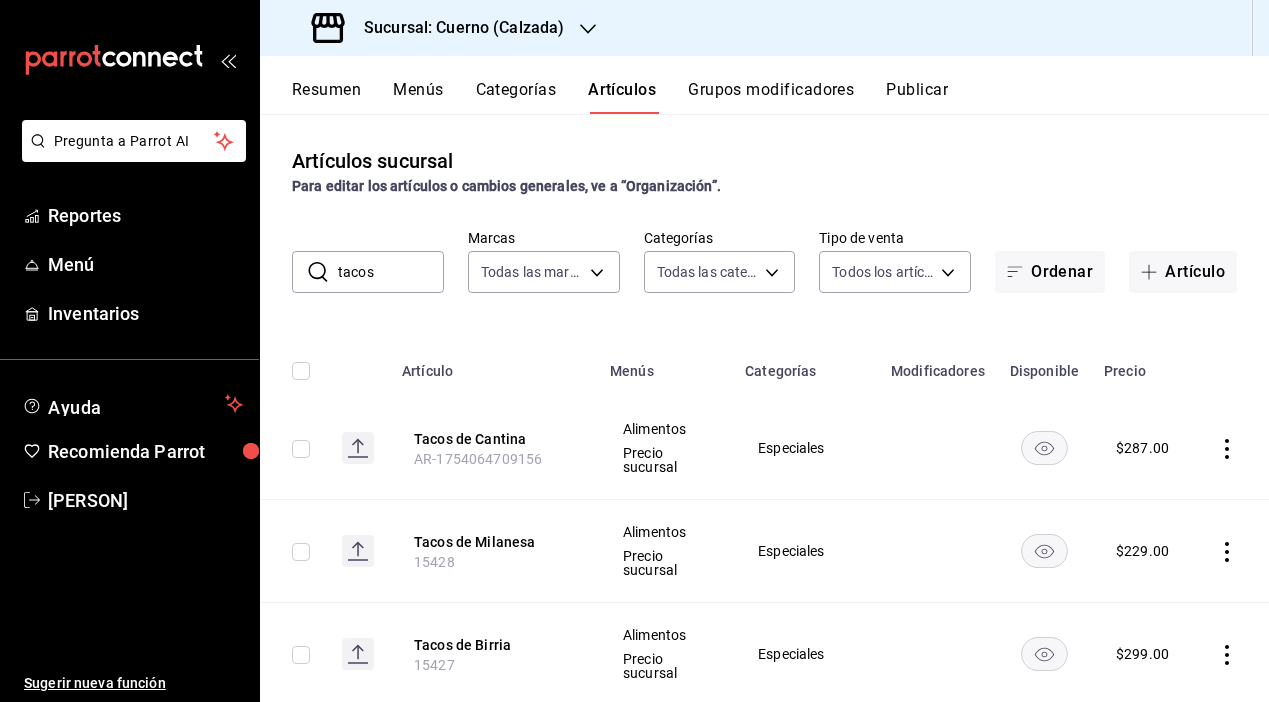 scroll, scrollTop: 0, scrollLeft: 0, axis: both 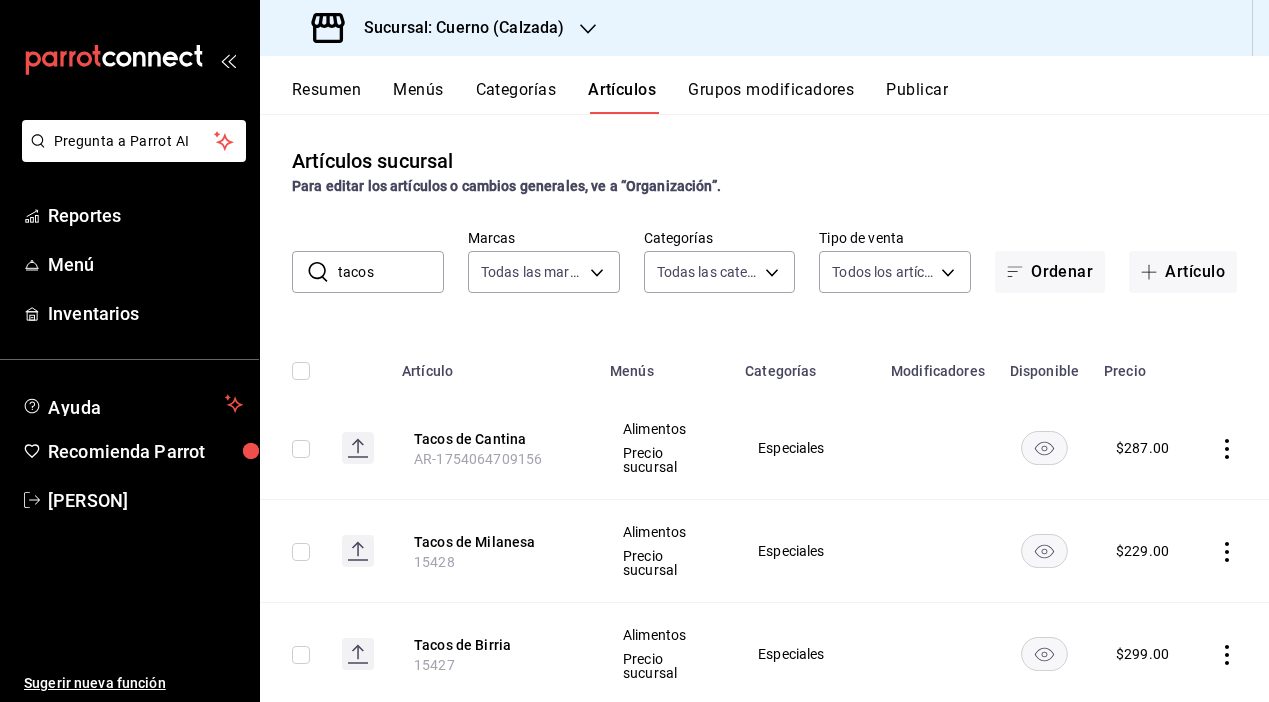 click on "tacos" at bounding box center (391, 272) 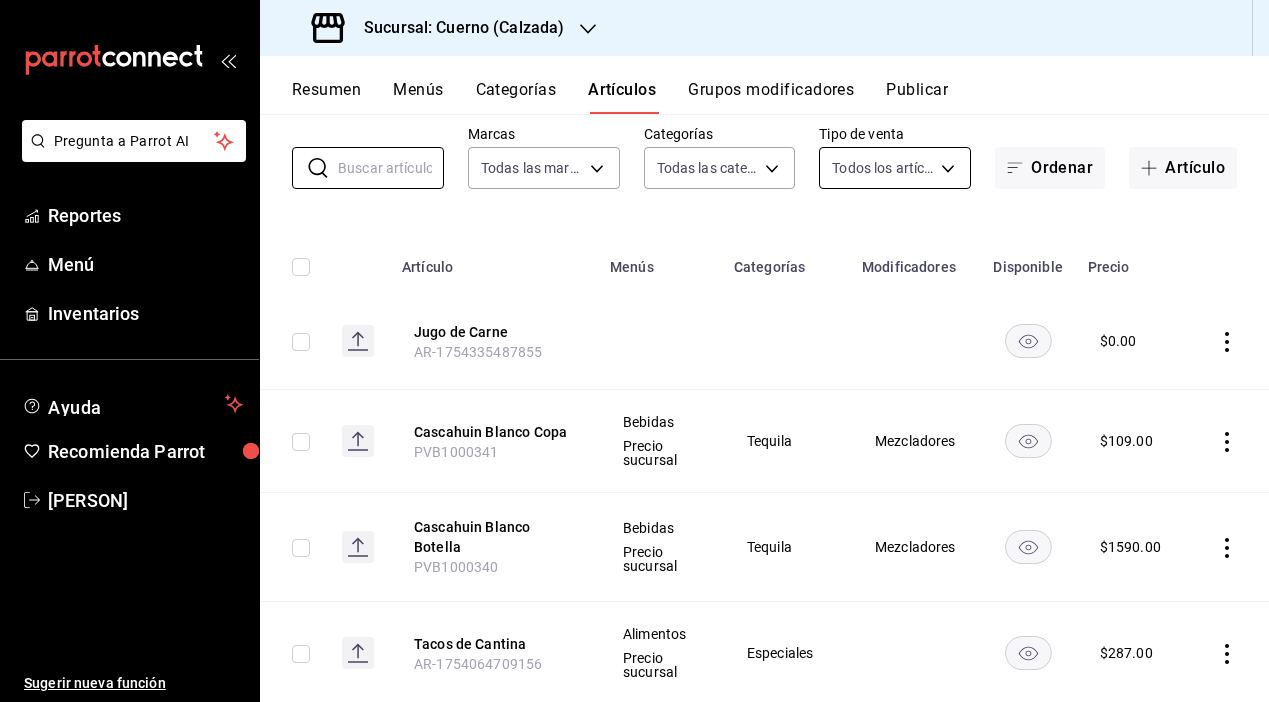 scroll, scrollTop: 108, scrollLeft: 0, axis: vertical 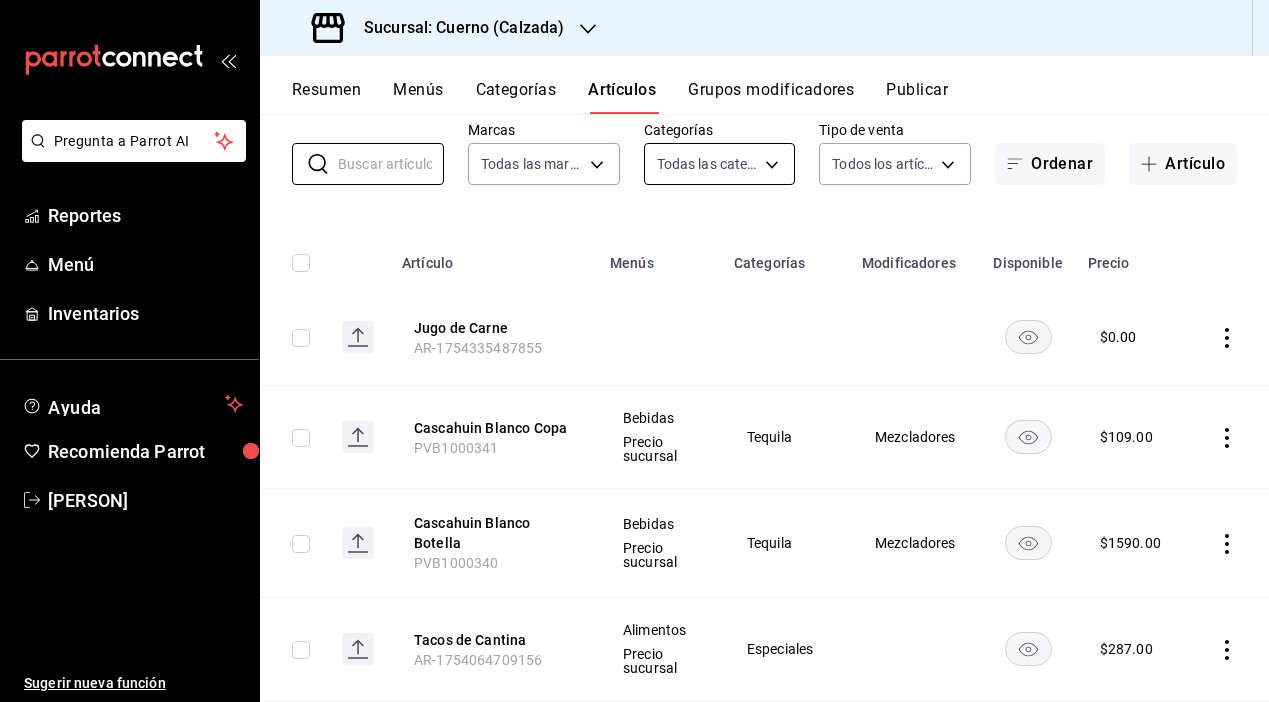 type 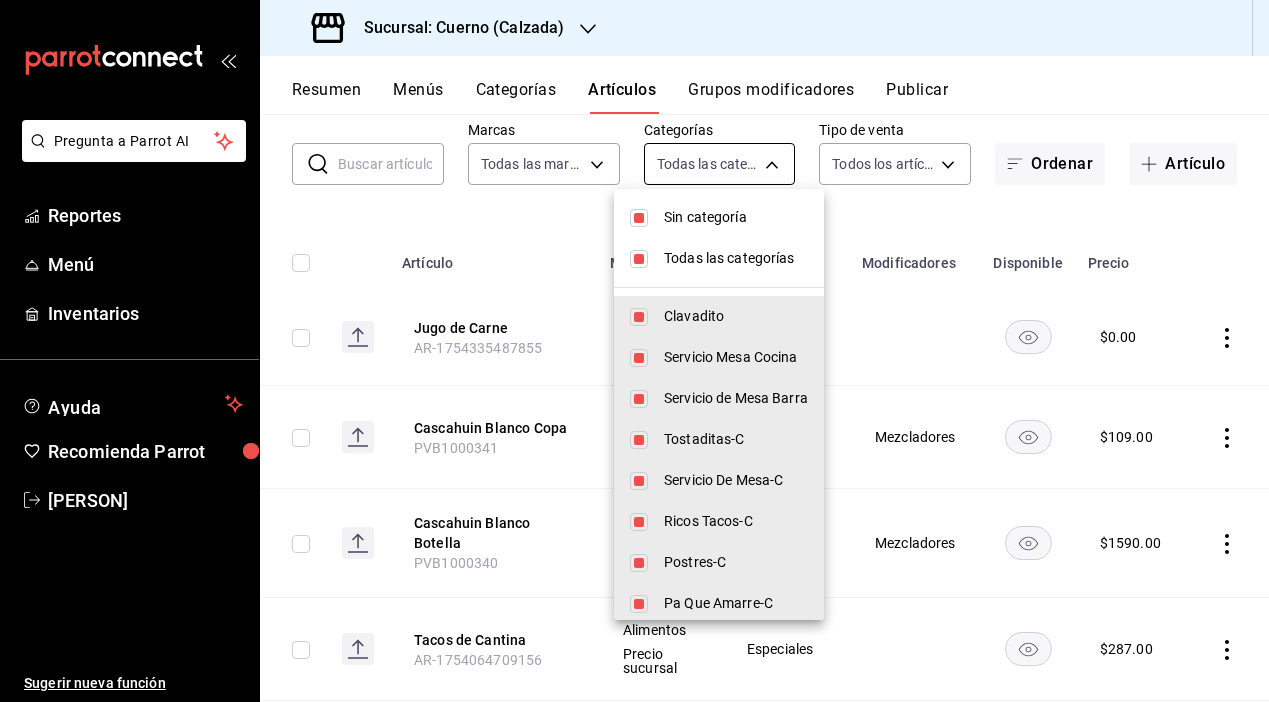 click on "Pregunta a Parrot AI Reportes   Menú   Inventarios   Ayuda Recomienda Parrot   [PERSON]   Sugerir nueva función   Sucursal: Cuerno (Calzada) Resumen Menús Categorías Artículos Grupos modificadores Publicar Artículos sucursal Para editar los artículos o cambios generales, ve a “Organización”. ​ ​ Marcas Todas las marcas, Sin marca [UUID],[UUID] Categorías Todas las categorías, Sin categoría Tipo de venta Todos los artículos ALL Ordenar Artículo Artículo Menús Categorías Modificadores Disponible Precio Jugo de Carne AR-[NUMBER] $ 0.00 Cascahuin Blanco Copa PVB[NUMBER] Bebidas Precio sucursal Tequila Mezcladores $ 109.00 Cascahuin Blanco Botella PVB[NUMBER] Bebidas Precio sucursal Tequila Mezcladores $ 1590.00 Tacos de Cantina AR-[NUMBER] Alimentos Precio sucursal Especiales $ 287.00 La Makabra AR-[NUMBER] Alimentos Precio sucursal Especiales $ 219.00 Historias Regias [NUMBER] Alimentos Precio sucursal Especiales $" at bounding box center [634, 351] 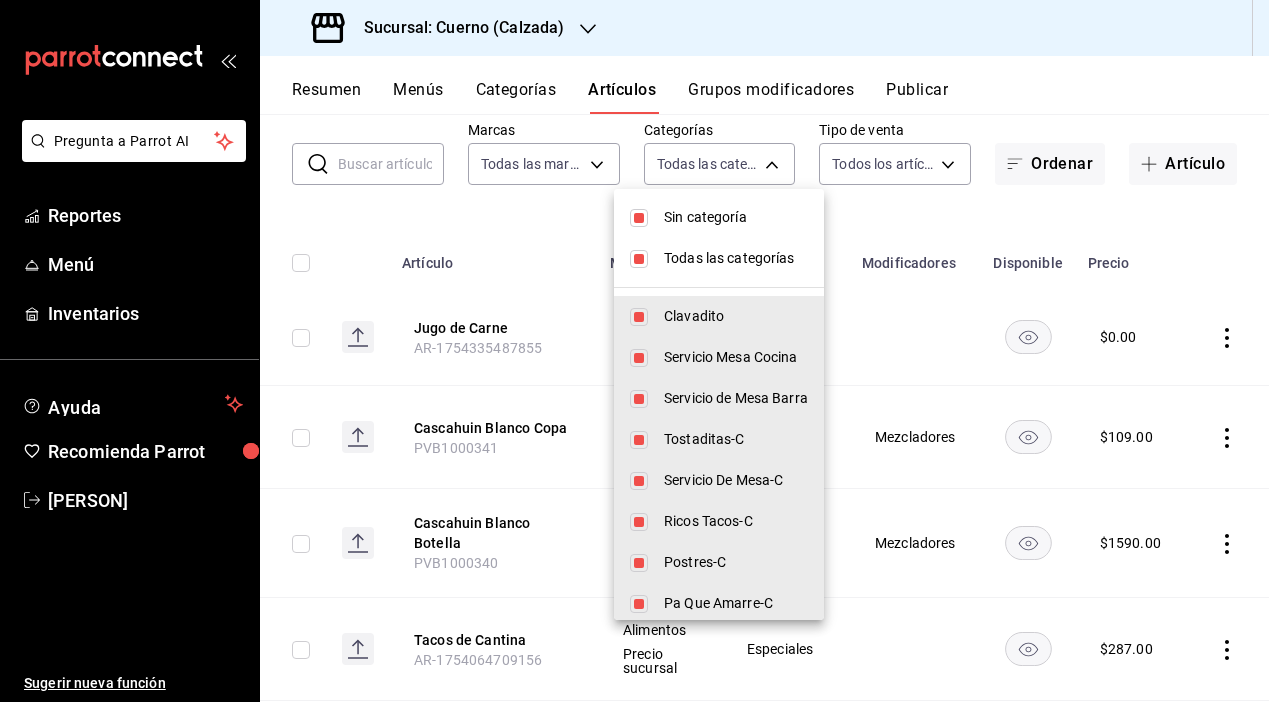click at bounding box center (639, 218) 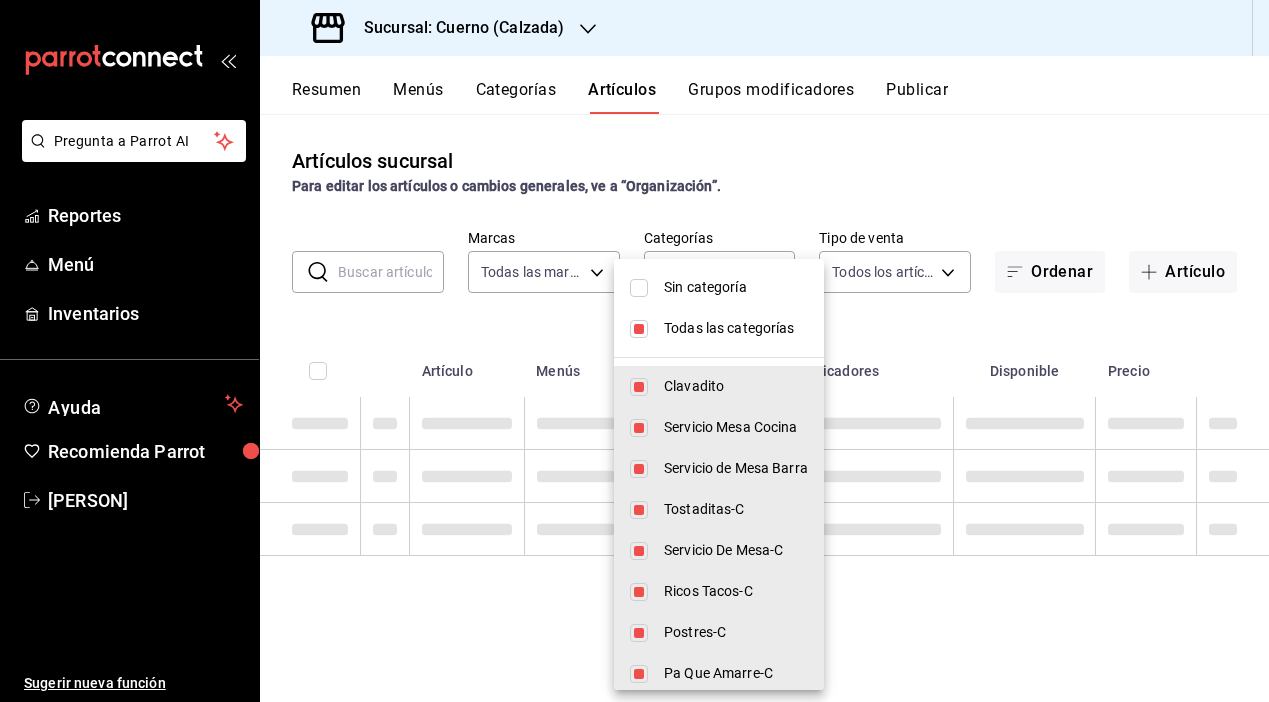scroll, scrollTop: 0, scrollLeft: 0, axis: both 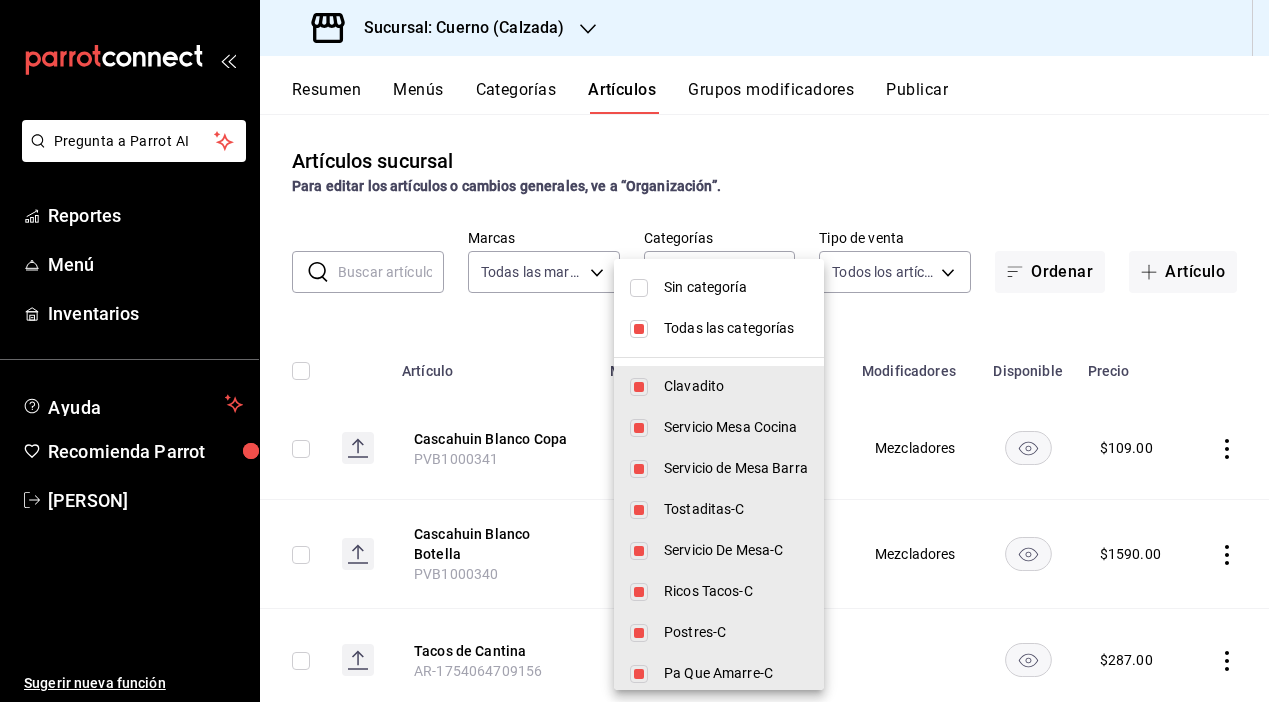 click at bounding box center (639, 329) 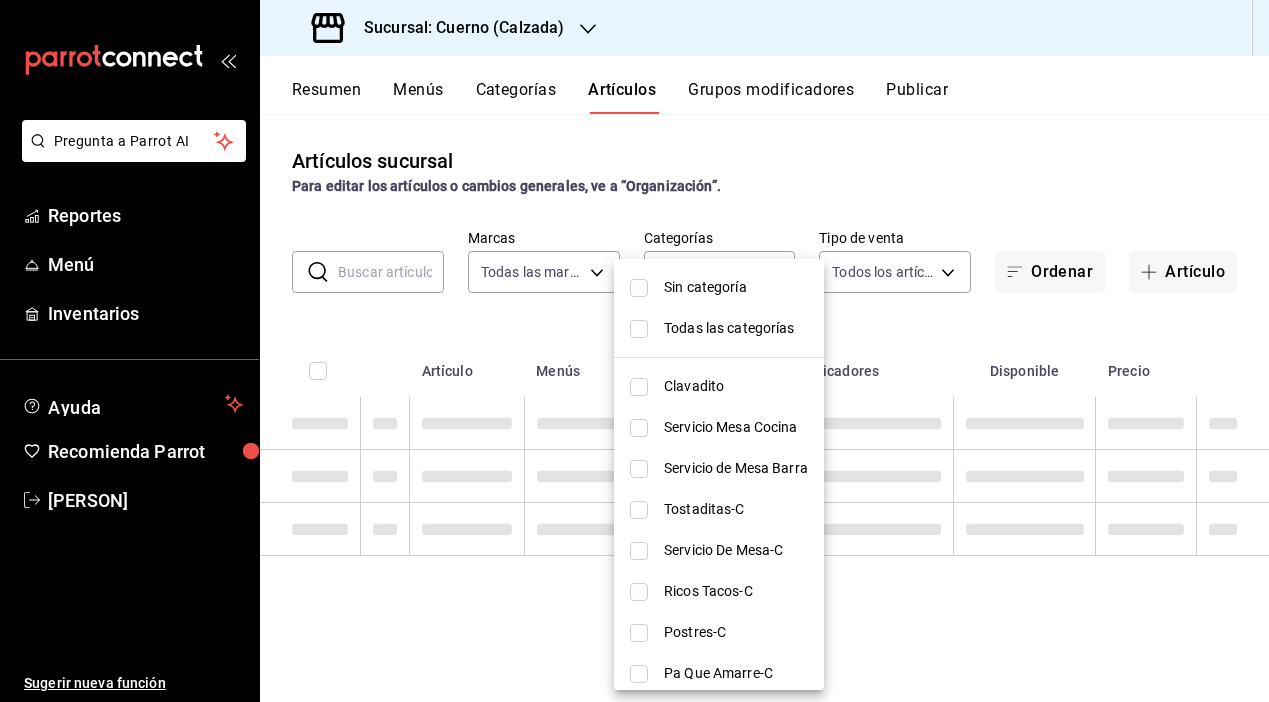 type 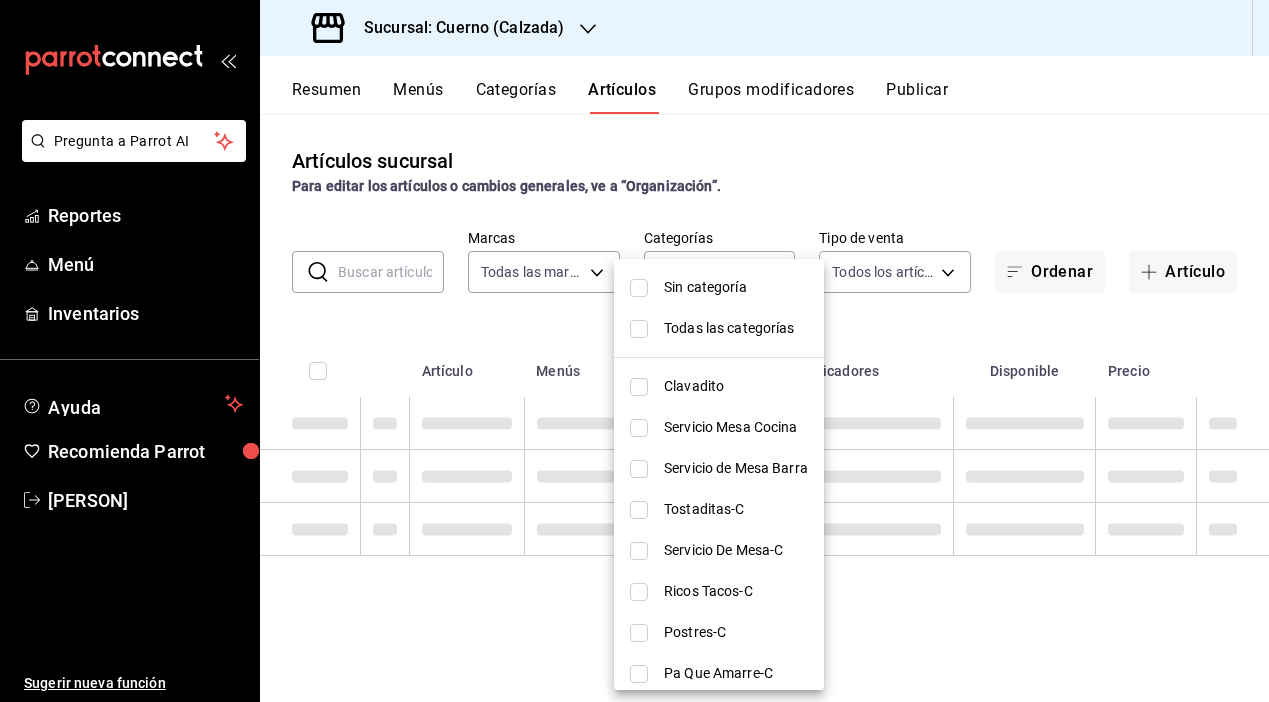 checkbox on "false" 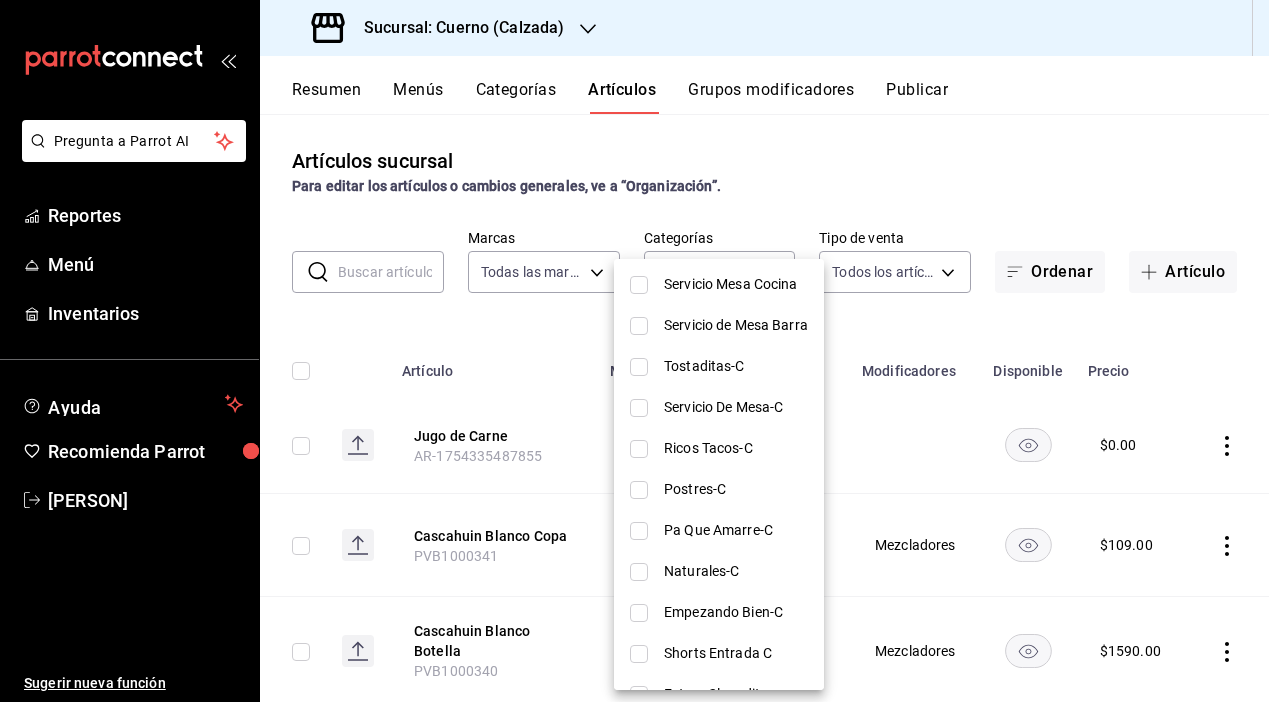 scroll, scrollTop: 164, scrollLeft: 0, axis: vertical 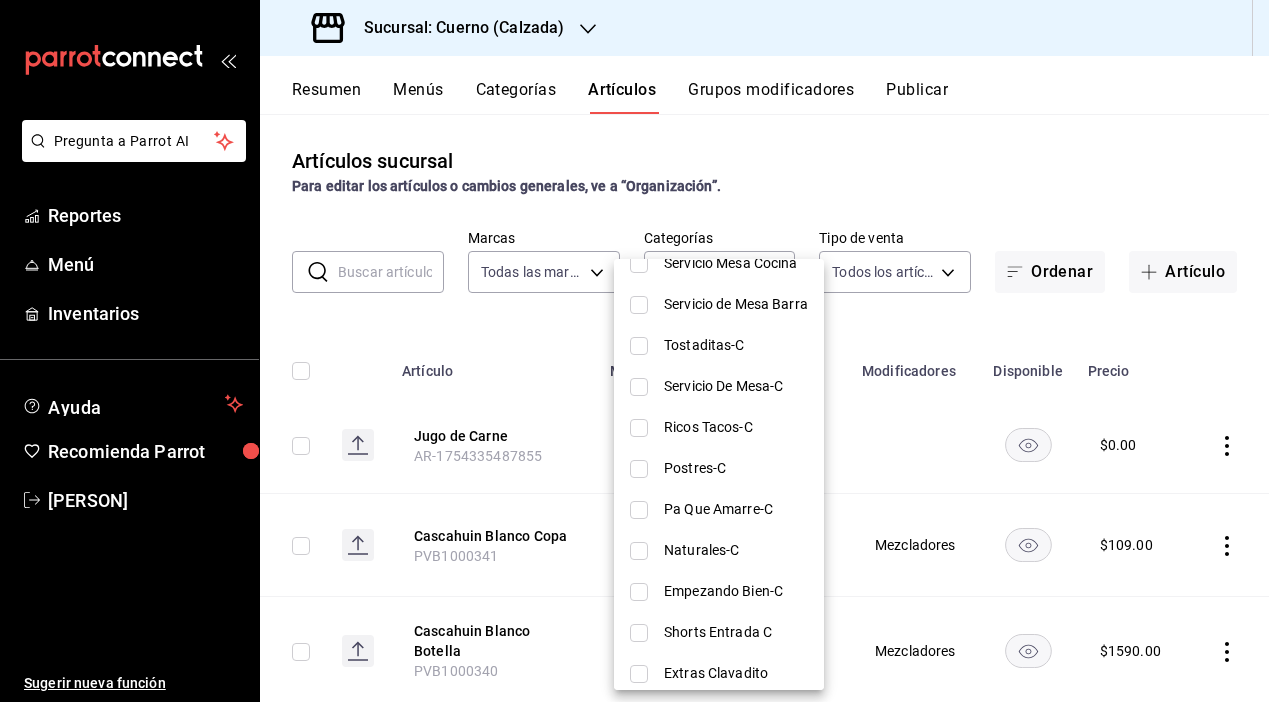 click at bounding box center [639, 469] 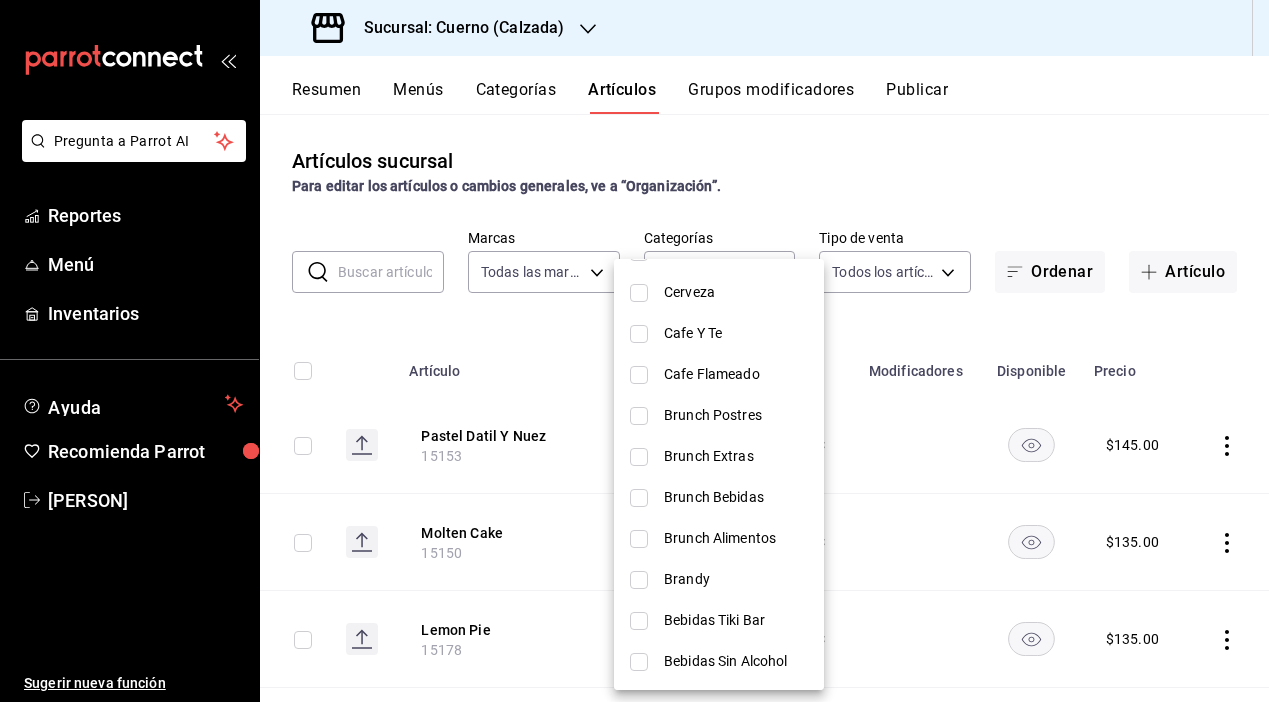 scroll, scrollTop: 2431, scrollLeft: 0, axis: vertical 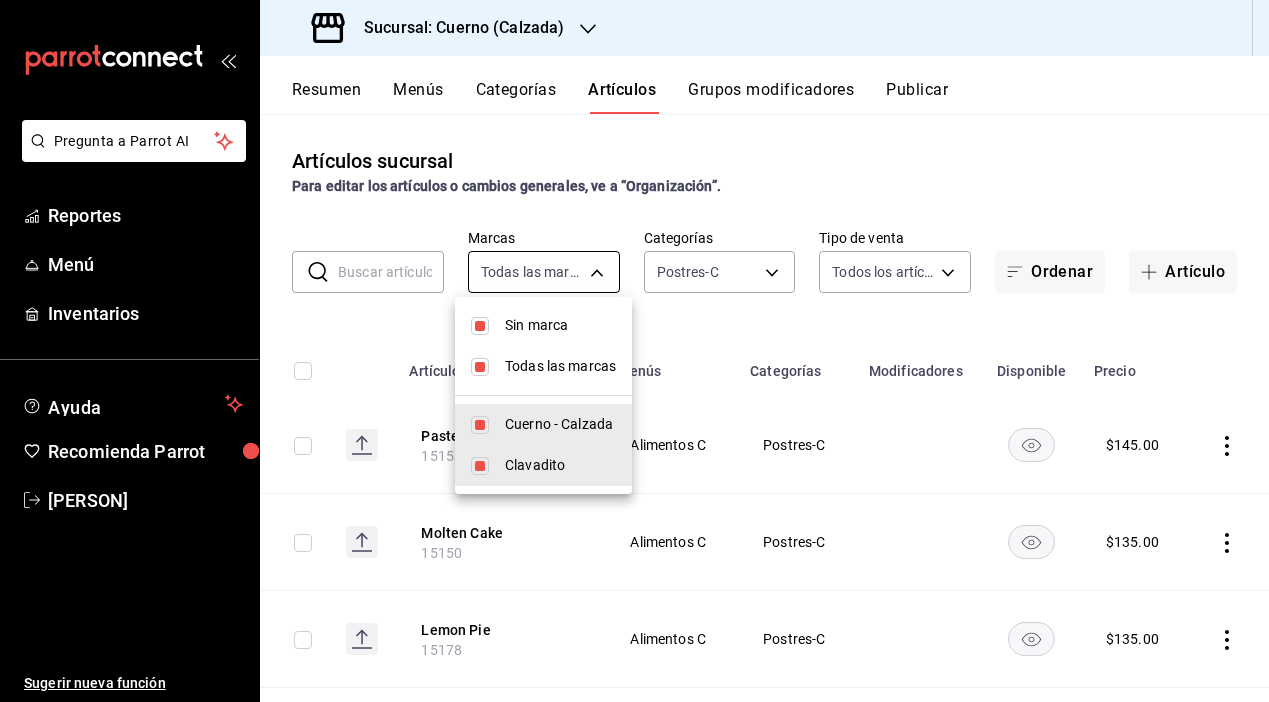 click on "Pregunta a Parrot AI Reportes   Menú   Inventarios   Ayuda Recomienda Parrot   [PERSON]   Sugerir nueva función   Sucursal: Cuerno (Calzada) Resumen Menús Categorías Artículos Grupos modificadores Publicar Artículos sucursal Para editar los artículos o cambios generales, ve a “Organización”. ​ ​ Marcas Todas las marcas, Sin marca [UUID],[UUID] Categorías Postres-C [UUID] Tipo de venta Todos los artículos ALL Ordenar Artículo Artículo Menús Categorías Modificadores Disponible Precio Pastel Datil Y Nuez [NUMBER] Alimentos C Postres-C $ 145.00 Molten Cake [NUMBER] Alimentos C Postres-C $ 135.00 Lemon Pie [NUMBER] Alimentos C Postres-C $ 135.00 Cremoso Helado De Vainilla [NUMBER] Alimentos C Postres-C $ 95.00 Cheesecake Lotus De Chocolate [NUMBER] Alimentos C Postres-C $ 155.00 Guardar GANA 1 MES GRATIS EN TU SUSCRIPCIÓN AQUÍ Ver video tutorial Ir a video Pregunta a Parrot AI Reportes   Menú   Inventarios" at bounding box center [634, 351] 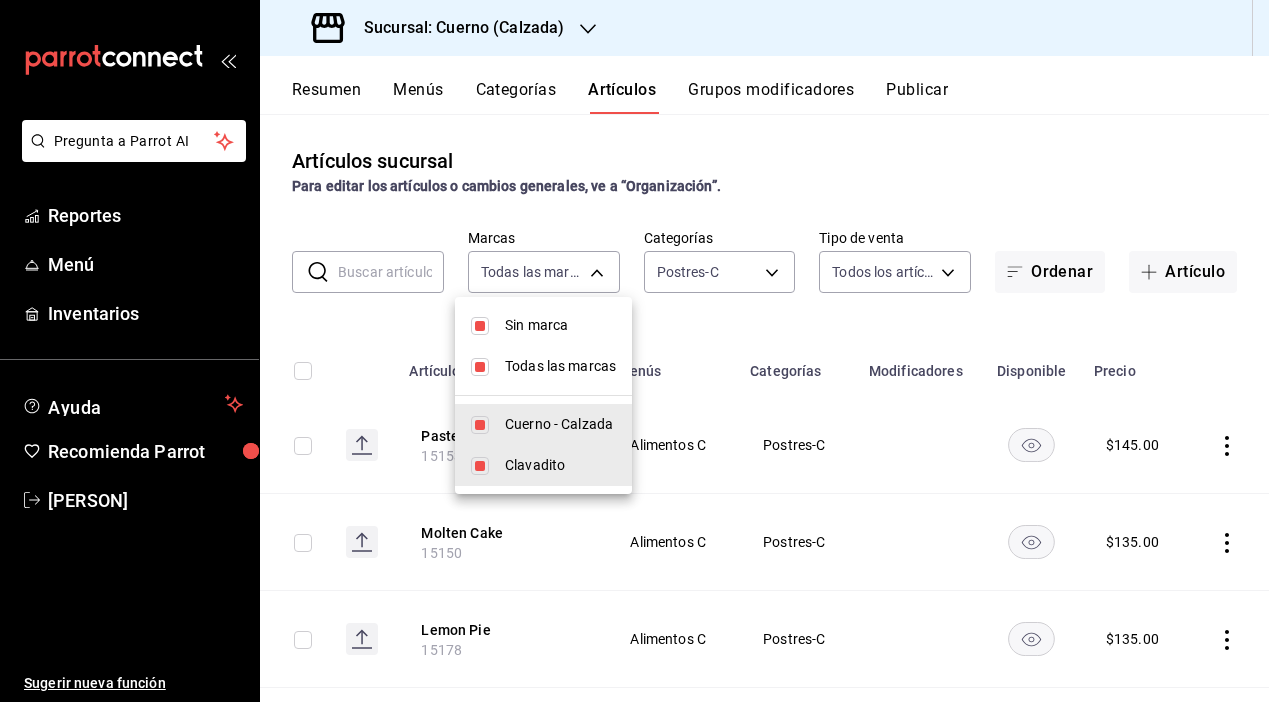 click at bounding box center (480, 466) 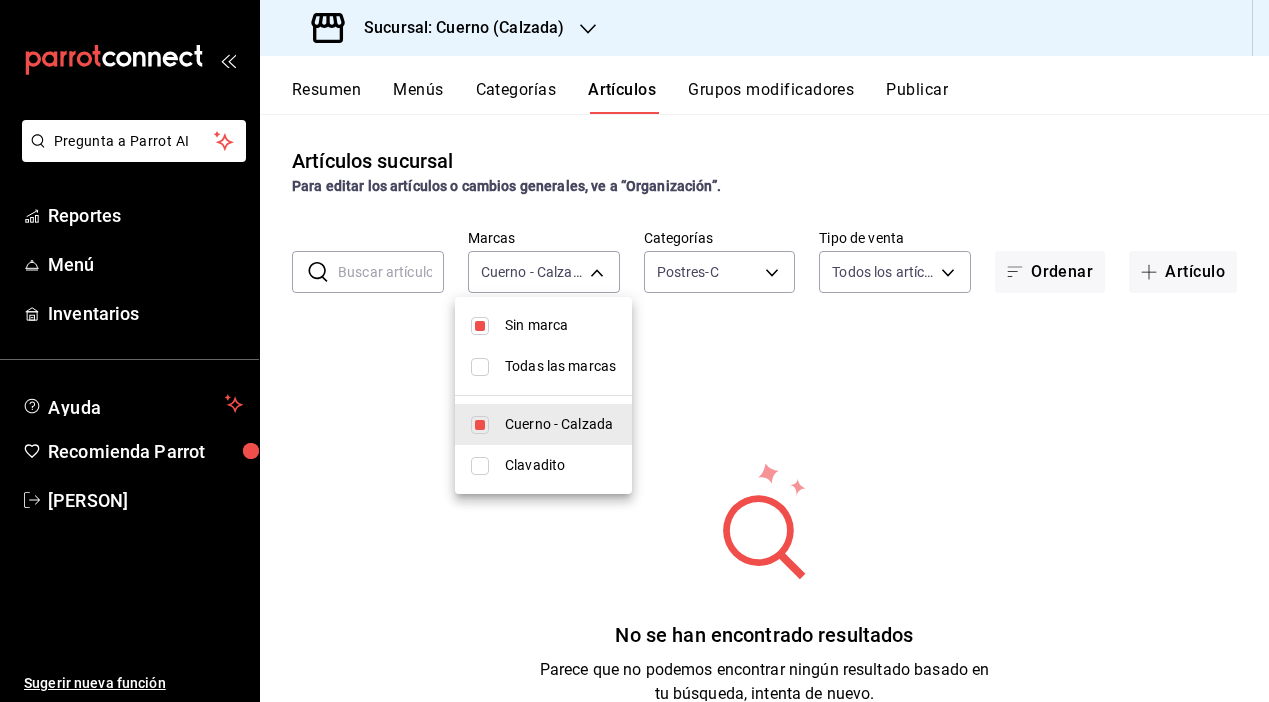 click at bounding box center [634, 351] 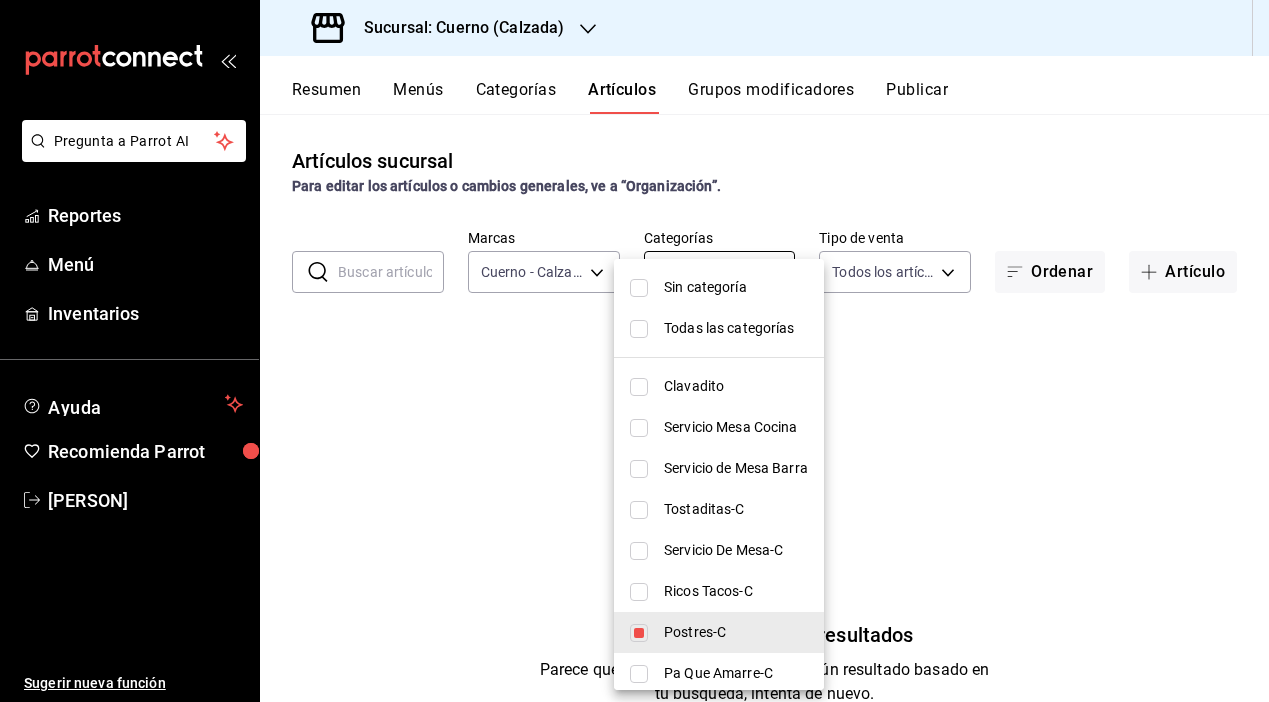 click on "Pregunta a Parrot AI Reportes   Menú   Inventarios   Ayuda Recomienda Parrot   [PERSON]   Sugerir nueva función   Sucursal: Cuerno (Calzada) Resumen Menús Categorías Artículos Grupos modificadores Publicar Artículos sucursal Para editar los artículos o cambios generales, ve a “Organización”. ​ ​ Marcas Cuerno - Calzada, Sin marca [UUID] Categorías Postres-C [UUID] Tipo de venta Todos los artículos ALL Ordenar Artículo No se han encontrado resultados Parece que no podemos encontrar ningún resultado basado en tu búsqueda, intenta de nuevo. Guardar GANA 1 MES GRATIS EN TU SUSCRIPCIÓN AQUÍ ¿Recuerdas cómo empezó tu restaurante?
Hoy puedes ayudar a un colega a tener el mismo cambio que tú viviste.
Recomienda Parrot directamente desde tu Portal Administrador.
Es fácil y rápido.
🎁 Por cada restaurante que se una, ganas 1 mes gratis. Ver video tutorial Ir a video Pregunta a Parrot AI Reportes   Menú   Inventarios" at bounding box center [634, 351] 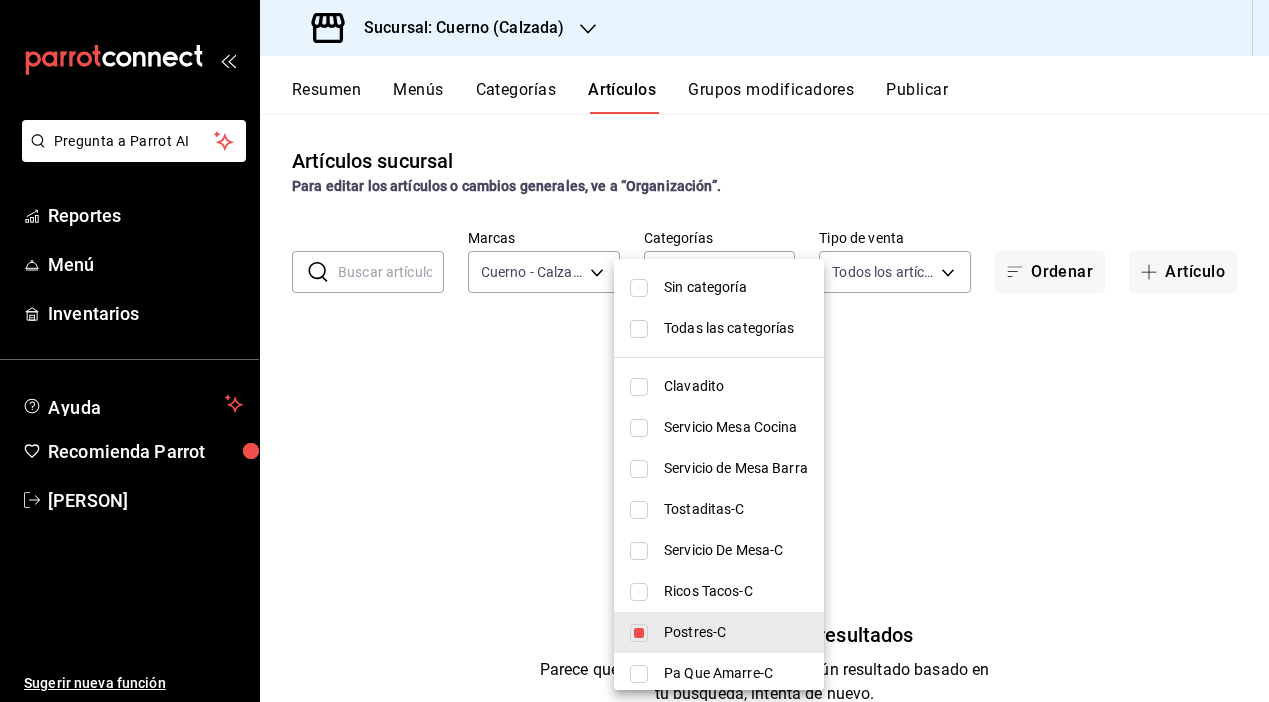 click at bounding box center (639, 633) 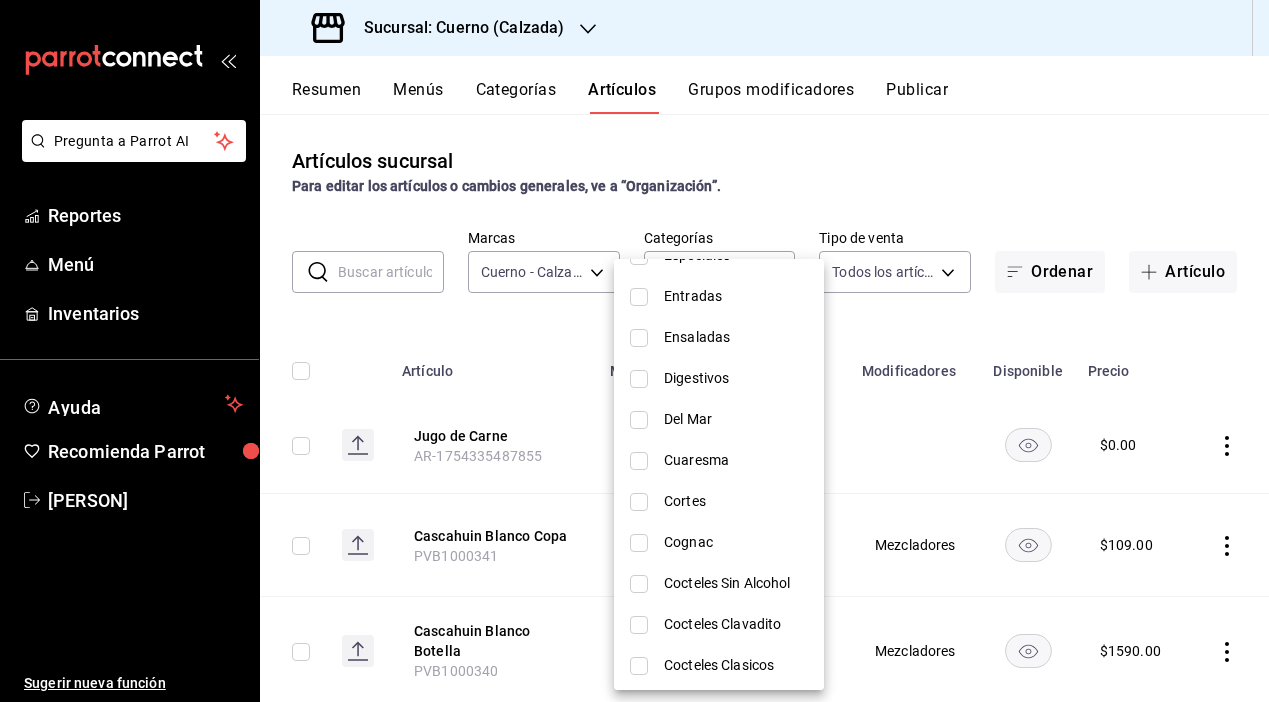scroll, scrollTop: 1962, scrollLeft: 0, axis: vertical 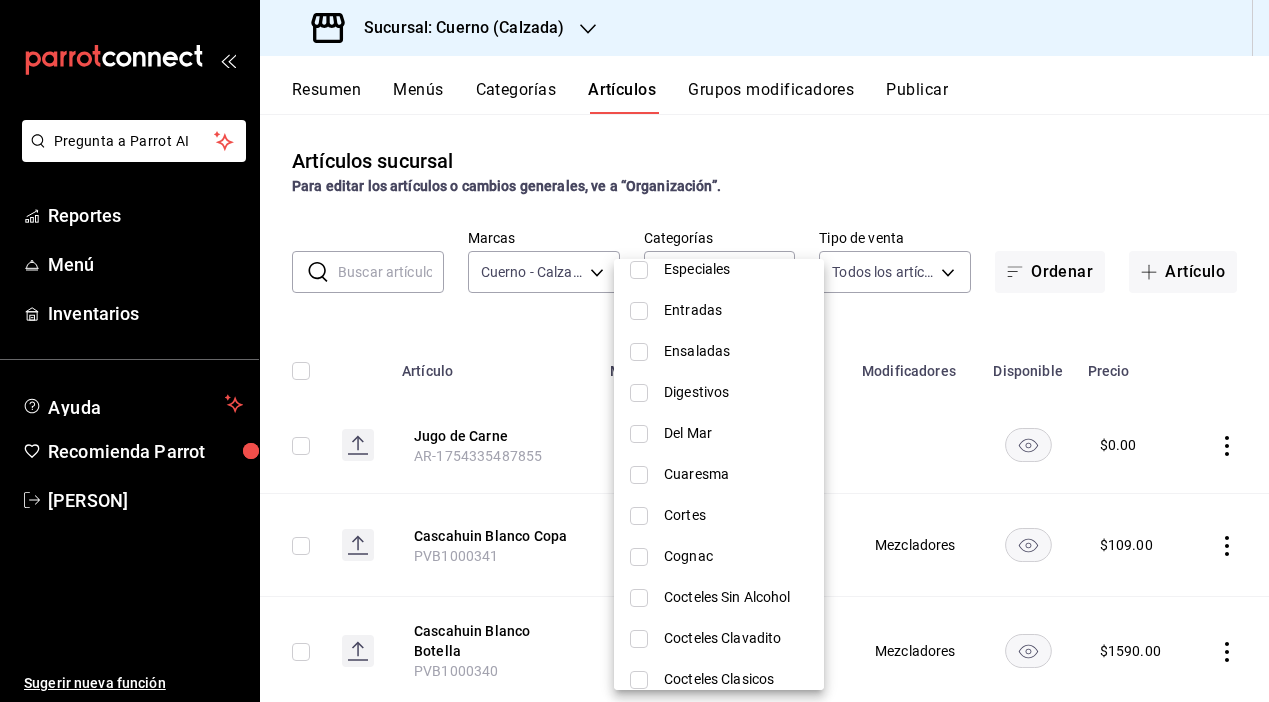 click at bounding box center (639, 434) 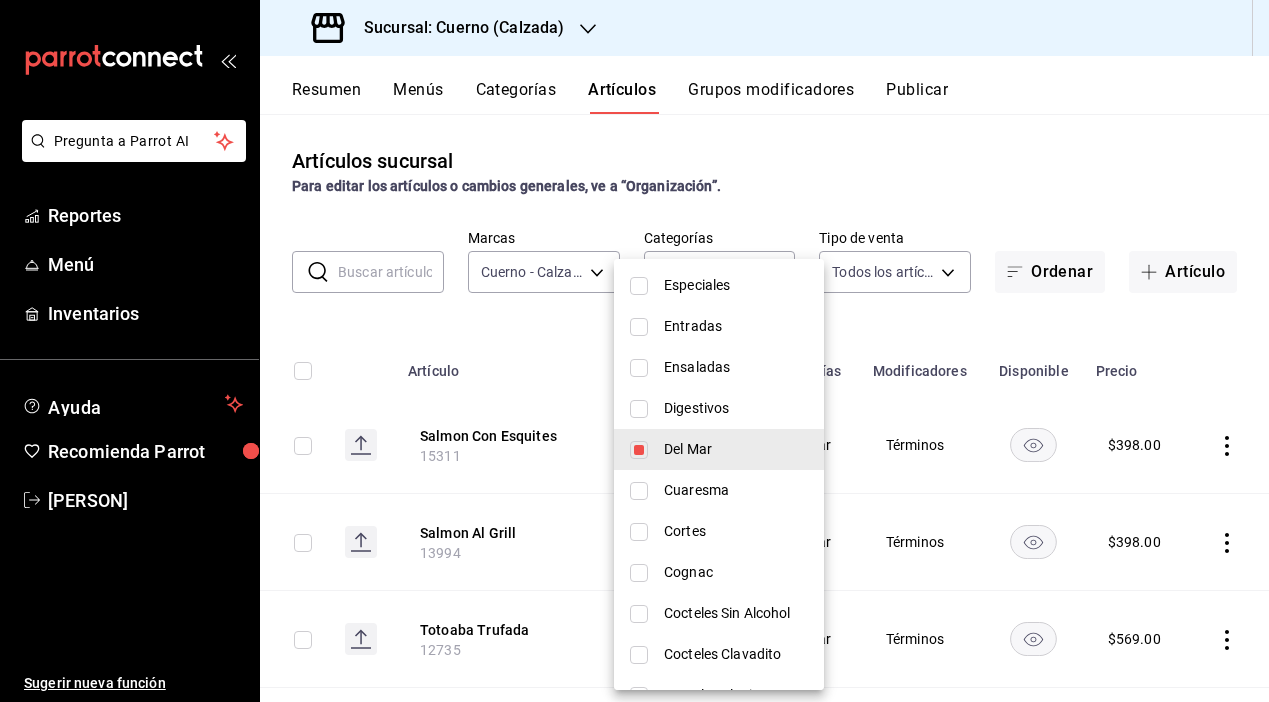 scroll, scrollTop: 1913, scrollLeft: 0, axis: vertical 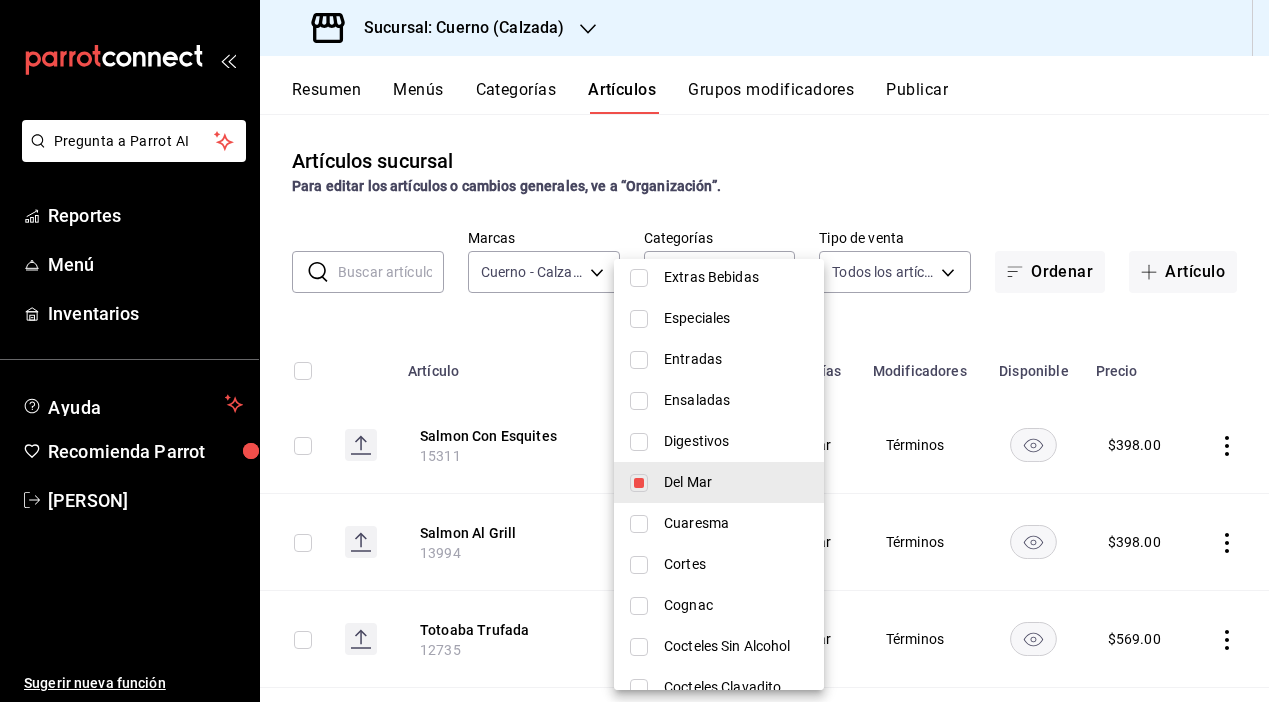 click at bounding box center [639, 401] 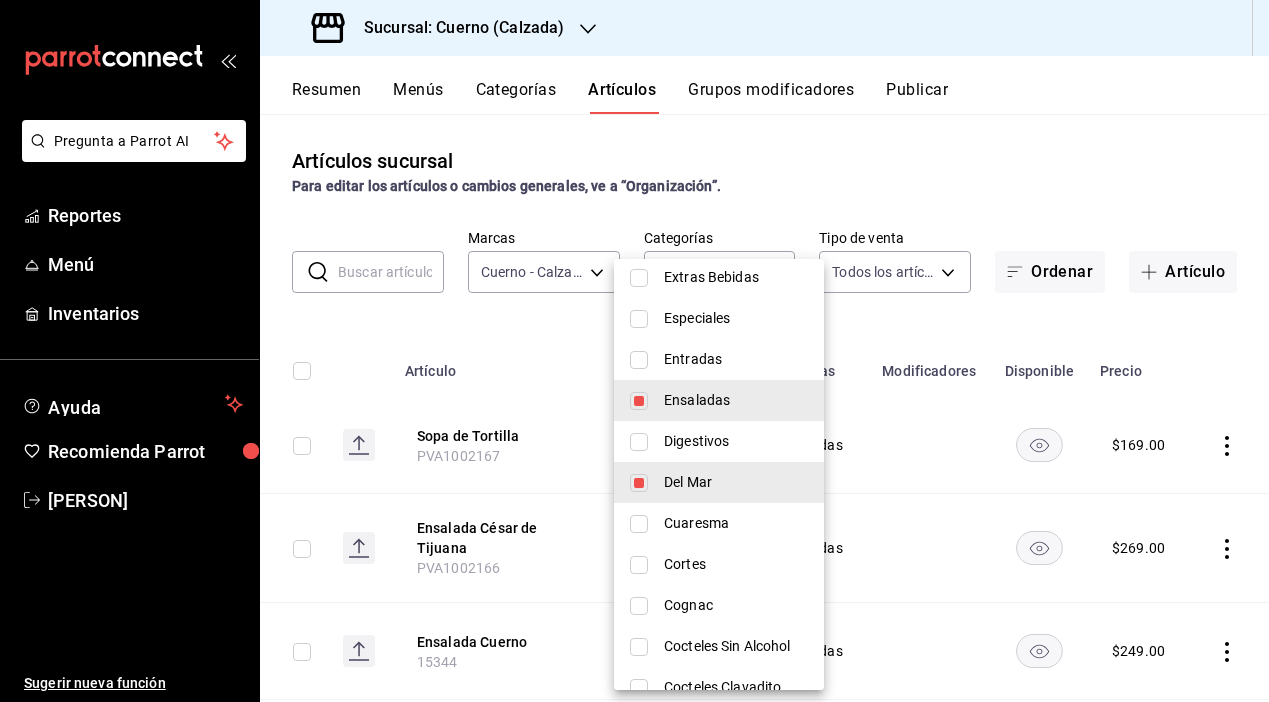 click at bounding box center [639, 360] 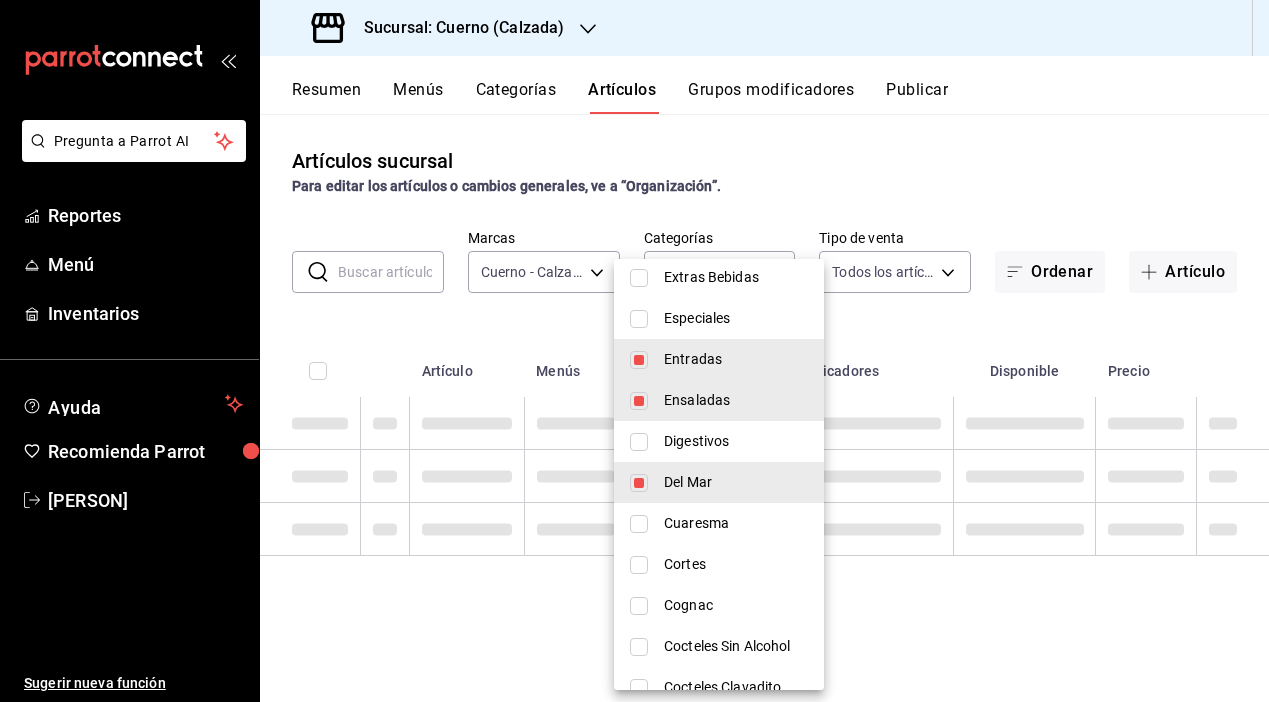 click at bounding box center [639, 319] 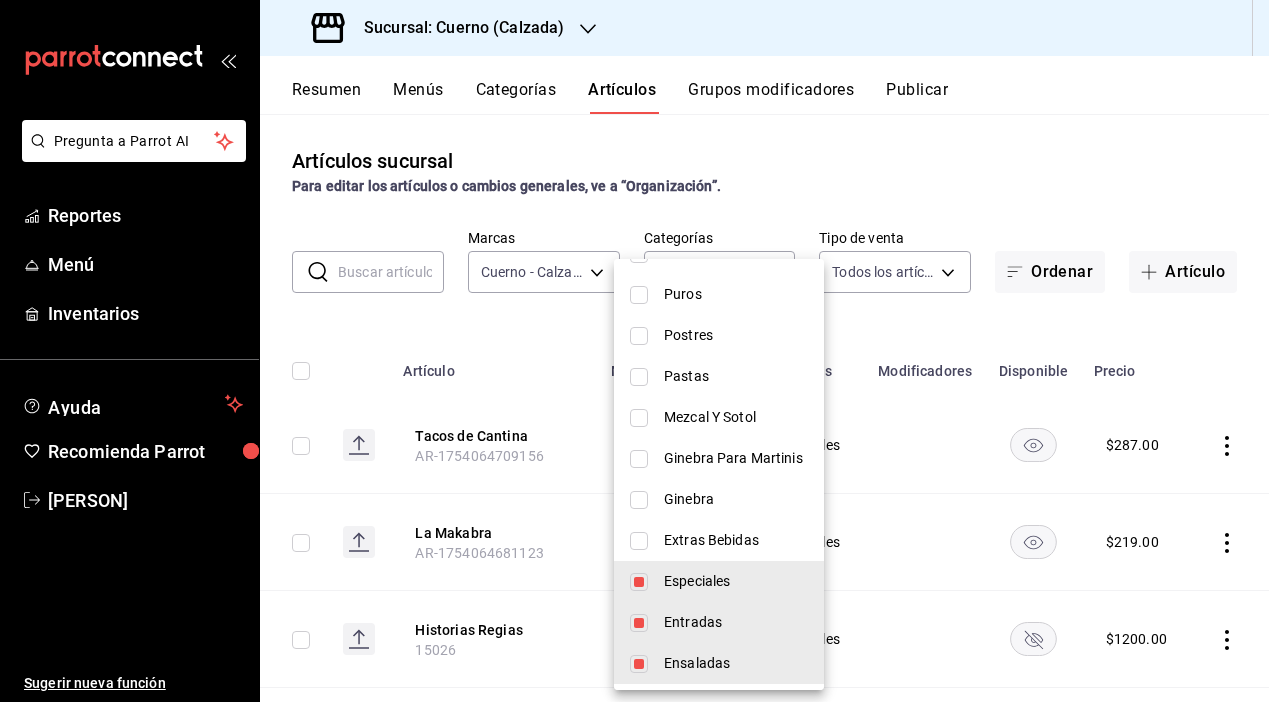 scroll, scrollTop: 1622, scrollLeft: 0, axis: vertical 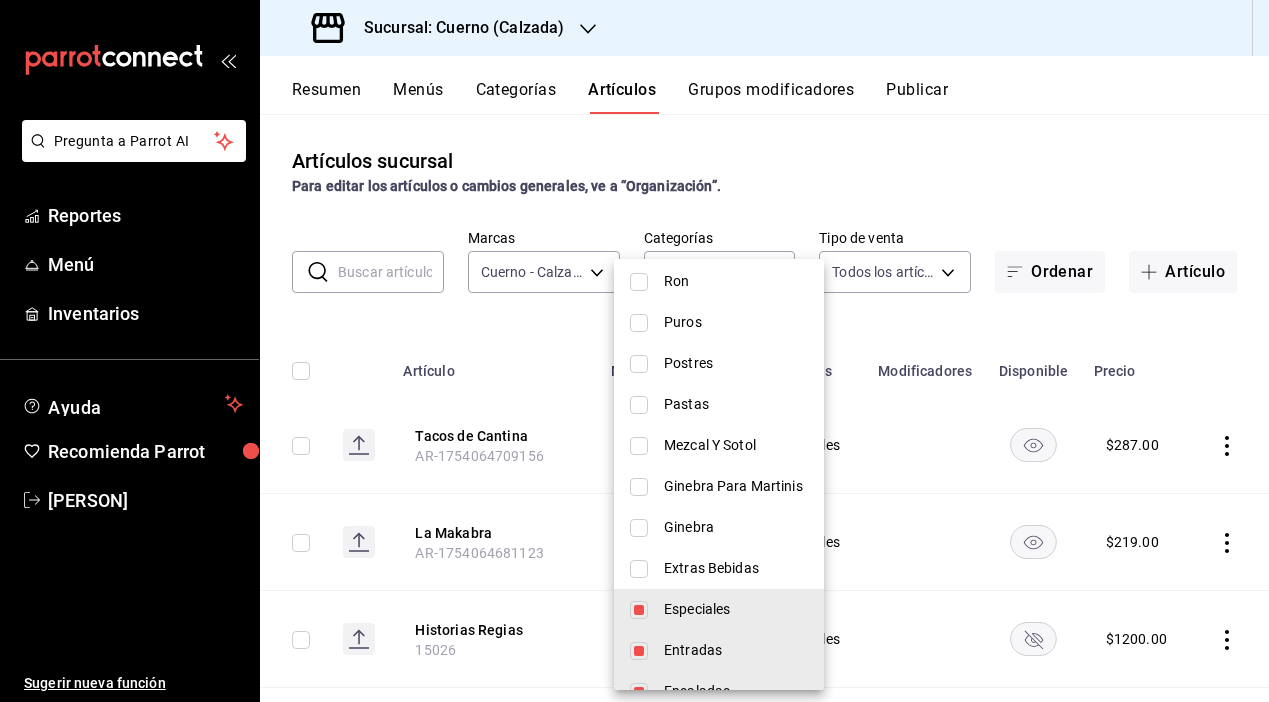 click at bounding box center (639, 405) 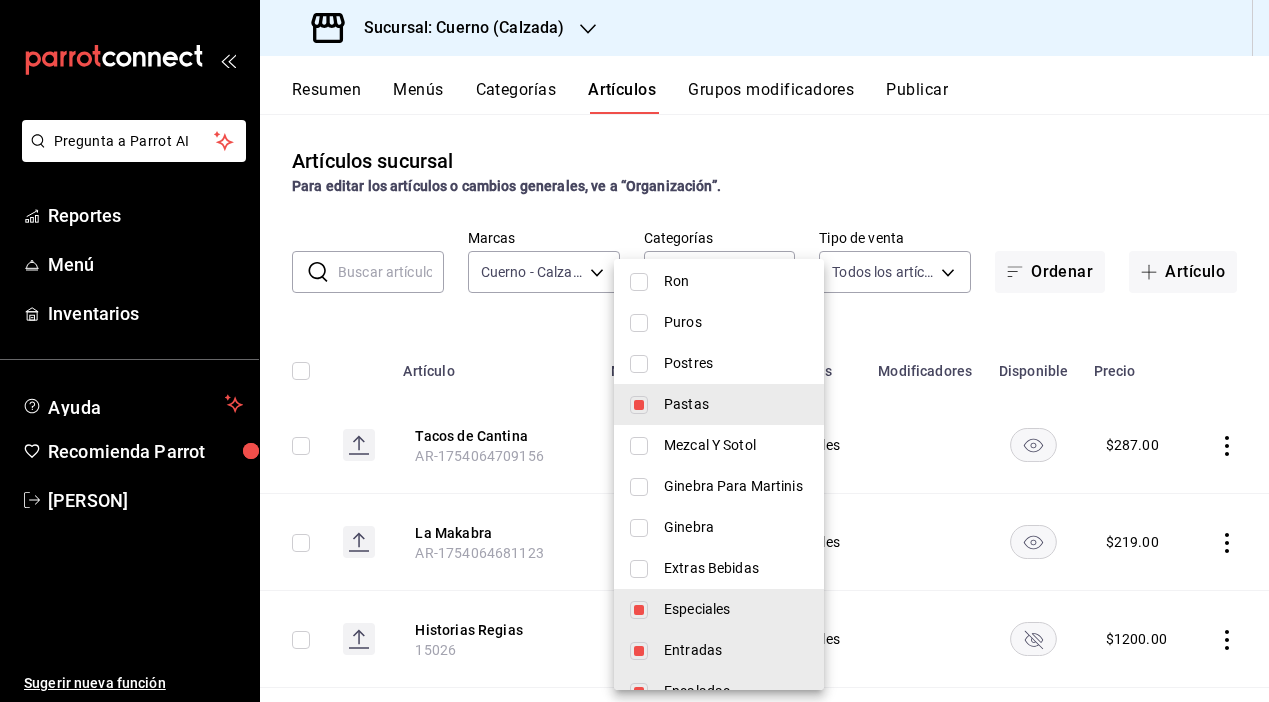 click at bounding box center [639, 364] 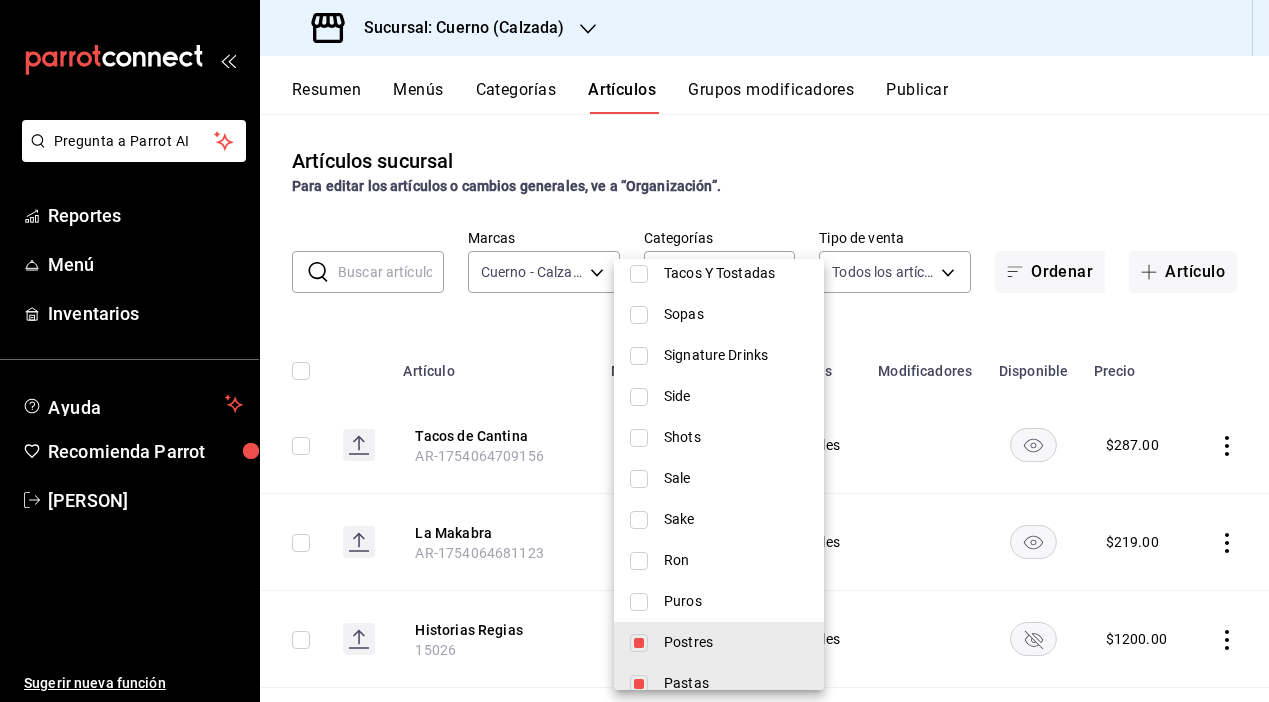 scroll, scrollTop: 1282, scrollLeft: 0, axis: vertical 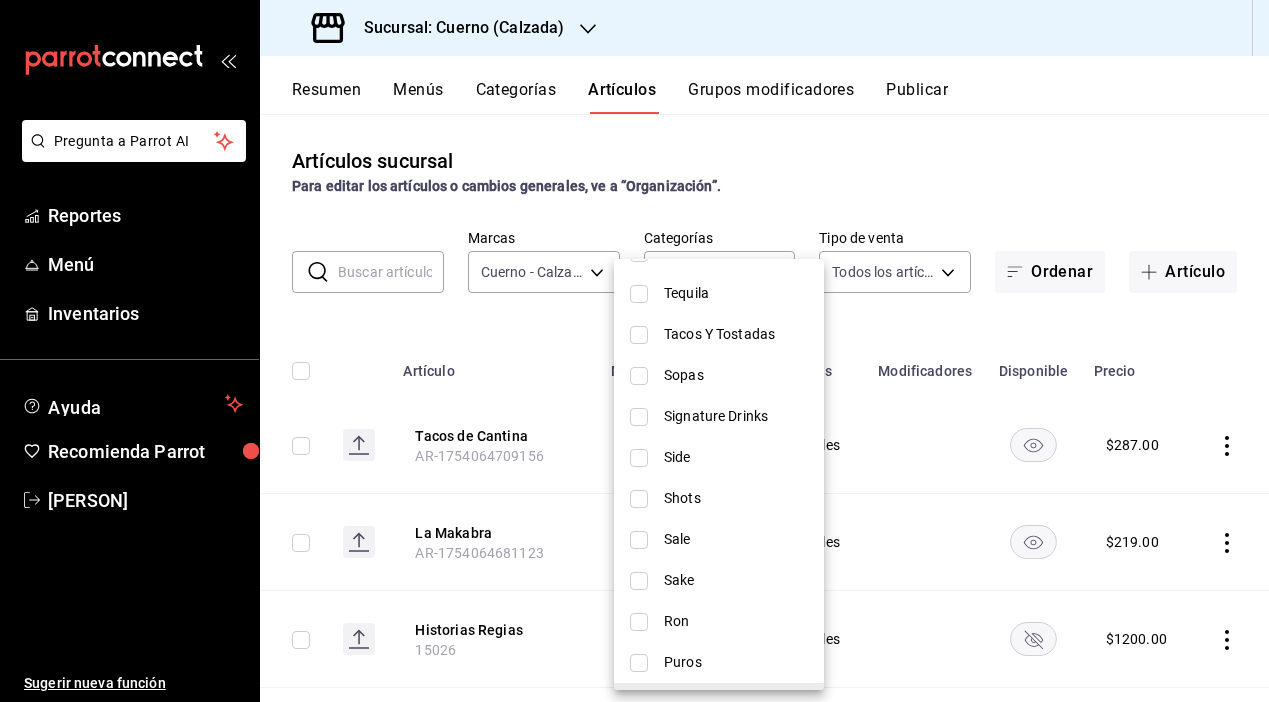 click at bounding box center [639, 376] 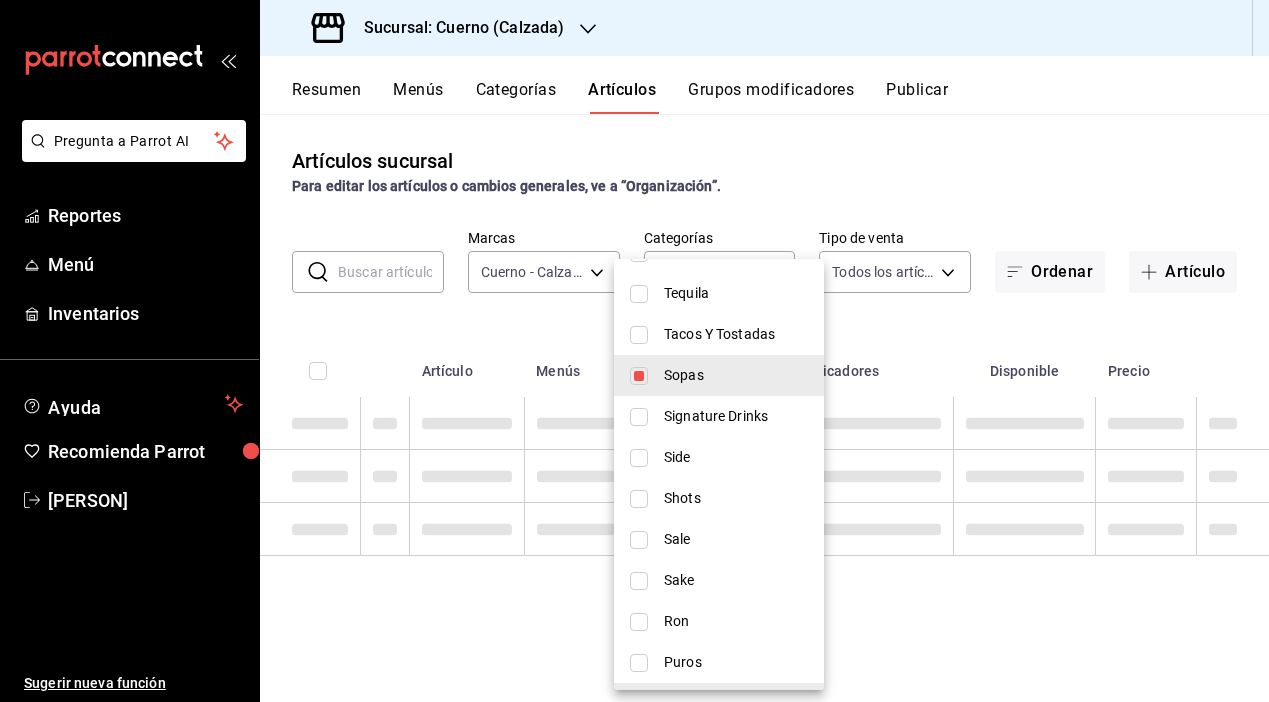 type on "90f875bb-f82e-4b45-84ab-948ecb1b15f4,48cf0c20-ab61-41e8-8554-24a0d75d1a95,c6f5937a-c444-445a-bd05-501cb2b3488a,13f86ded-e23e-4896-a4d8-d9187b08dd43,e59864d3-e9be-4f6a-a879-b799c0bf08df,100a2905-e501-473e-97cd-3bb9ededbba3,37089e2d-3839-4137-9fd2-a2bba1ea5137" 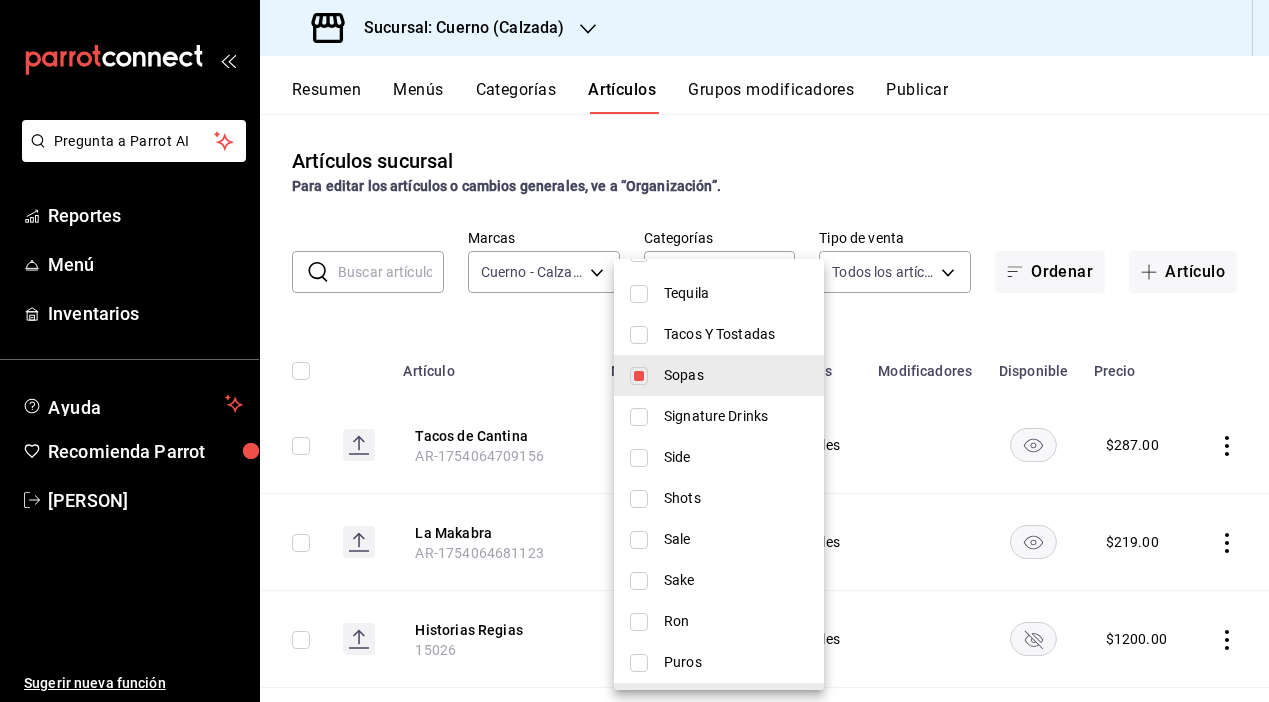 click at bounding box center (639, 335) 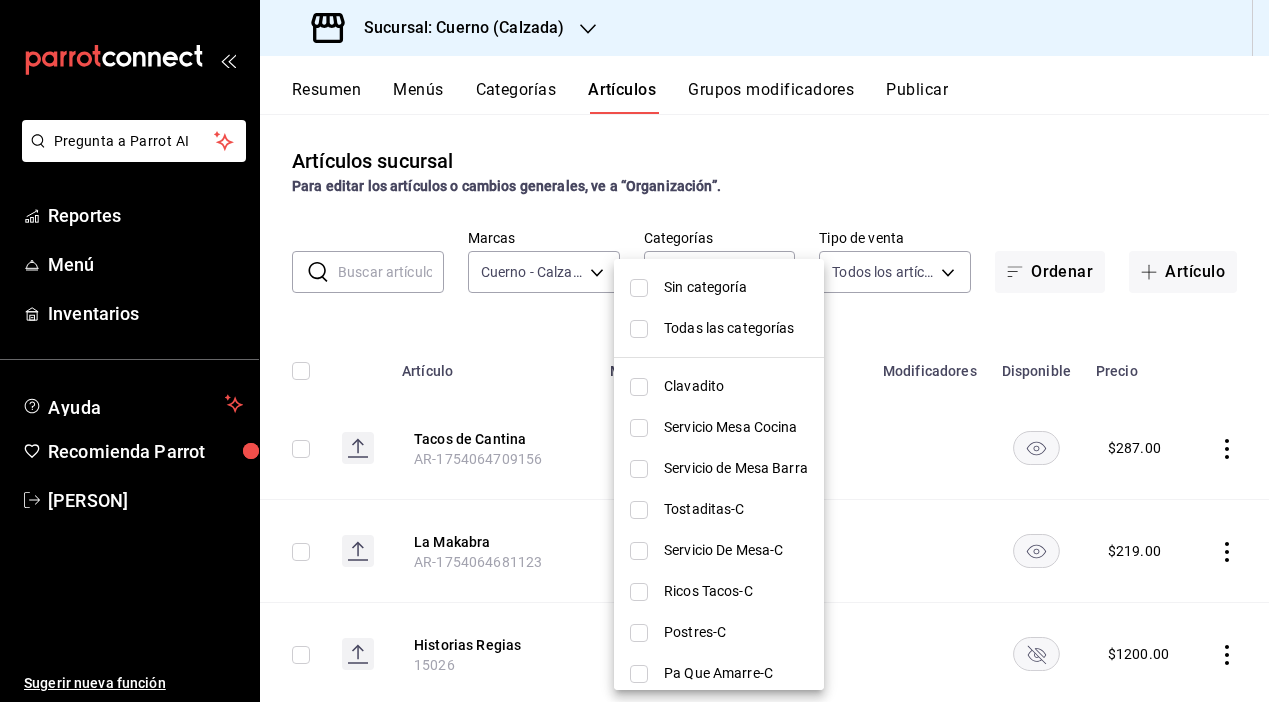 scroll, scrollTop: 0, scrollLeft: 0, axis: both 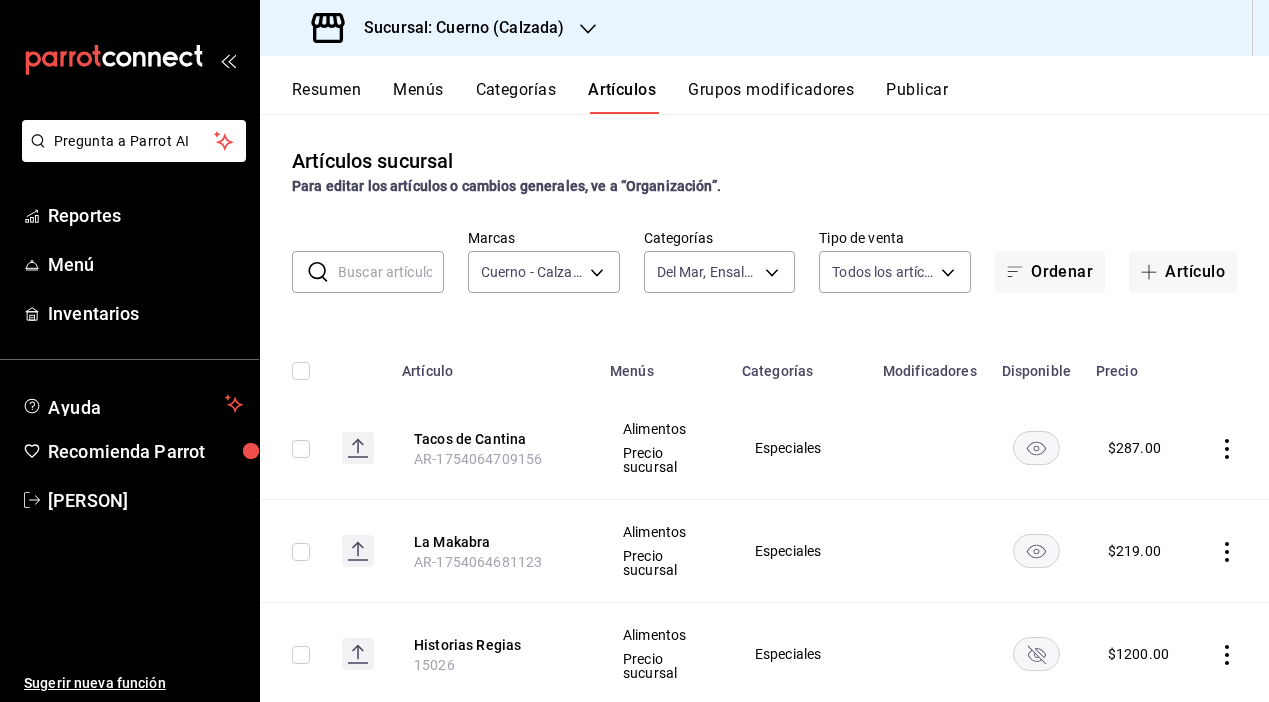 click at bounding box center [391, 272] 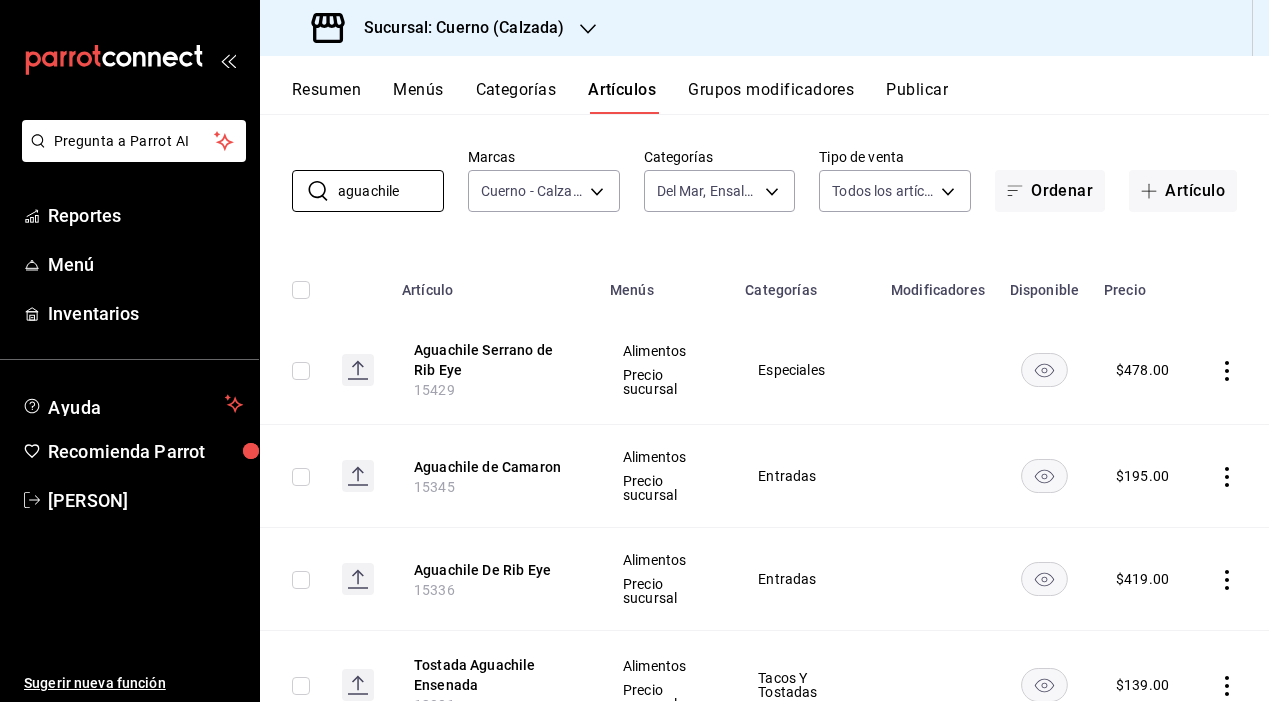 scroll, scrollTop: 81, scrollLeft: 0, axis: vertical 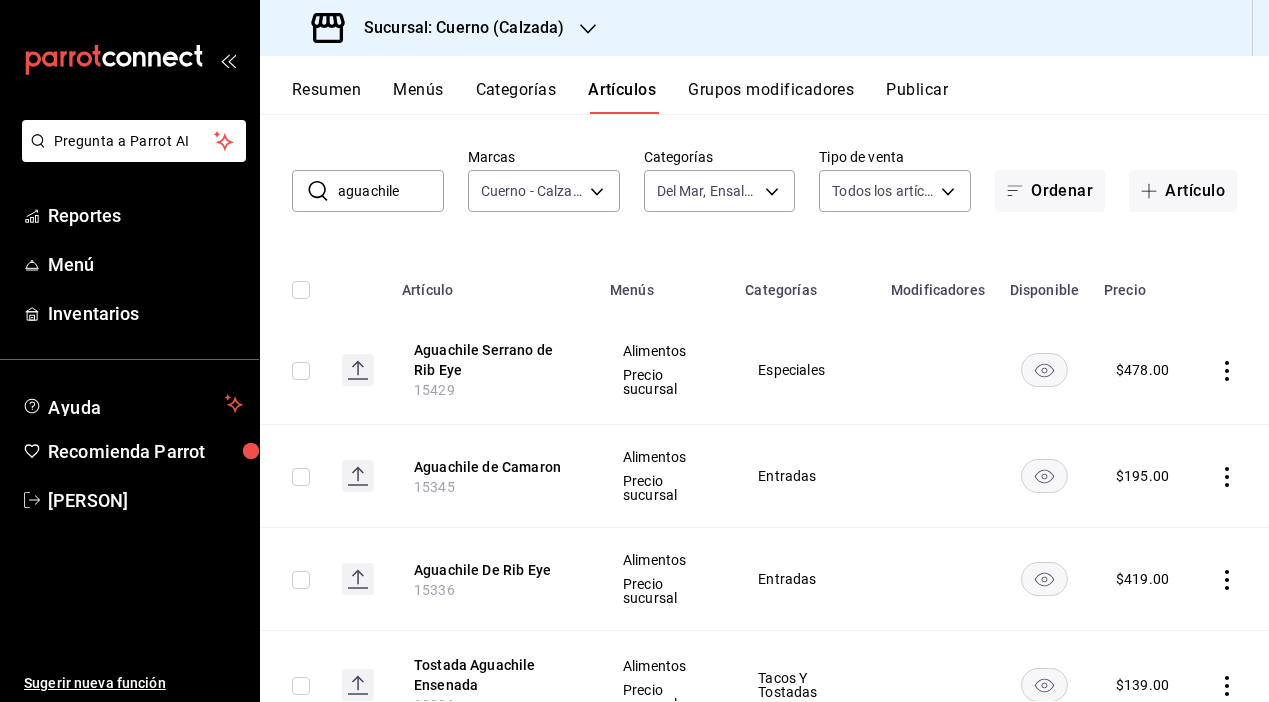 click 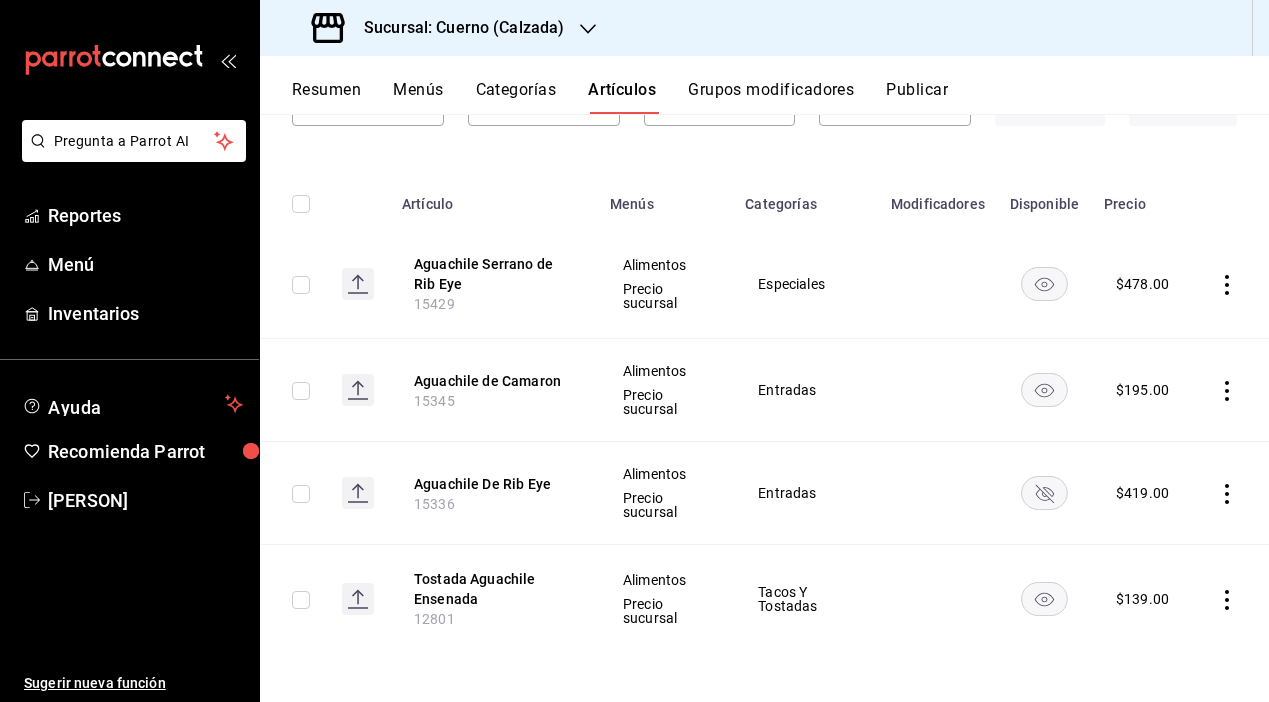 scroll, scrollTop: 167, scrollLeft: 0, axis: vertical 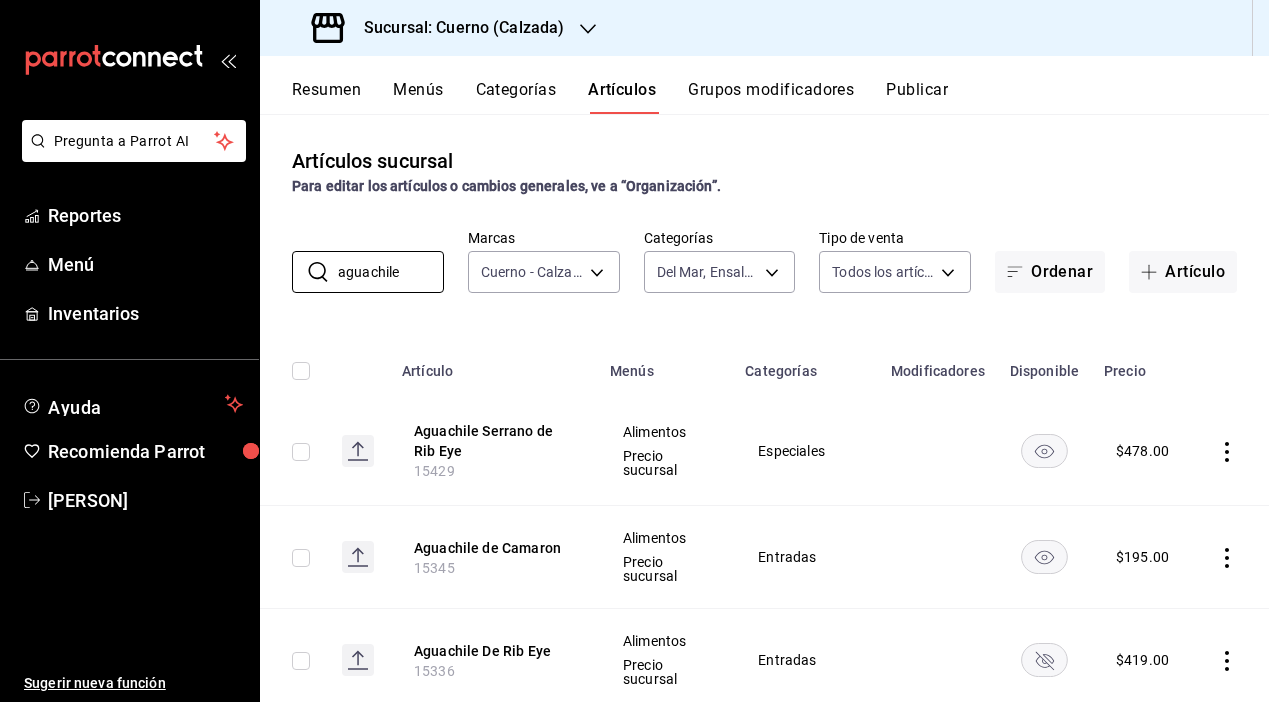 drag, startPoint x: 428, startPoint y: 278, endPoint x: 287, endPoint y: 278, distance: 141 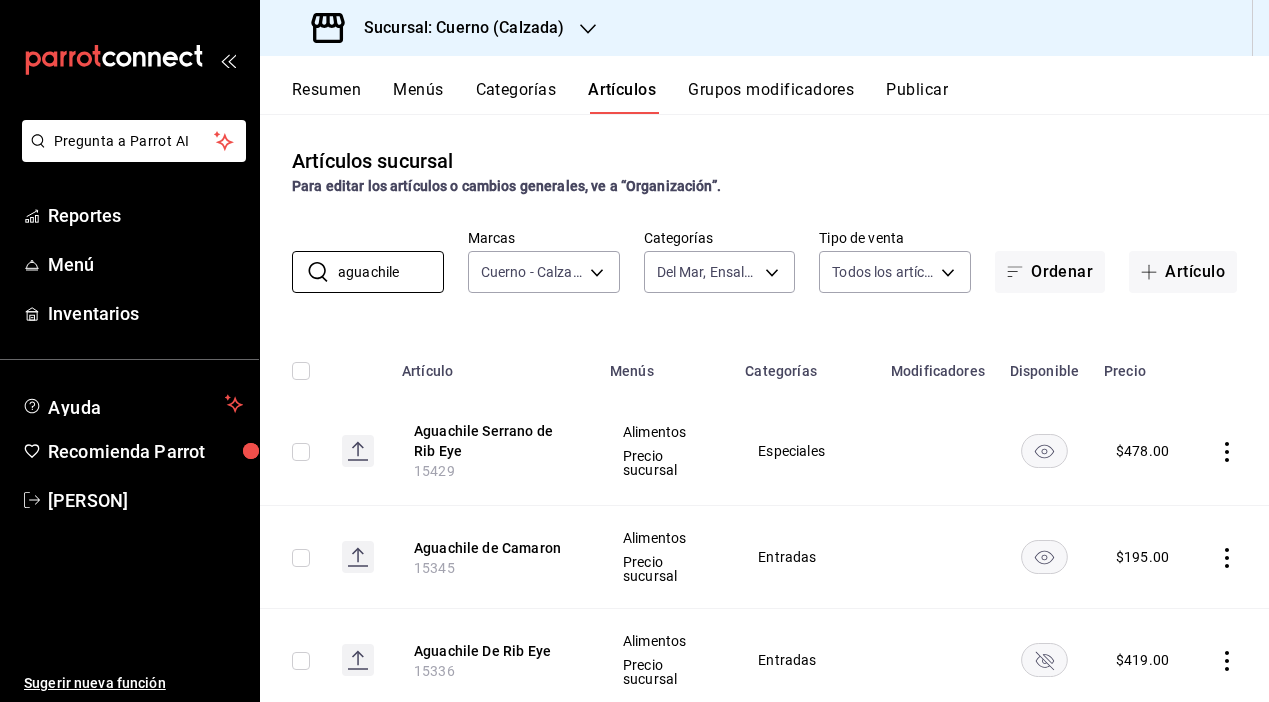 click on "​ aguachile ​ Marcas Cuerno - Calzada, Sin marca [UUID] Categorías Del Mar, Ensaladas, Entradas, Especiales, Pastas, Postres, Sopas, Tacos Y Tostadas [UUID],[UUID],[UUID],[UUID],[UUID],[UUID],[UUID],[UUID] Tipo de venta Todos los artículos ALL Ordenar Artículo" at bounding box center (764, 261) 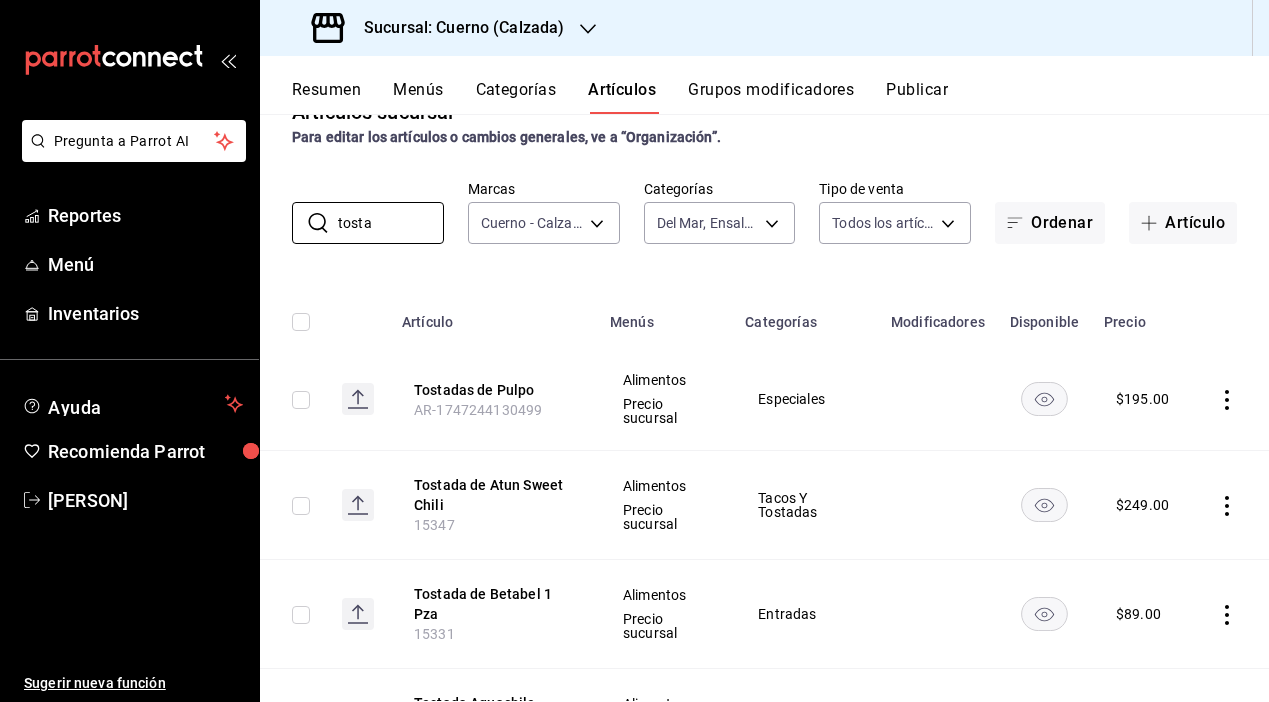 scroll, scrollTop: 56, scrollLeft: 0, axis: vertical 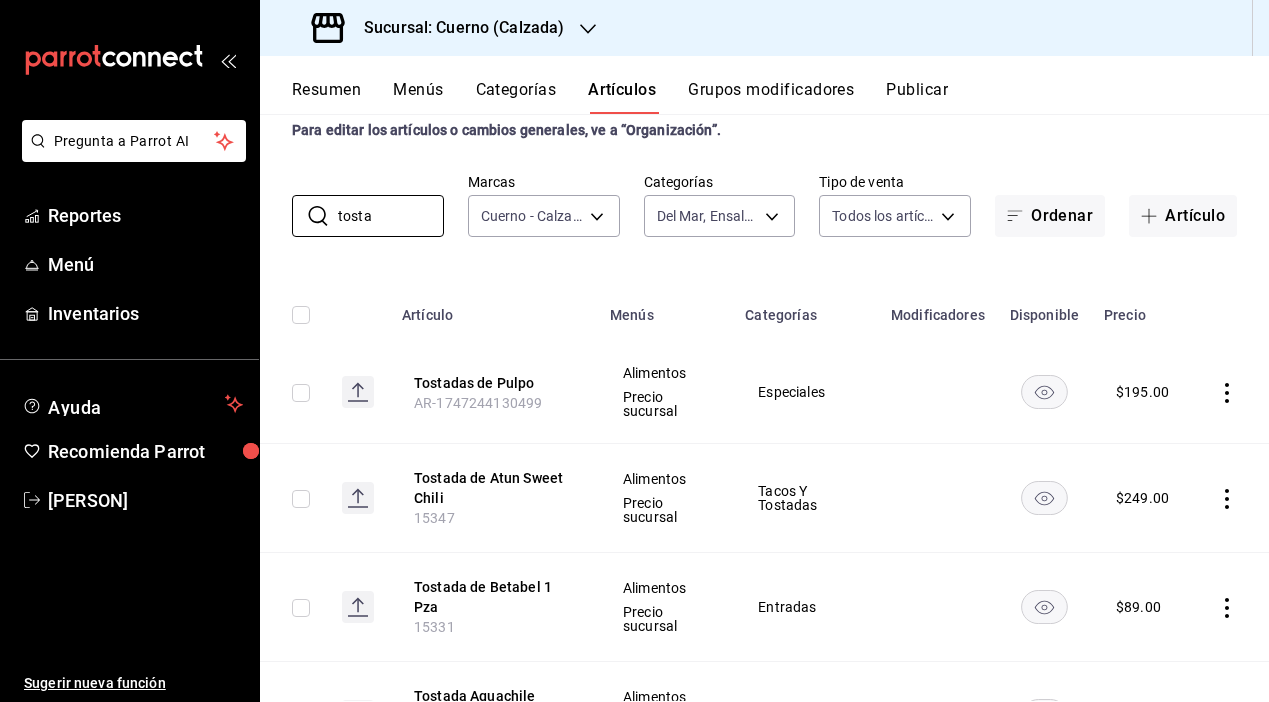 type on "tosta" 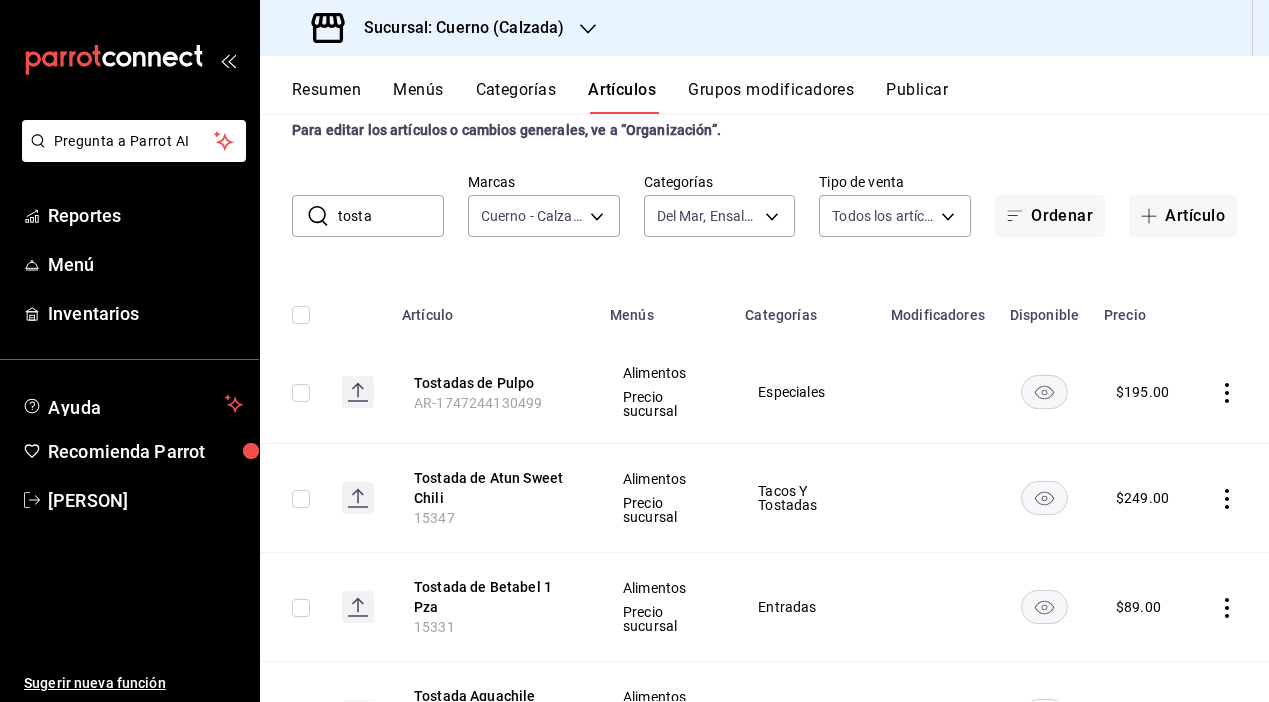 click 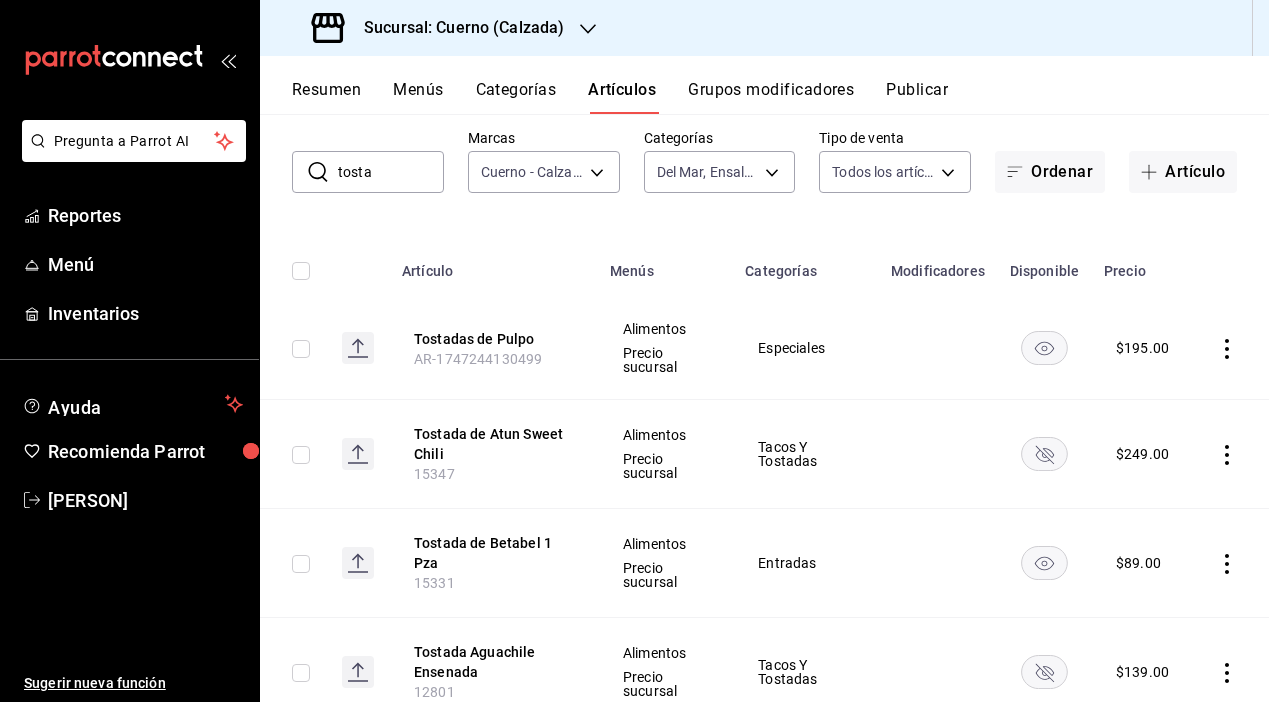scroll, scrollTop: 88, scrollLeft: 0, axis: vertical 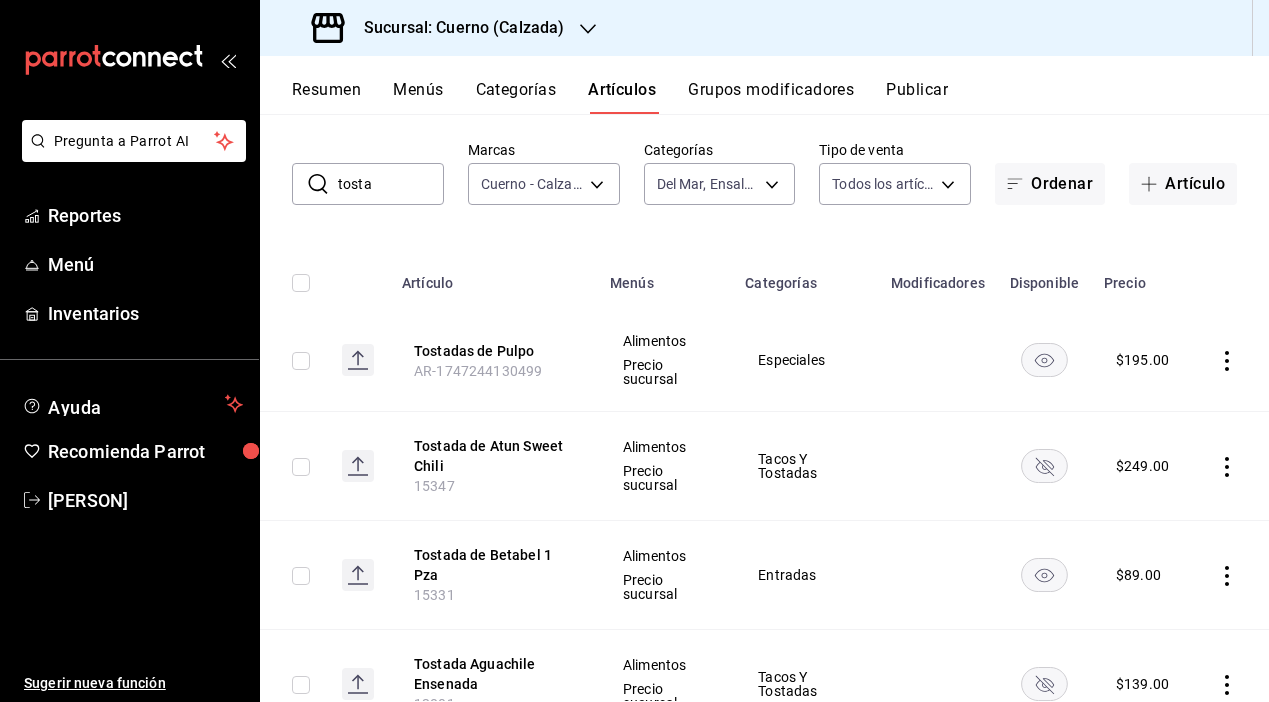 drag, startPoint x: 393, startPoint y: 190, endPoint x: 299, endPoint y: 190, distance: 94 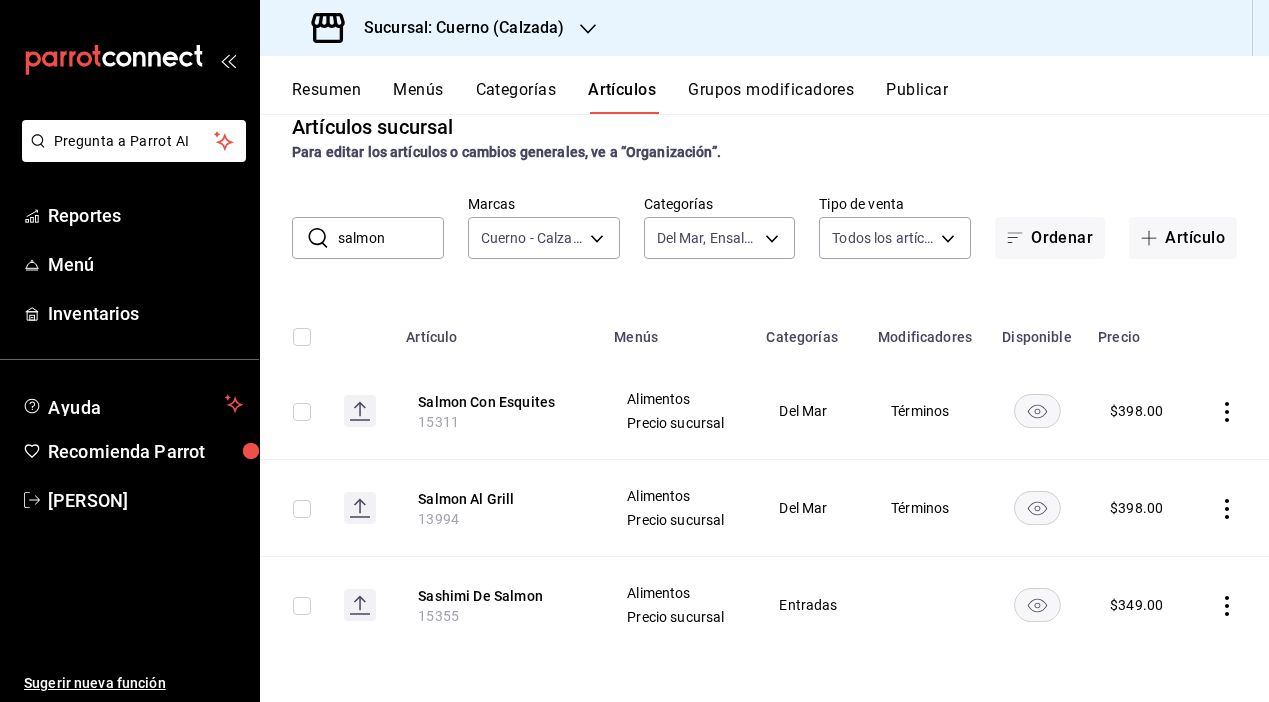 scroll, scrollTop: 34, scrollLeft: 0, axis: vertical 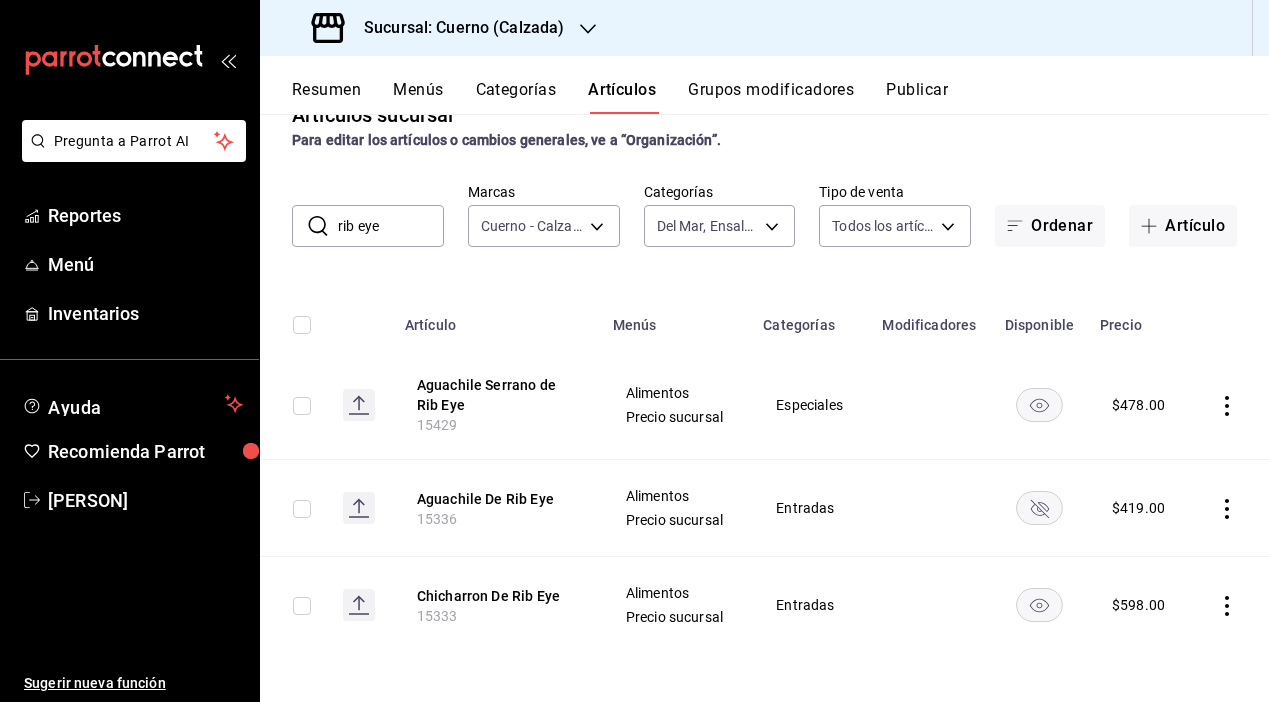 click on "rib eye" at bounding box center (391, 226) 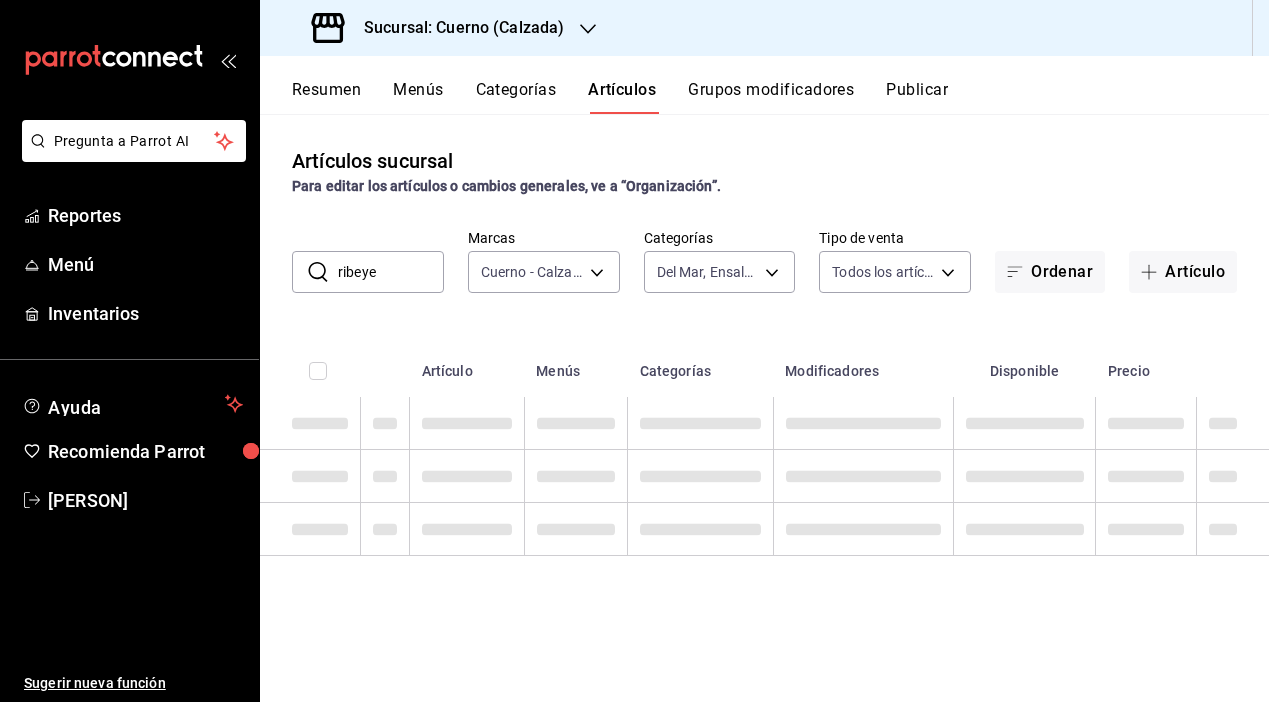scroll, scrollTop: 0, scrollLeft: 0, axis: both 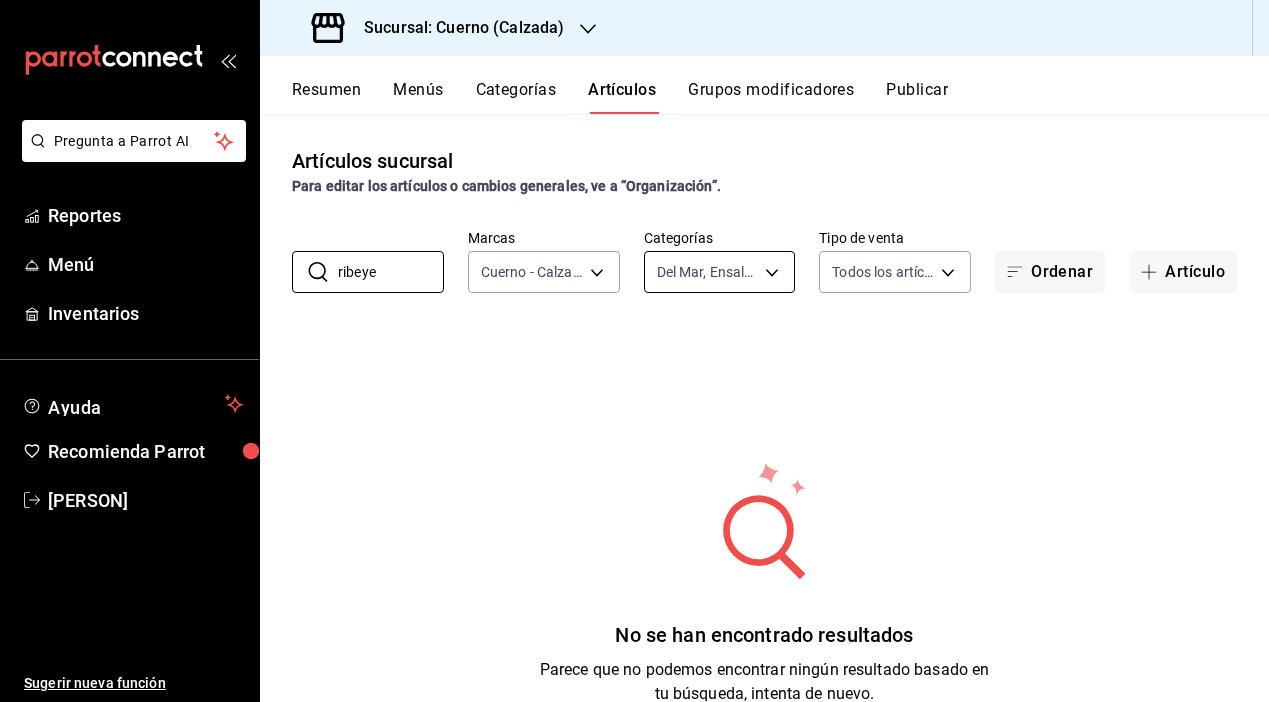 type on "ribeye" 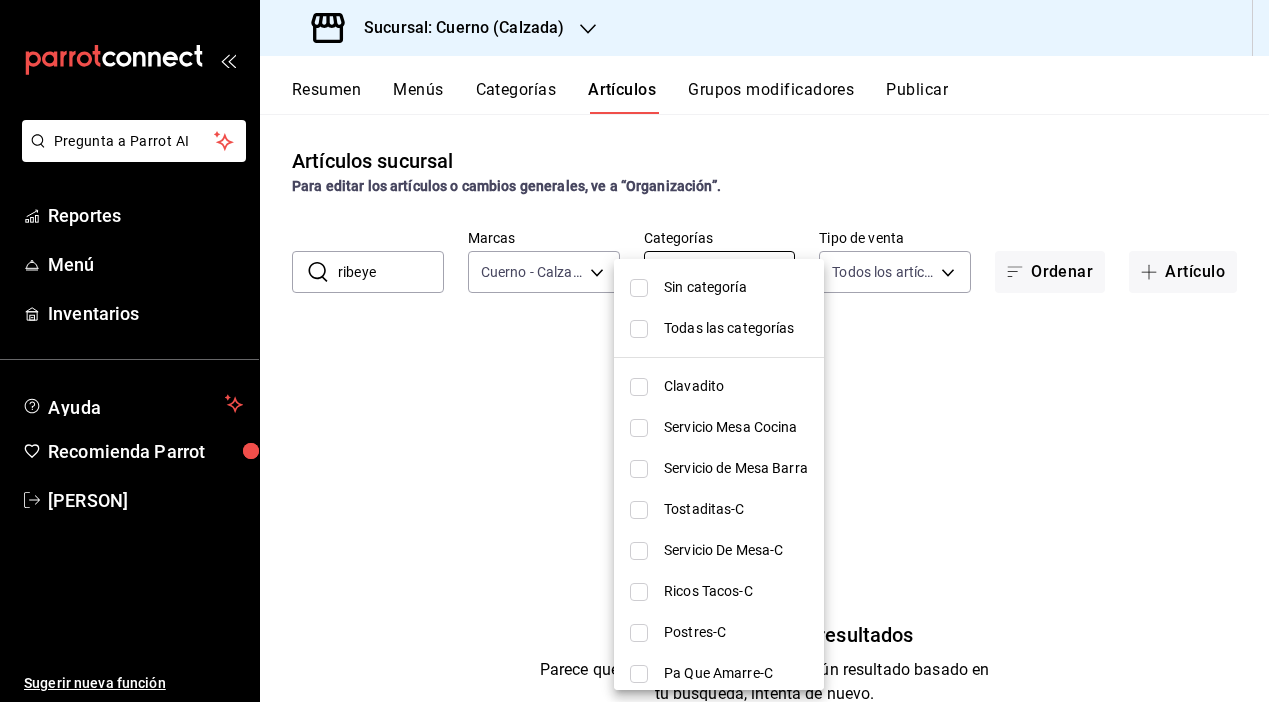 click on "Pregunta a Parrot AI Reportes   Menú   Inventarios   Ayuda Recomienda Parrot   [PERSON]   Sugerir nueva función   Sucursal: Cuerno (Calzada) Resumen Menús Categorías Artículos Grupos modificadores Publicar Artículos sucursal Para editar los artículos o cambios generales, ve a “Organización”. ​ ribeye ​ Marcas Cuerno - Calzada, Sin marca [UUID] Categorías Del Mar, Ensaladas, Entradas, Especiales, Pastas, Postres, Sopas, Tacos Y Tostadas [UUID],[UUID],[UUID],[UUID],[UUID],[UUID],[UUID],[UUID] Tipo de venta Todos los artículos ALL Ordenar Artículo No se han encontrado resultados Parece que no podemos encontrar ningún resultado basado en tu búsqueda, intenta de nuevo. Guardar GANA 1 MES GRATIS EN TU SUSCRIPCIÓN AQUÍ" at bounding box center (634, 351) 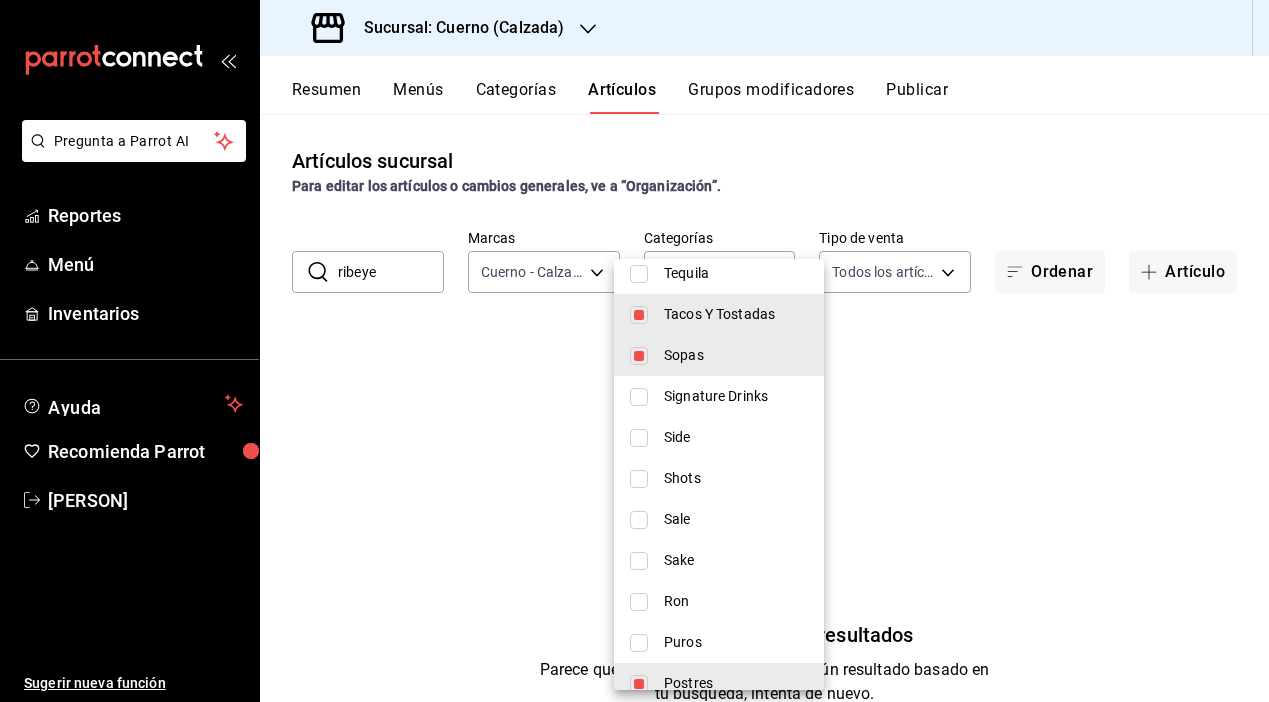 scroll, scrollTop: 1359, scrollLeft: 0, axis: vertical 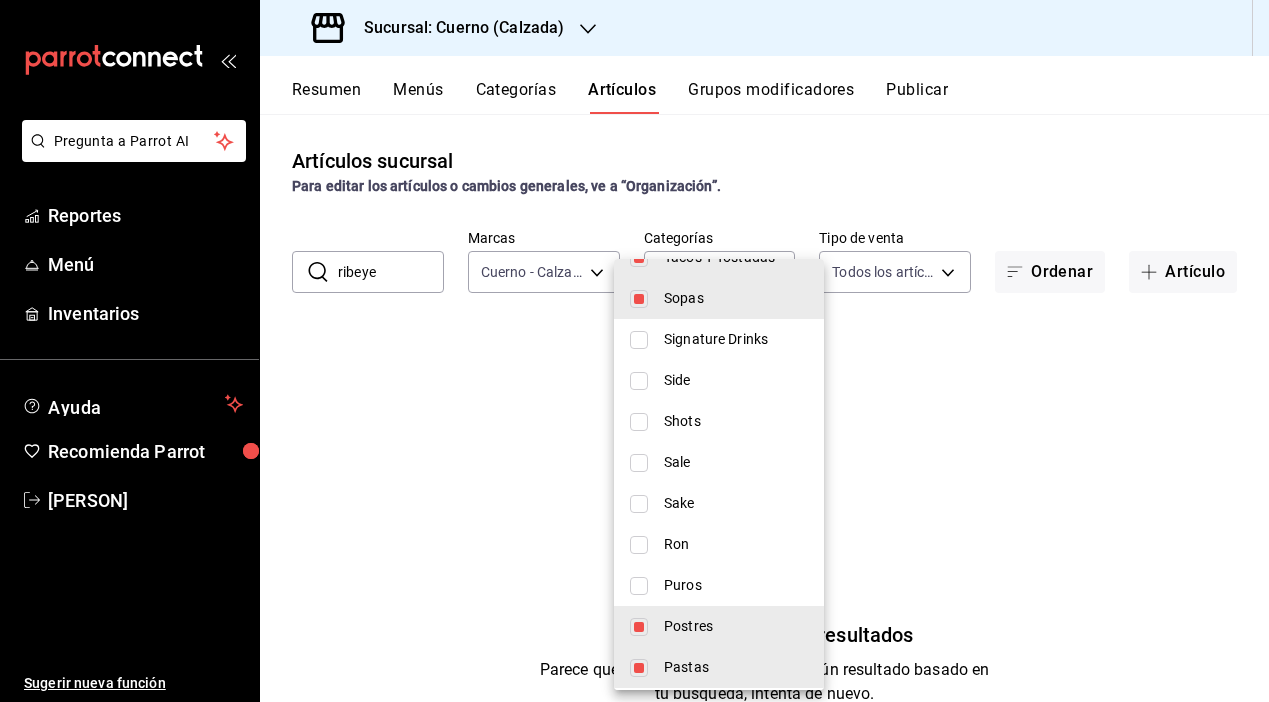 click at bounding box center (639, 381) 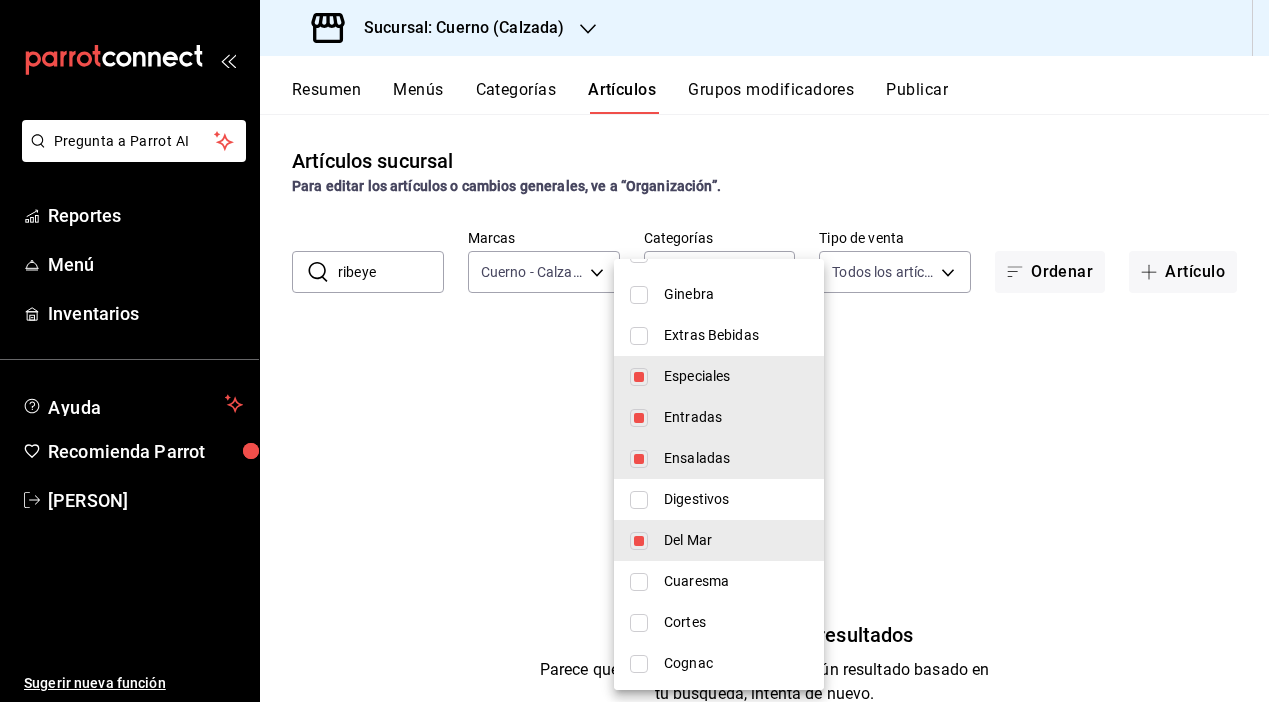 scroll, scrollTop: 1882, scrollLeft: 0, axis: vertical 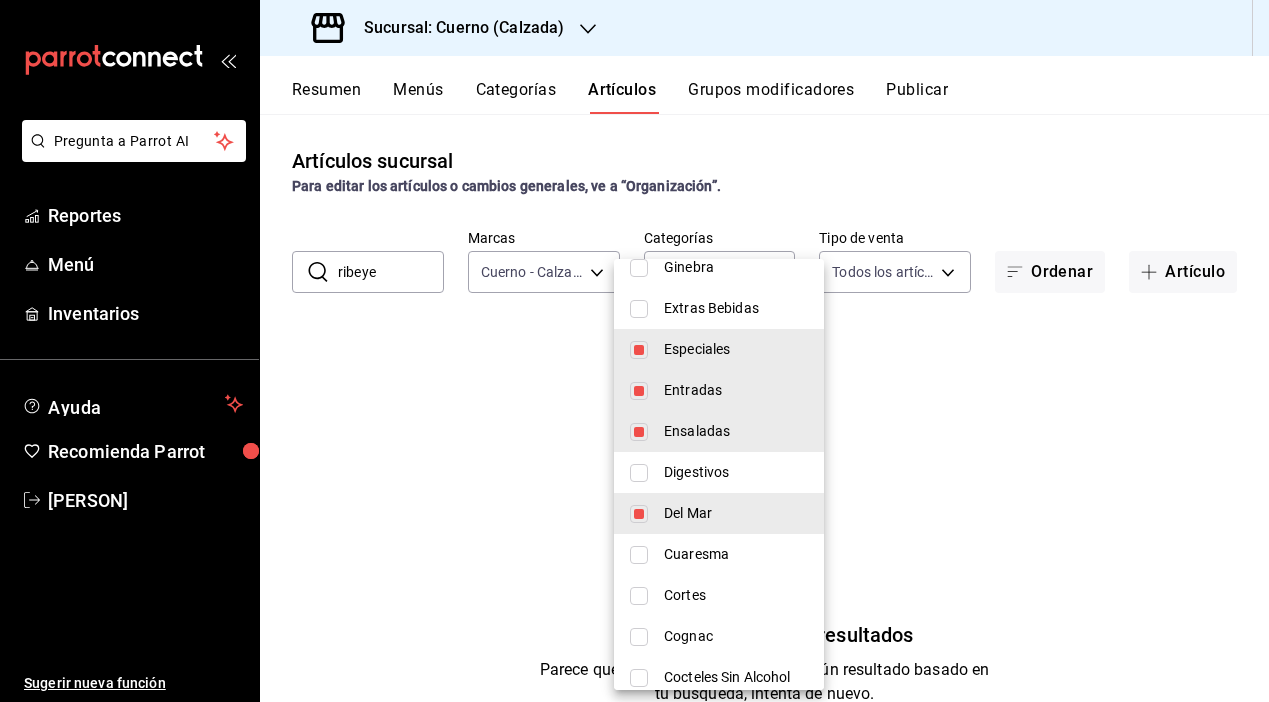 click at bounding box center [639, 596] 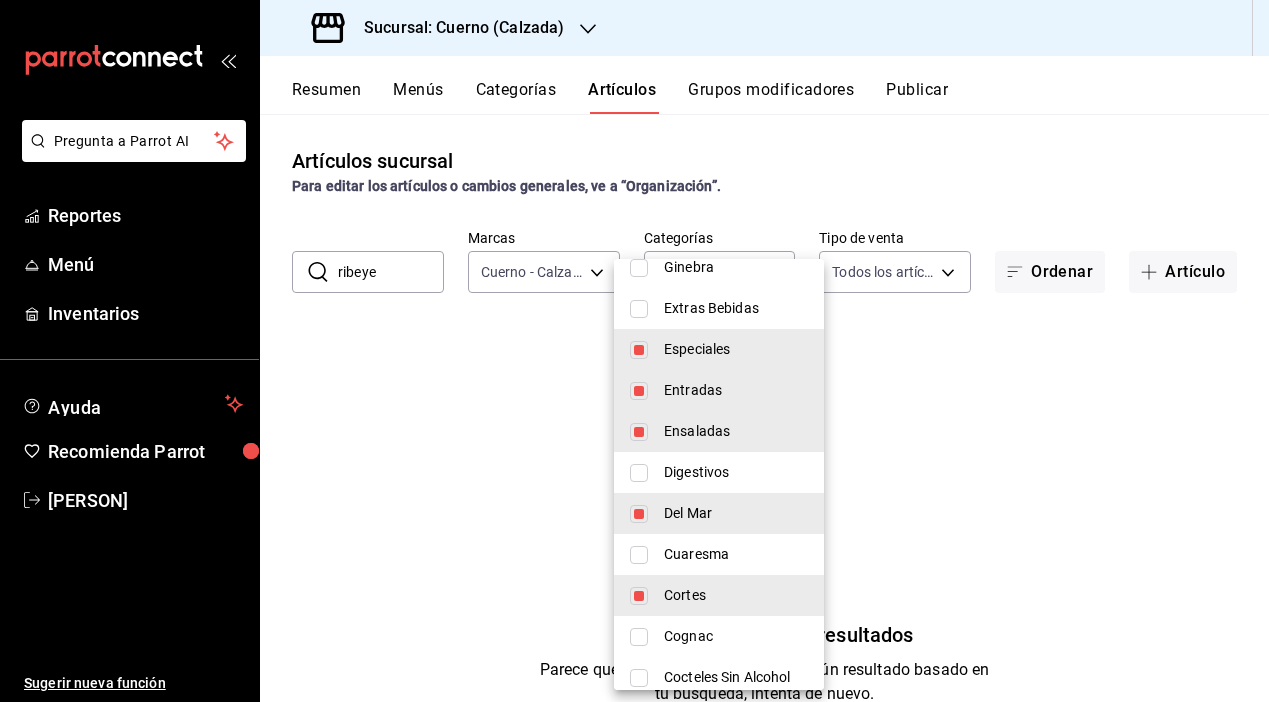 click at bounding box center (634, 351) 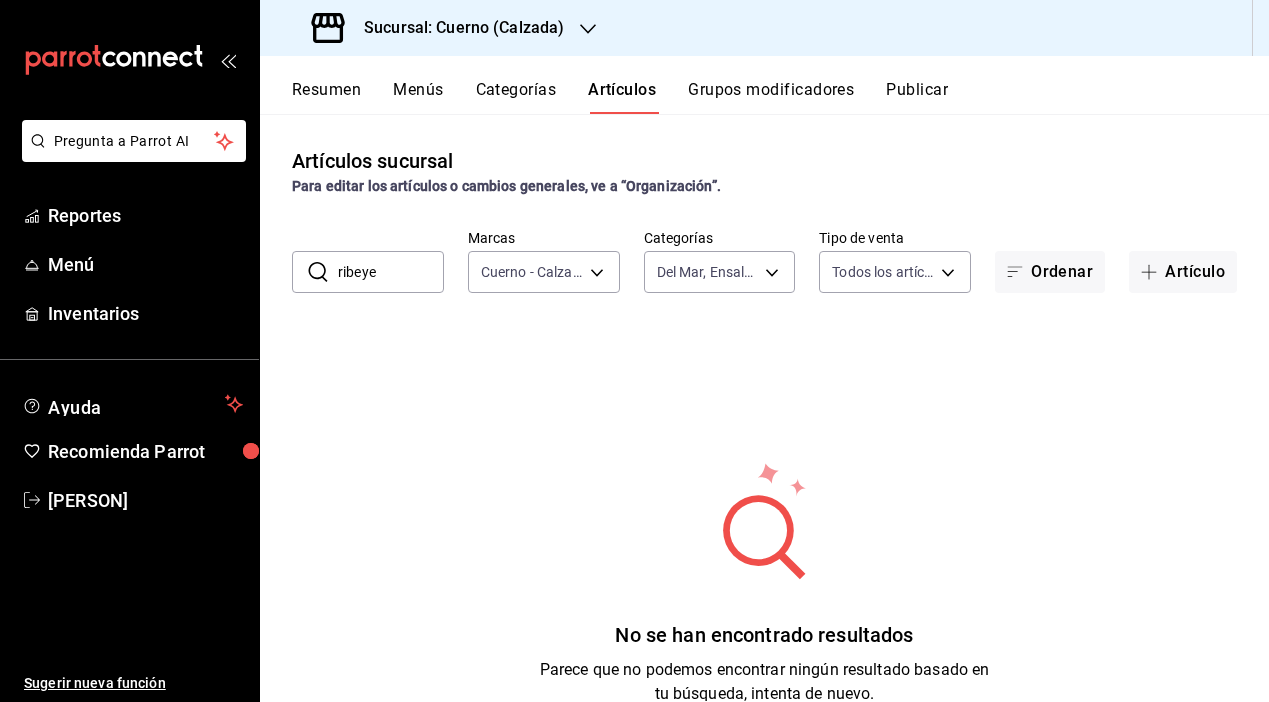 click on "ribeye" at bounding box center [391, 272] 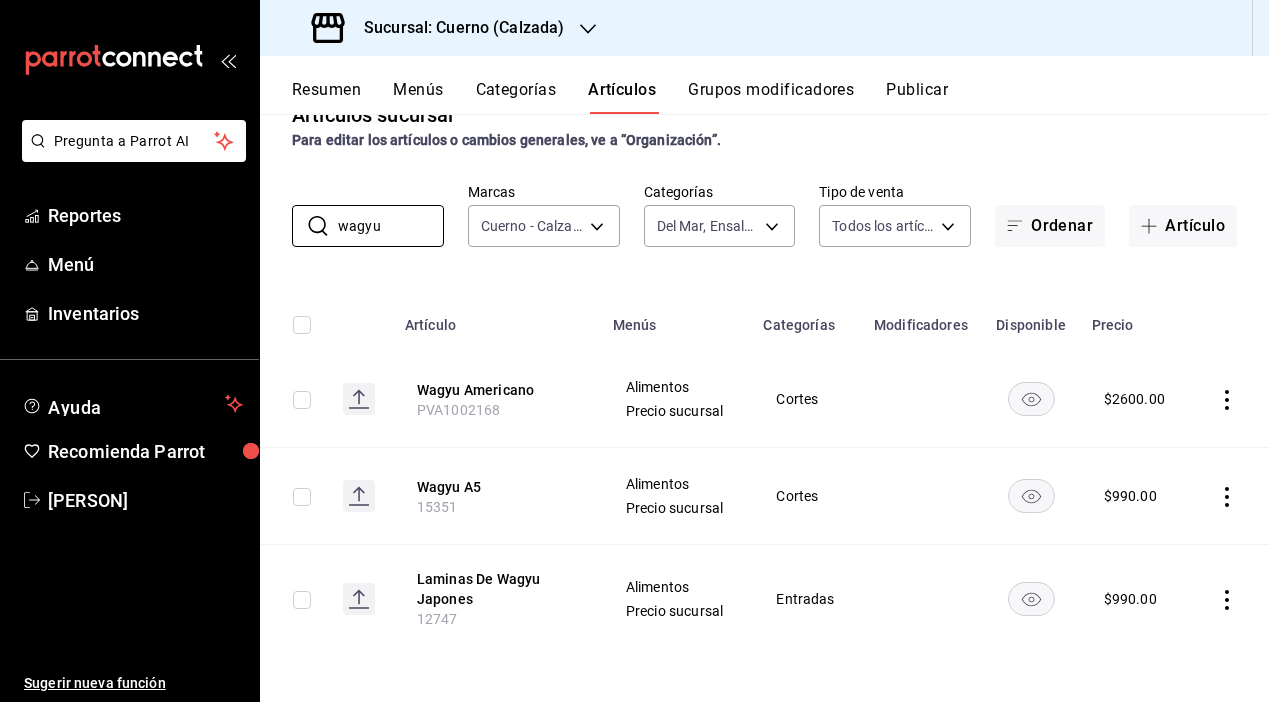 scroll, scrollTop: 46, scrollLeft: 0, axis: vertical 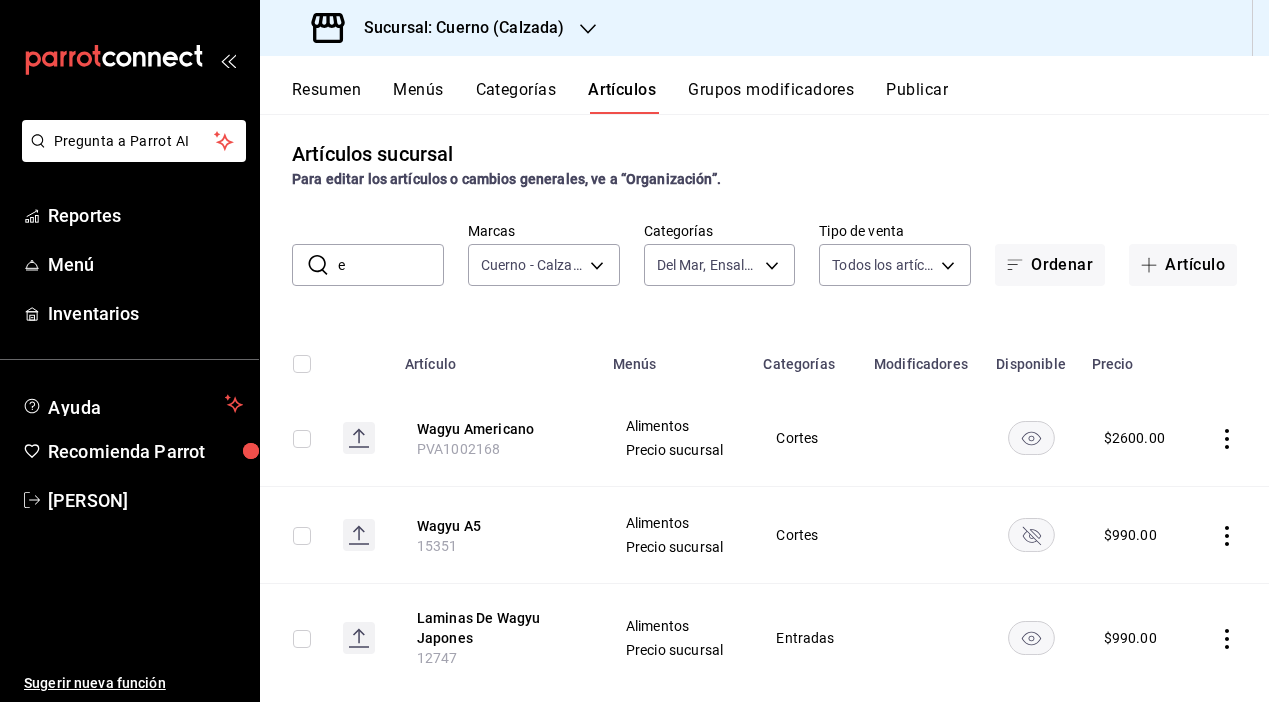 drag, startPoint x: 410, startPoint y: 261, endPoint x: 310, endPoint y: 261, distance: 100 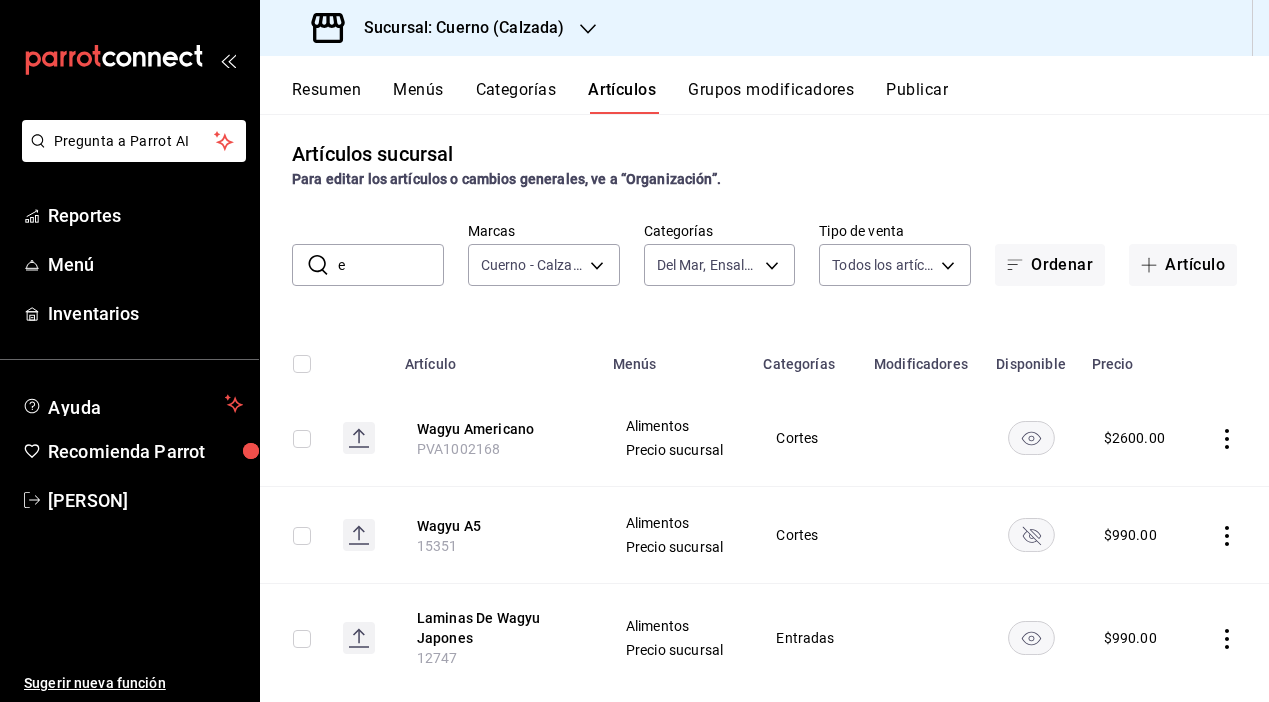 click on "​ e ​" at bounding box center (368, 265) 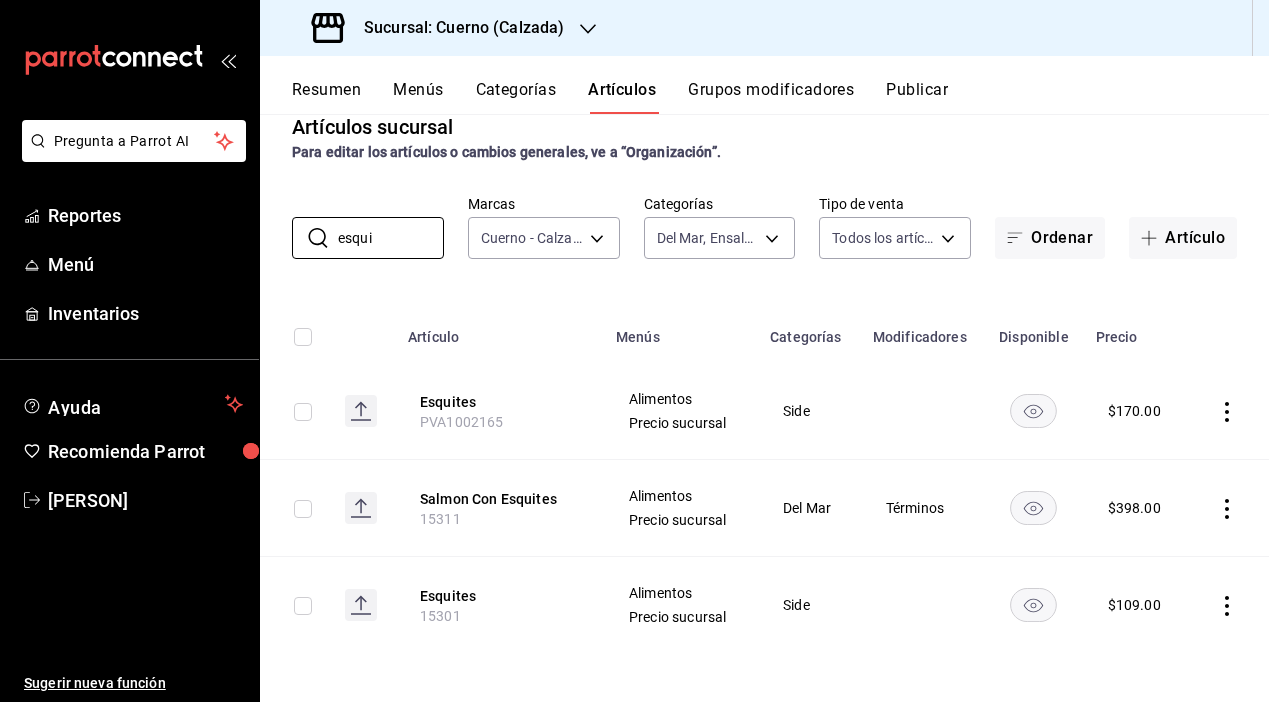 scroll, scrollTop: 34, scrollLeft: 0, axis: vertical 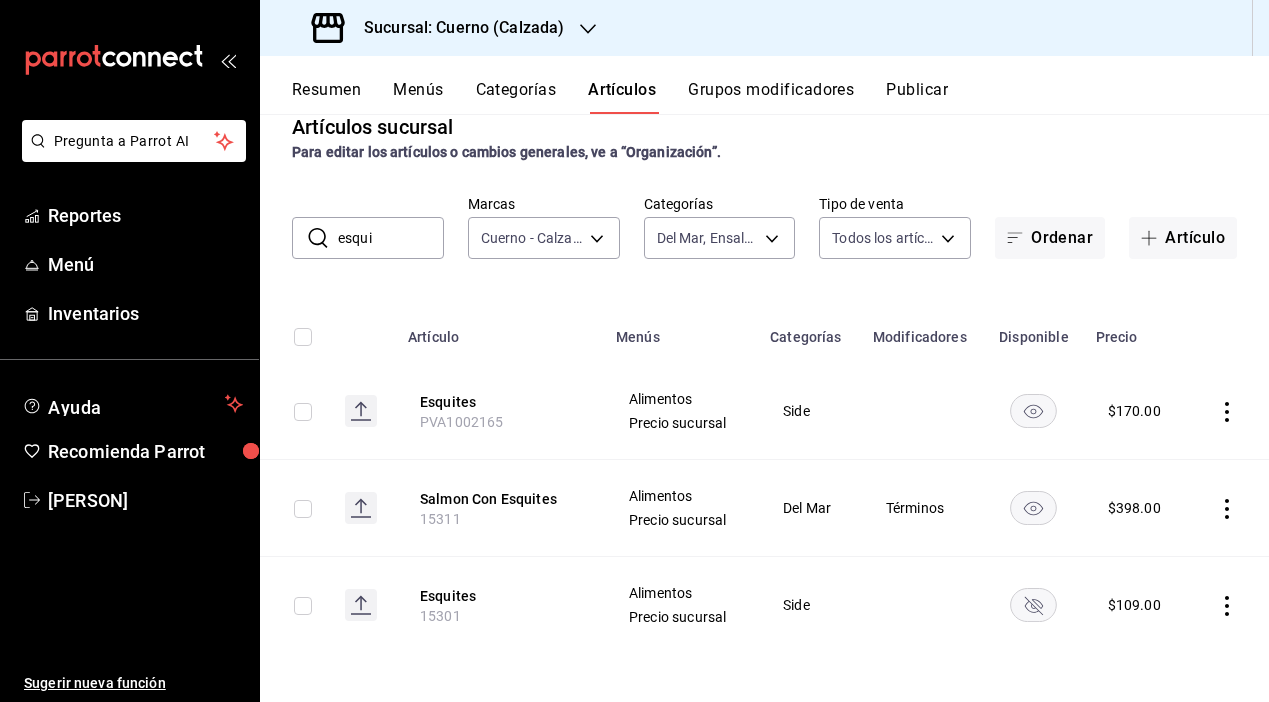 drag, startPoint x: 400, startPoint y: 230, endPoint x: 316, endPoint y: 230, distance: 84 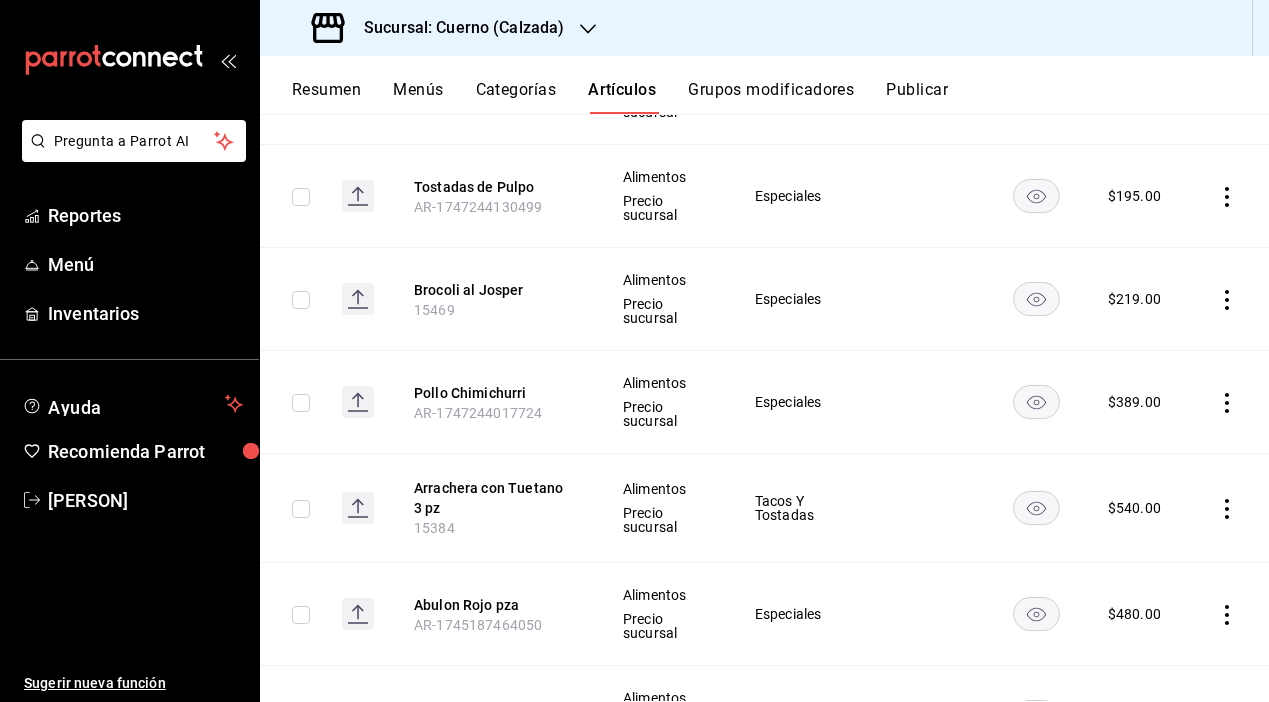 scroll, scrollTop: 2131, scrollLeft: 0, axis: vertical 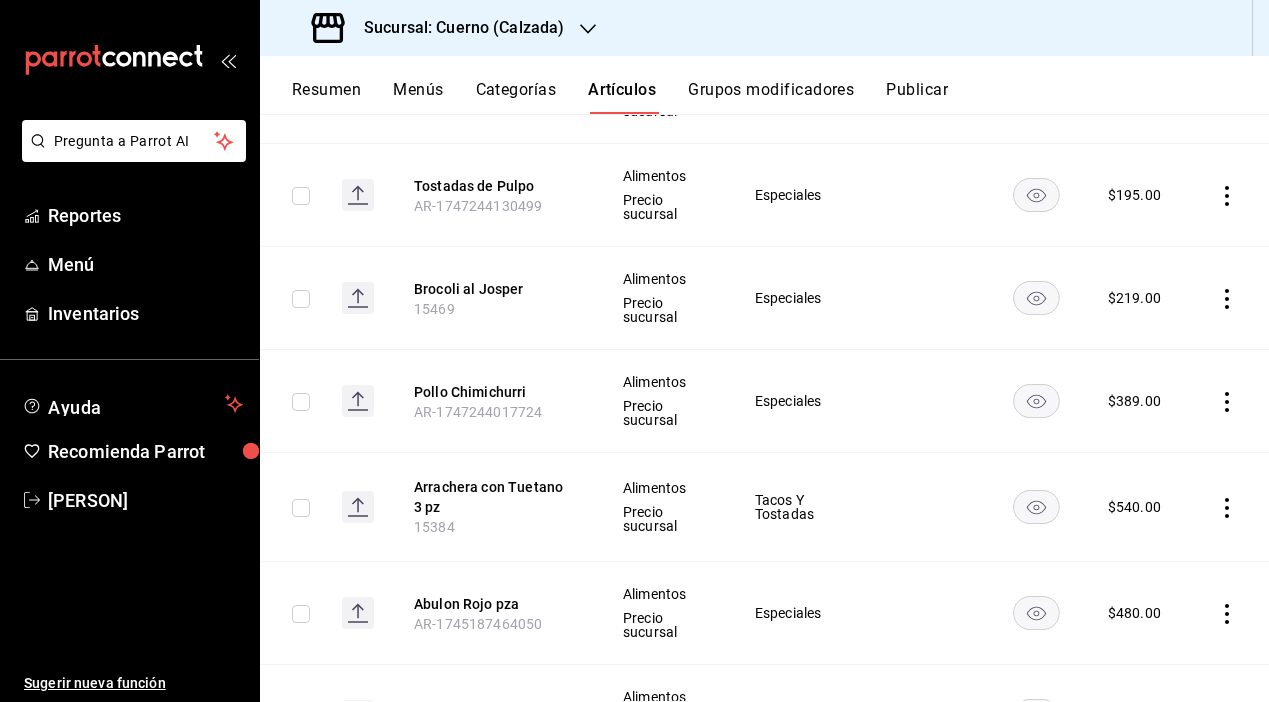 type 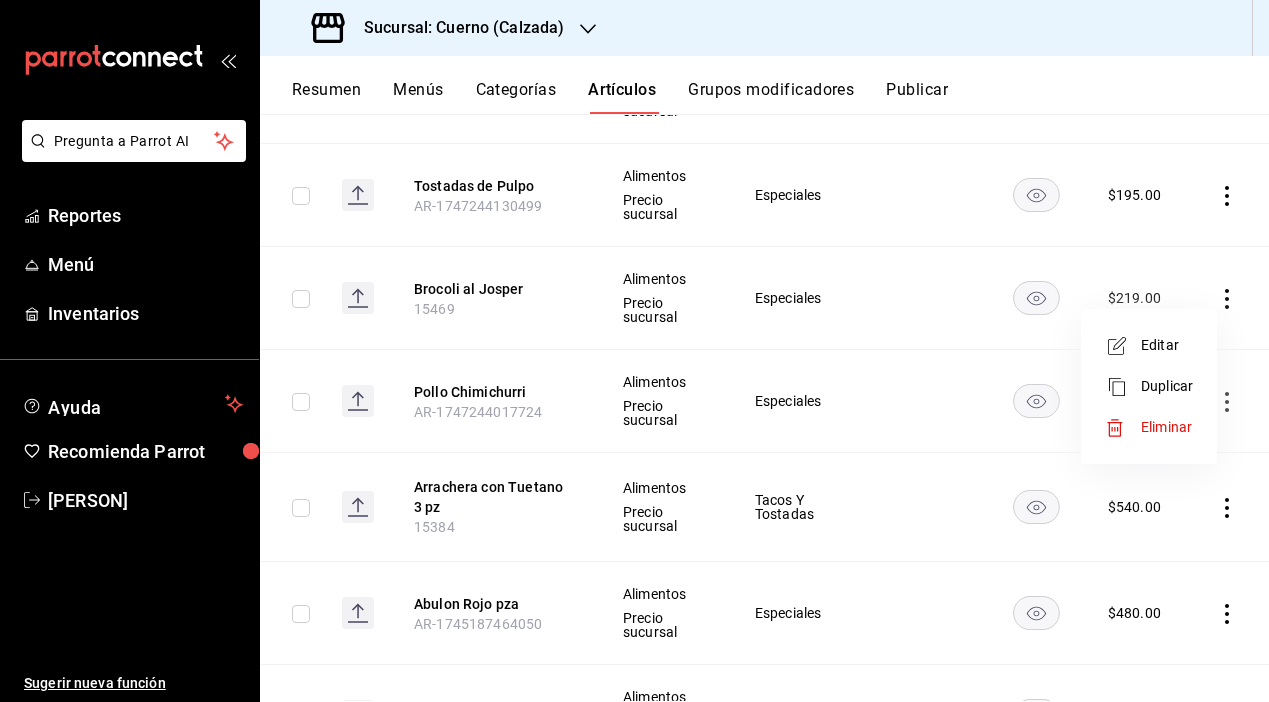 click at bounding box center (634, 351) 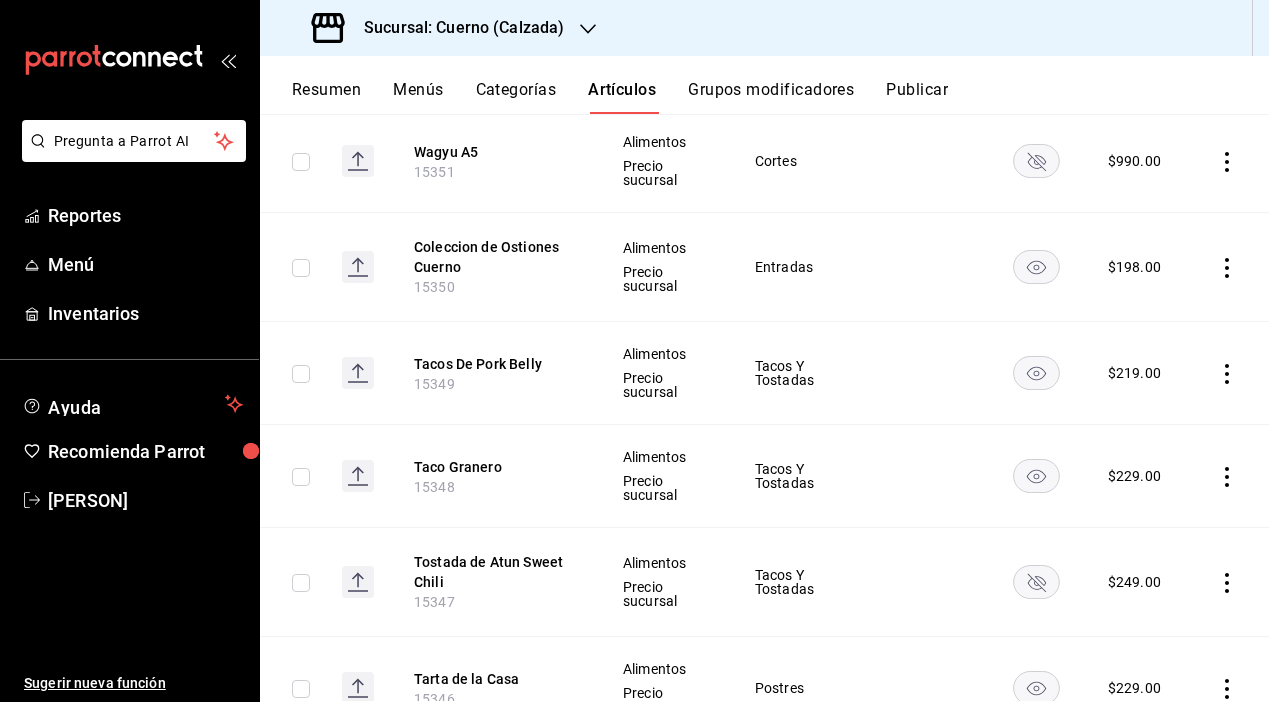 scroll, scrollTop: 3005, scrollLeft: 0, axis: vertical 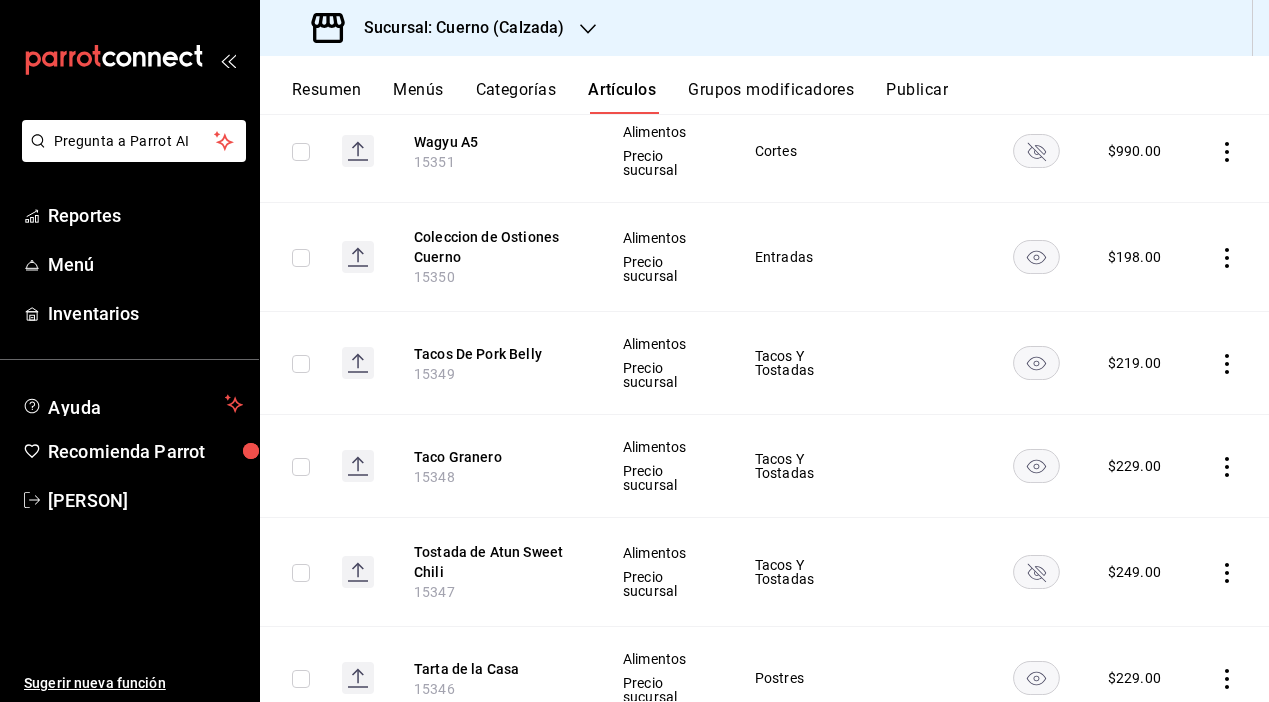 click 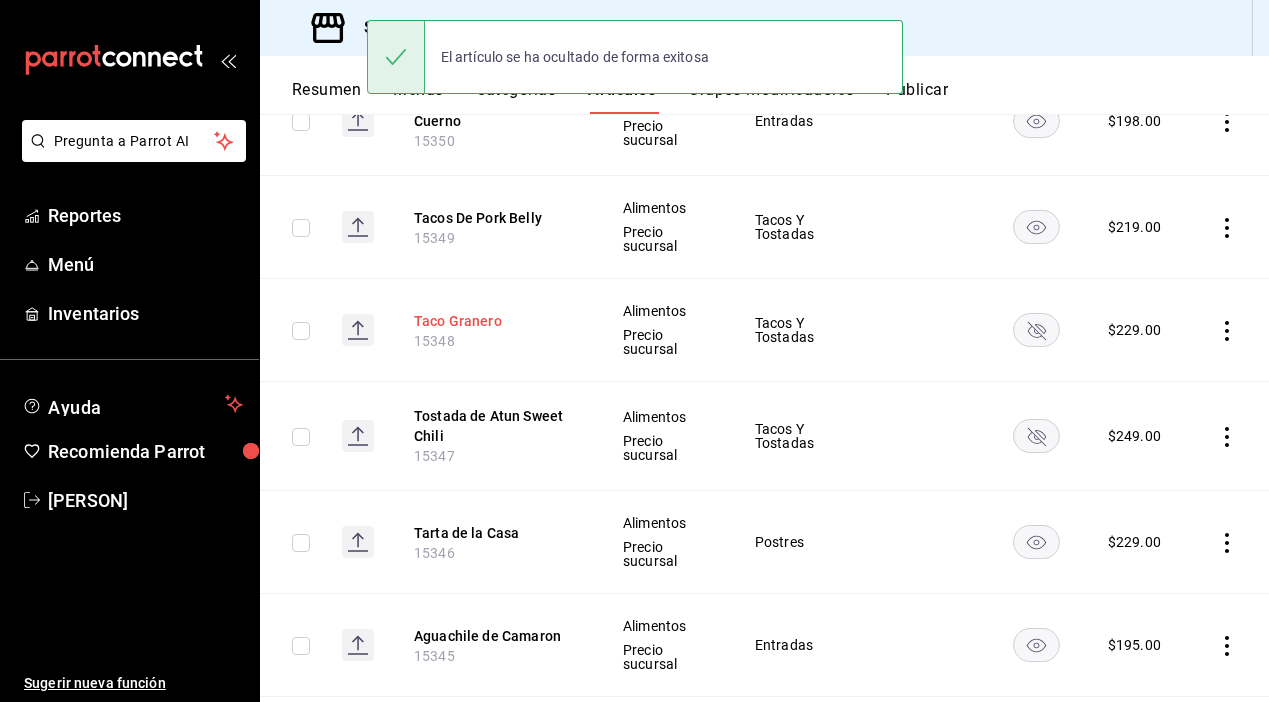 scroll, scrollTop: 3218, scrollLeft: 0, axis: vertical 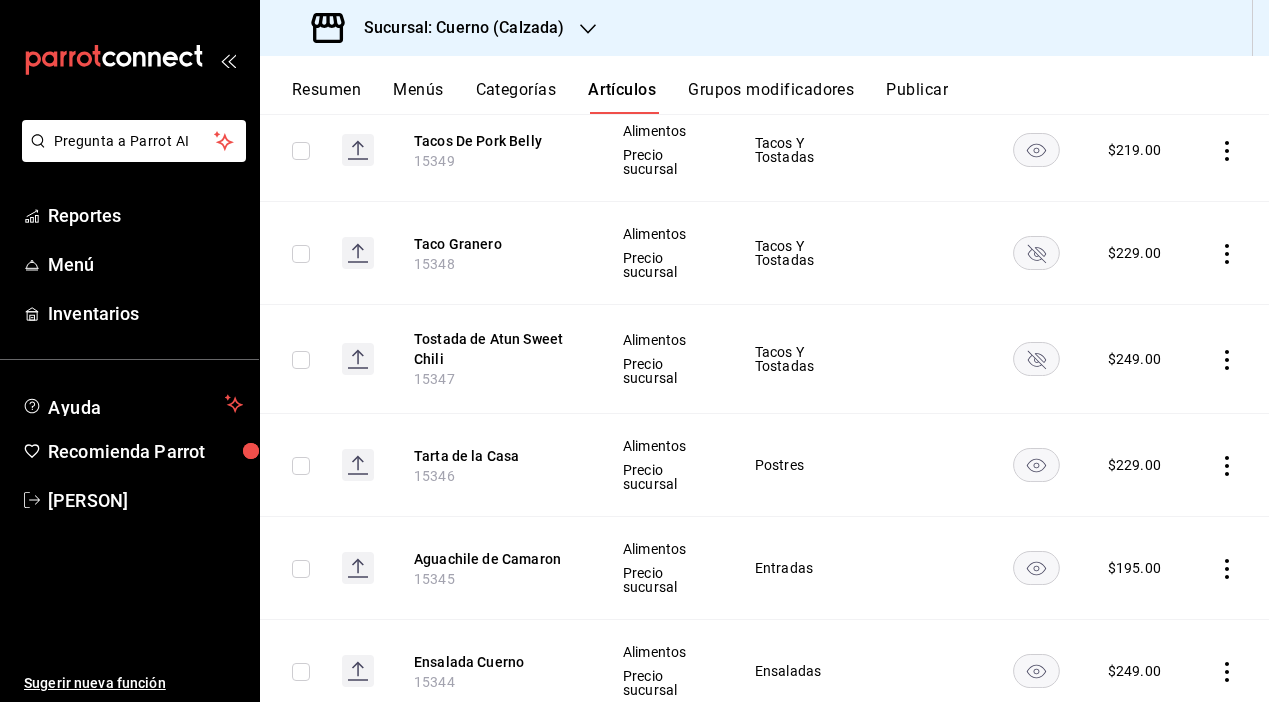 click 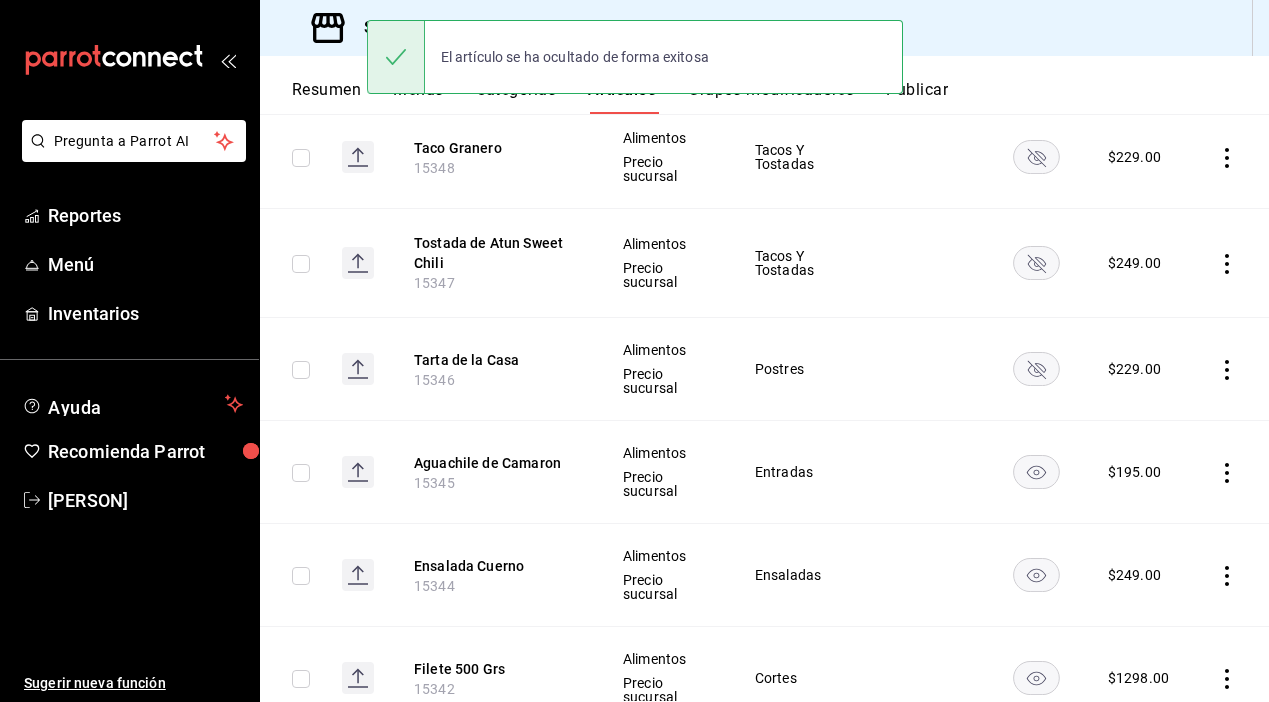 scroll, scrollTop: 3314, scrollLeft: 0, axis: vertical 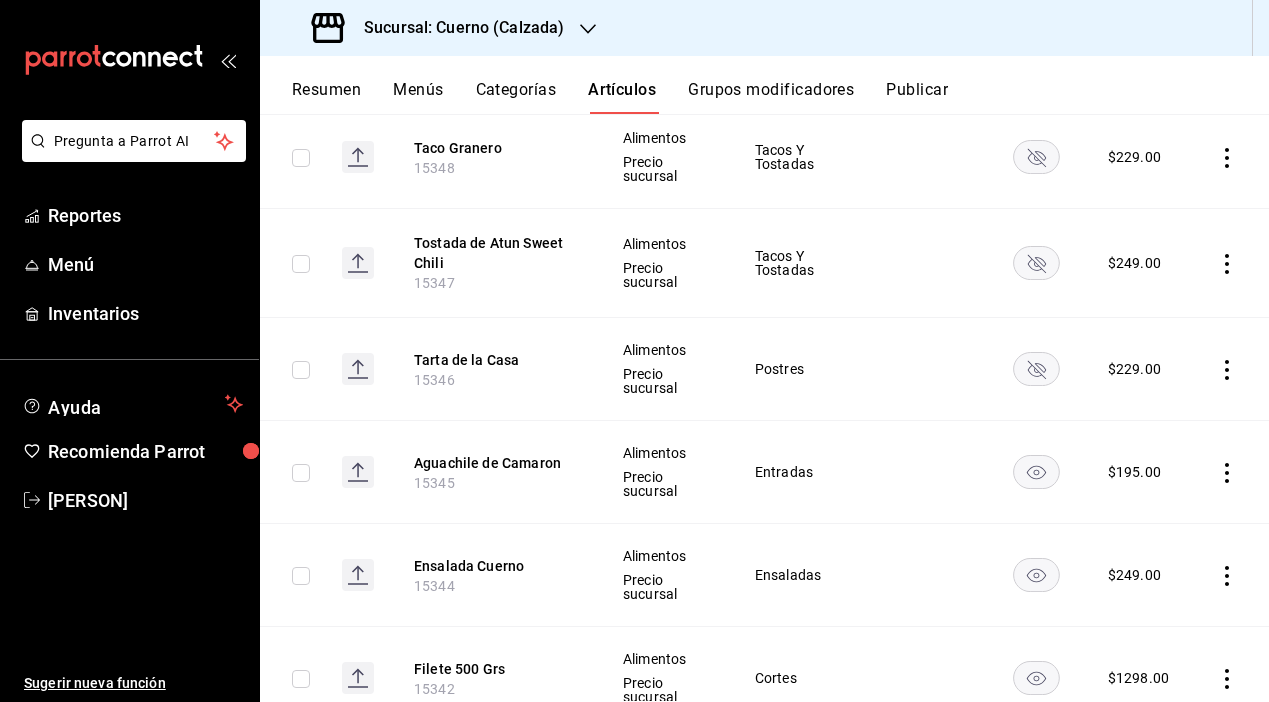 click 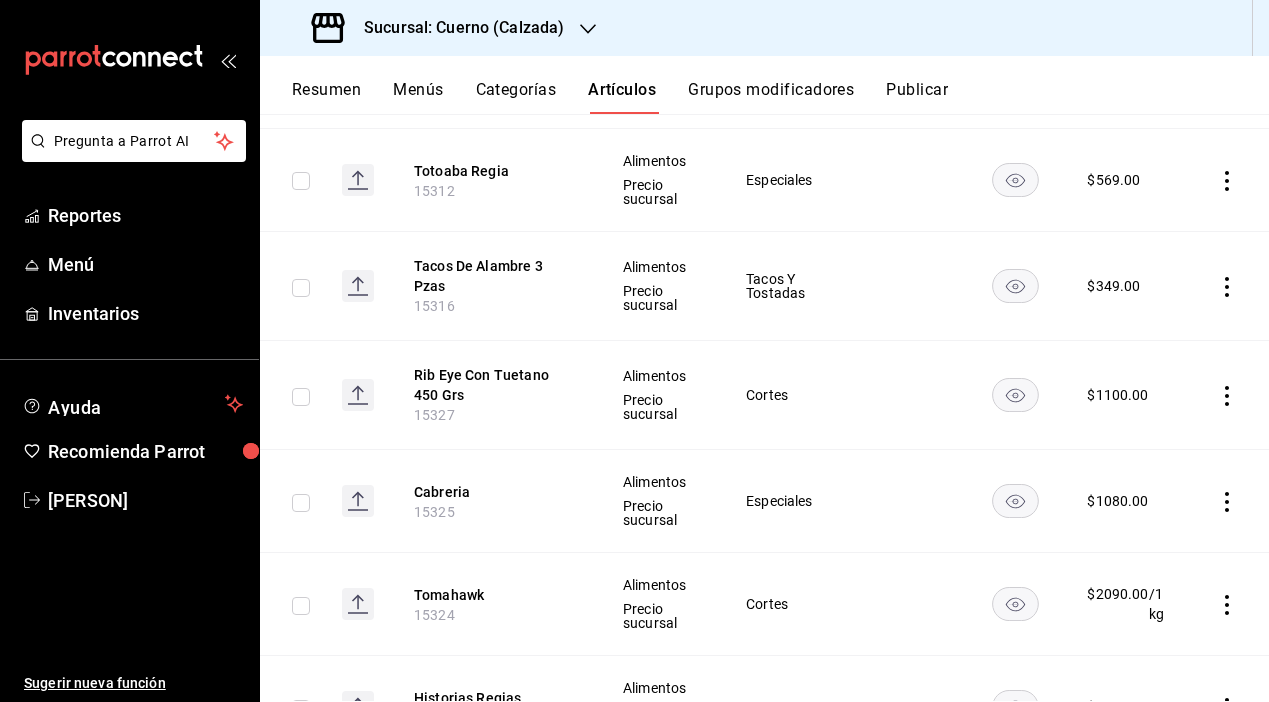 scroll, scrollTop: 4239, scrollLeft: 0, axis: vertical 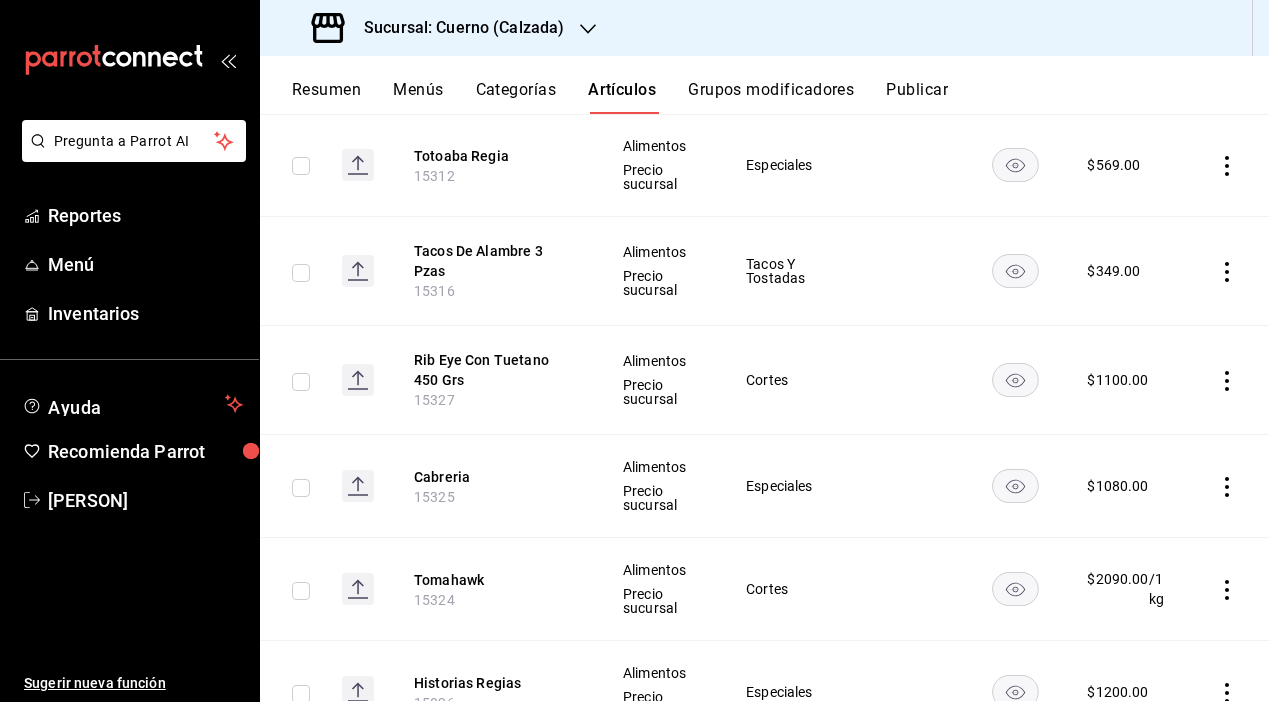 click 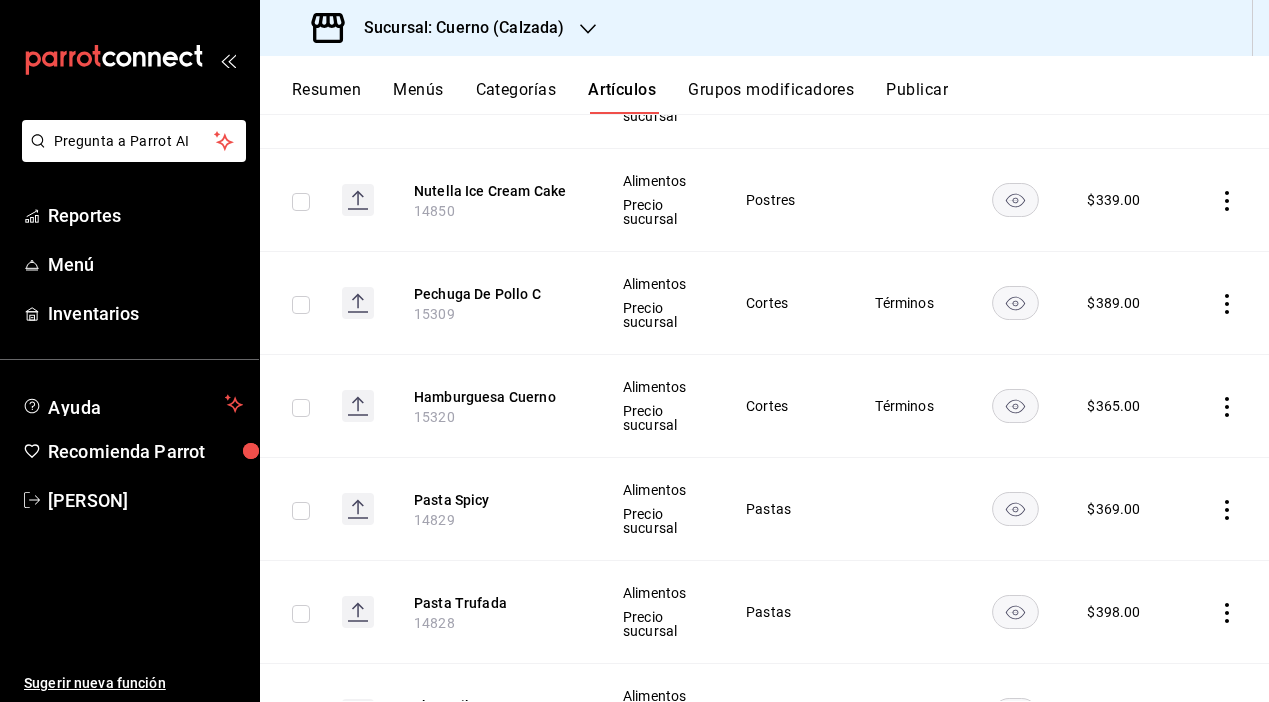 scroll, scrollTop: 6176, scrollLeft: 0, axis: vertical 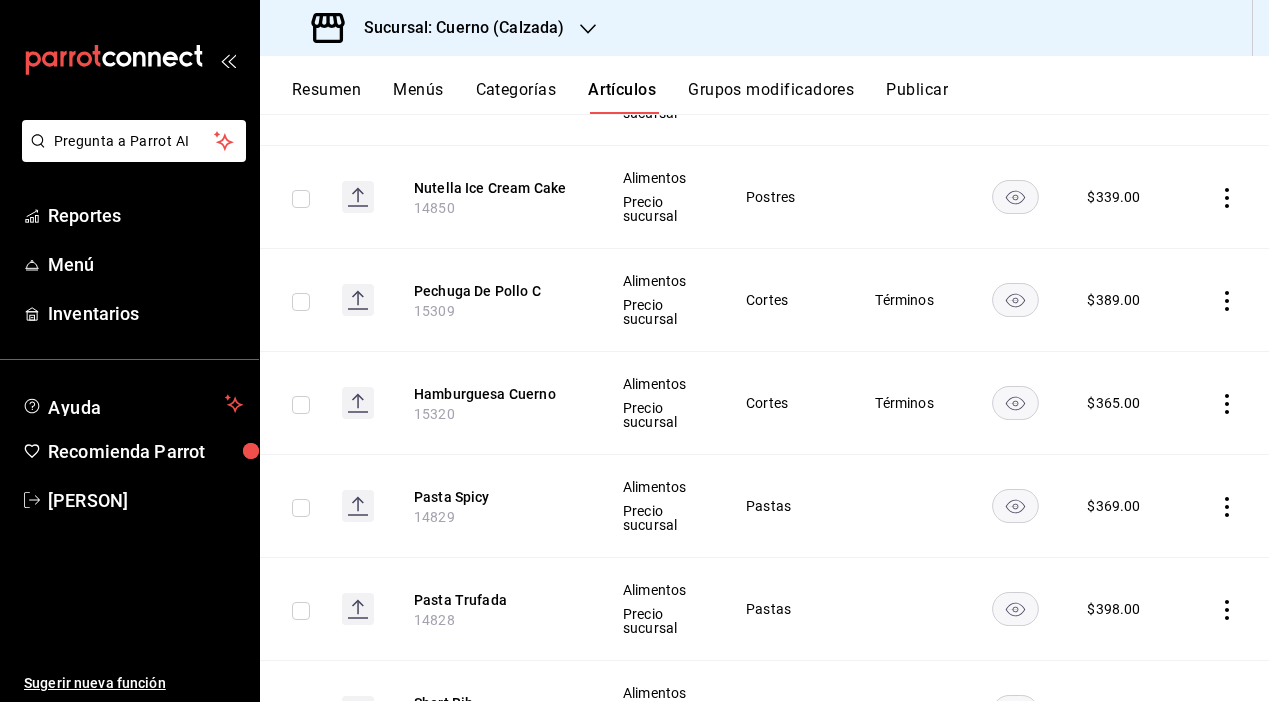 click 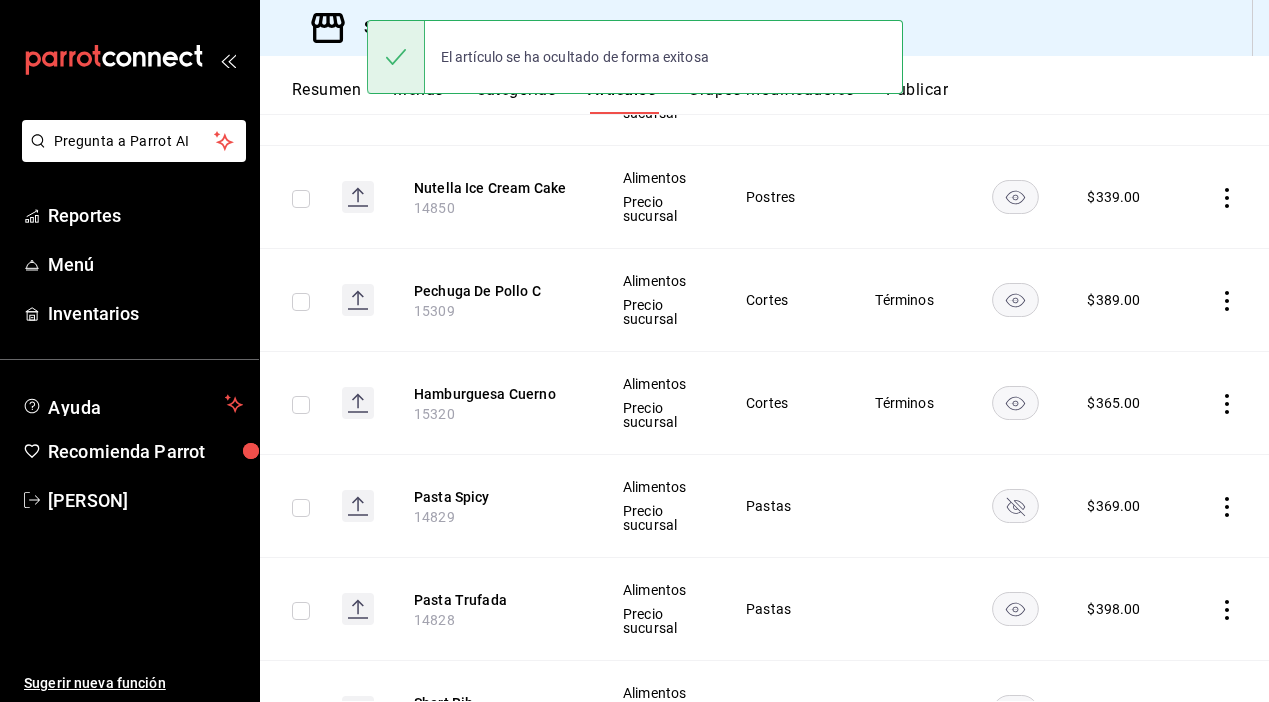 click 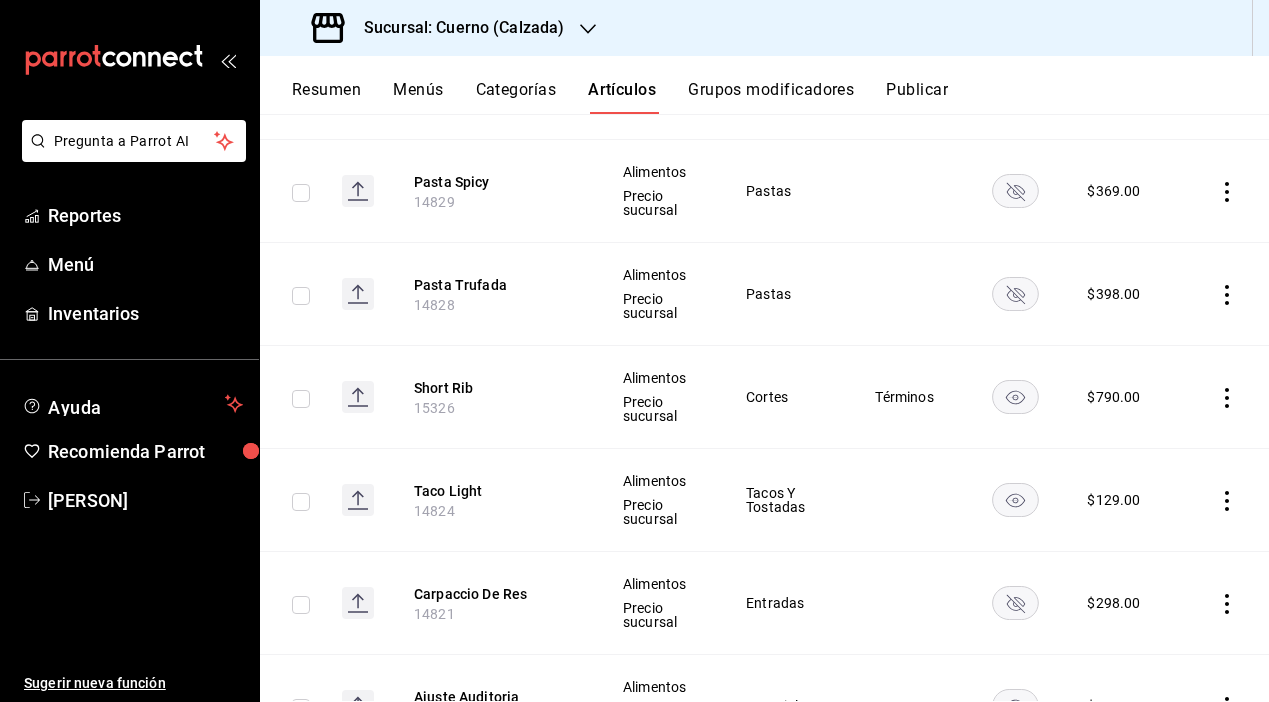 scroll, scrollTop: 6495, scrollLeft: 0, axis: vertical 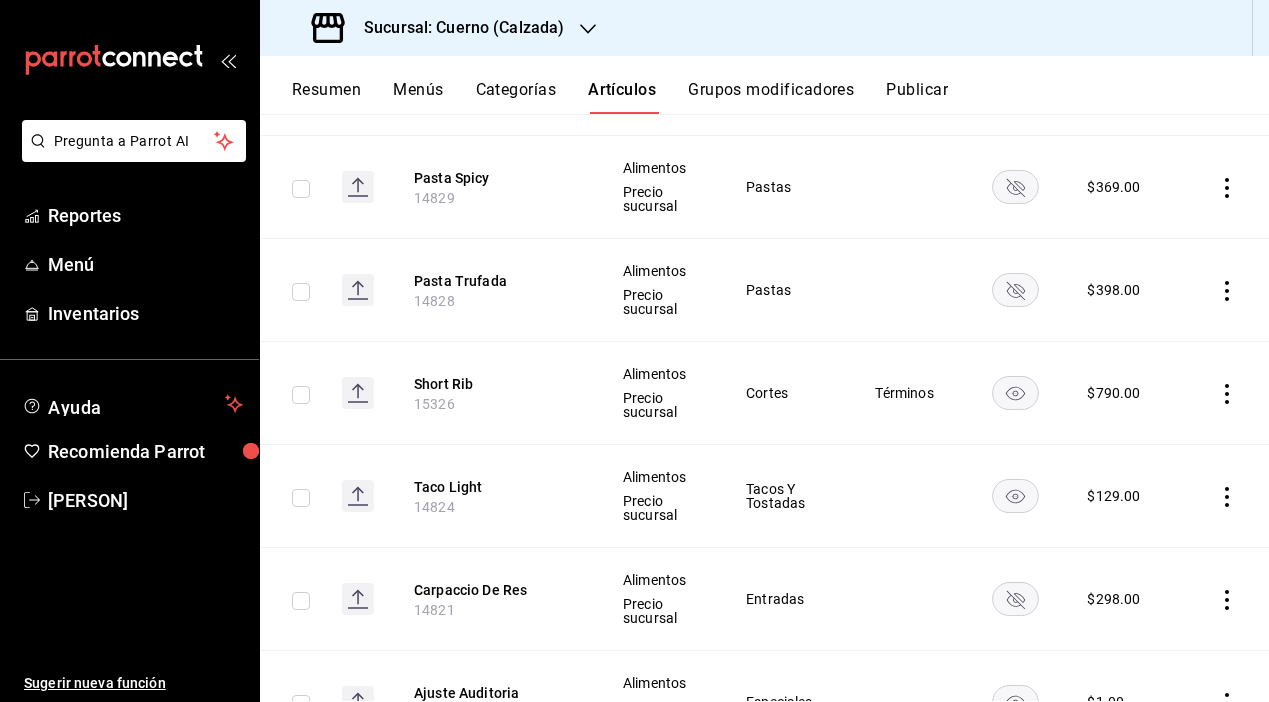 click 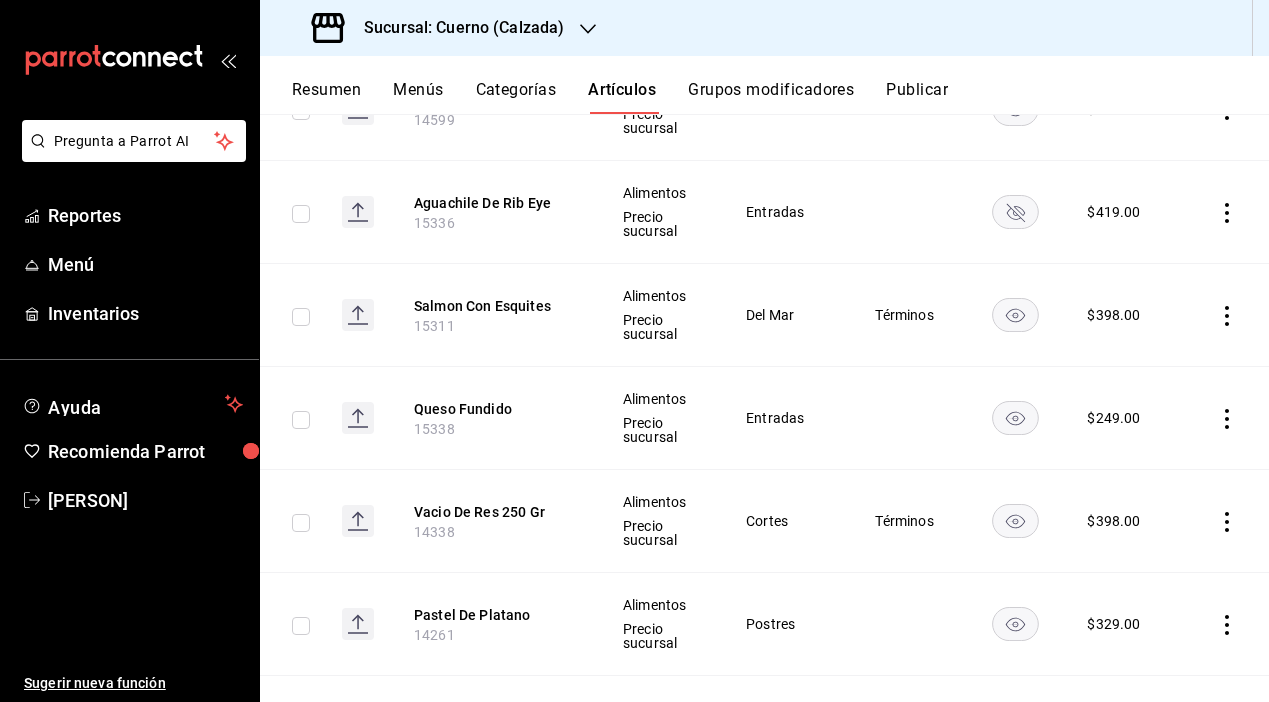 scroll, scrollTop: 7398, scrollLeft: 0, axis: vertical 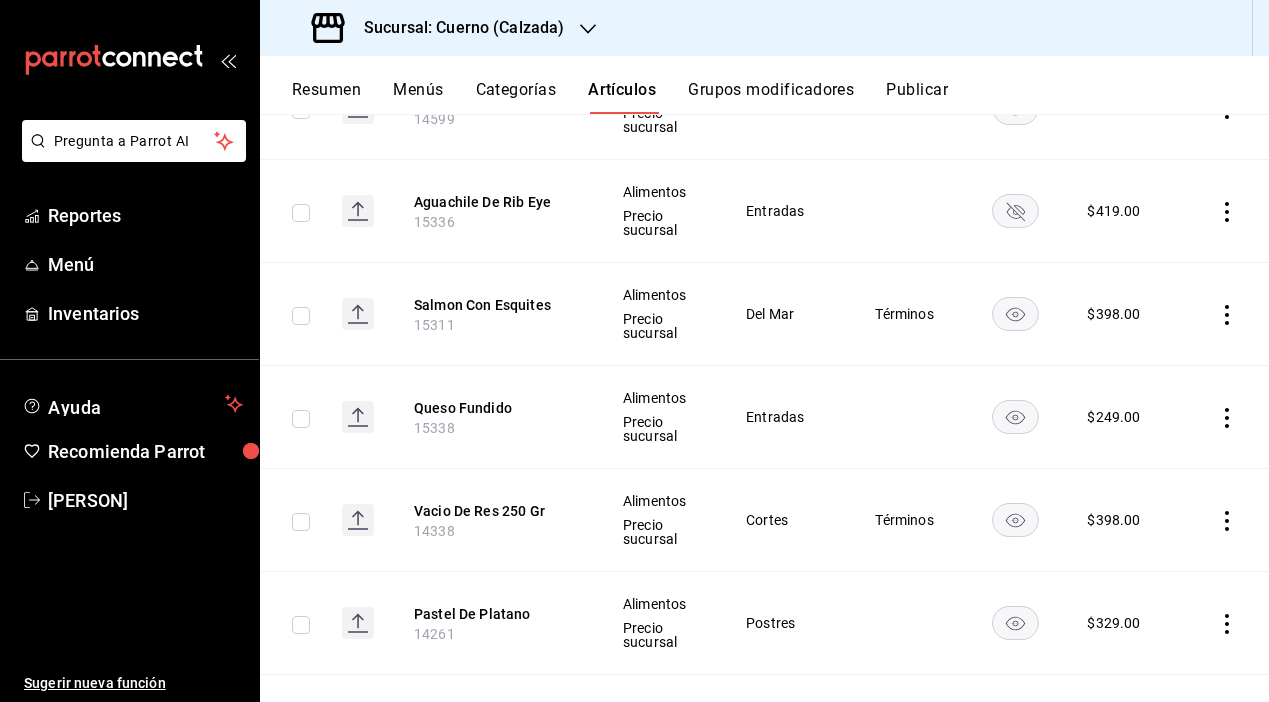 click 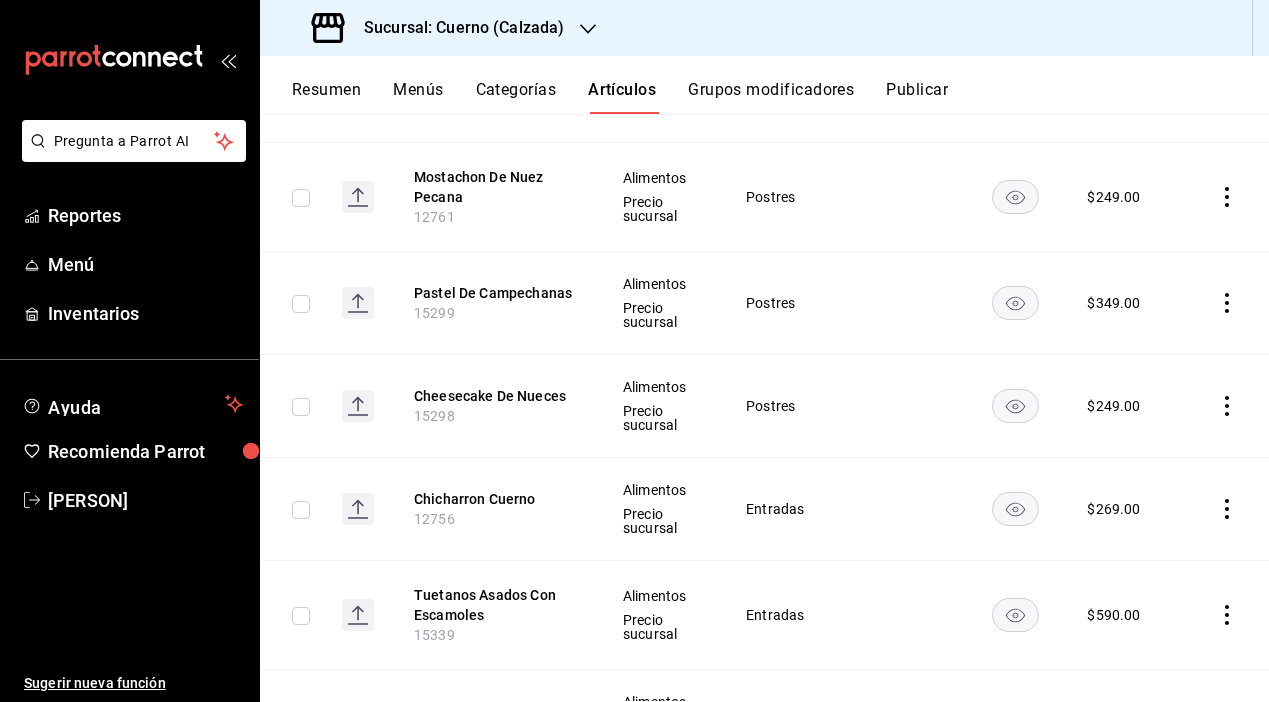 scroll, scrollTop: 10661, scrollLeft: 0, axis: vertical 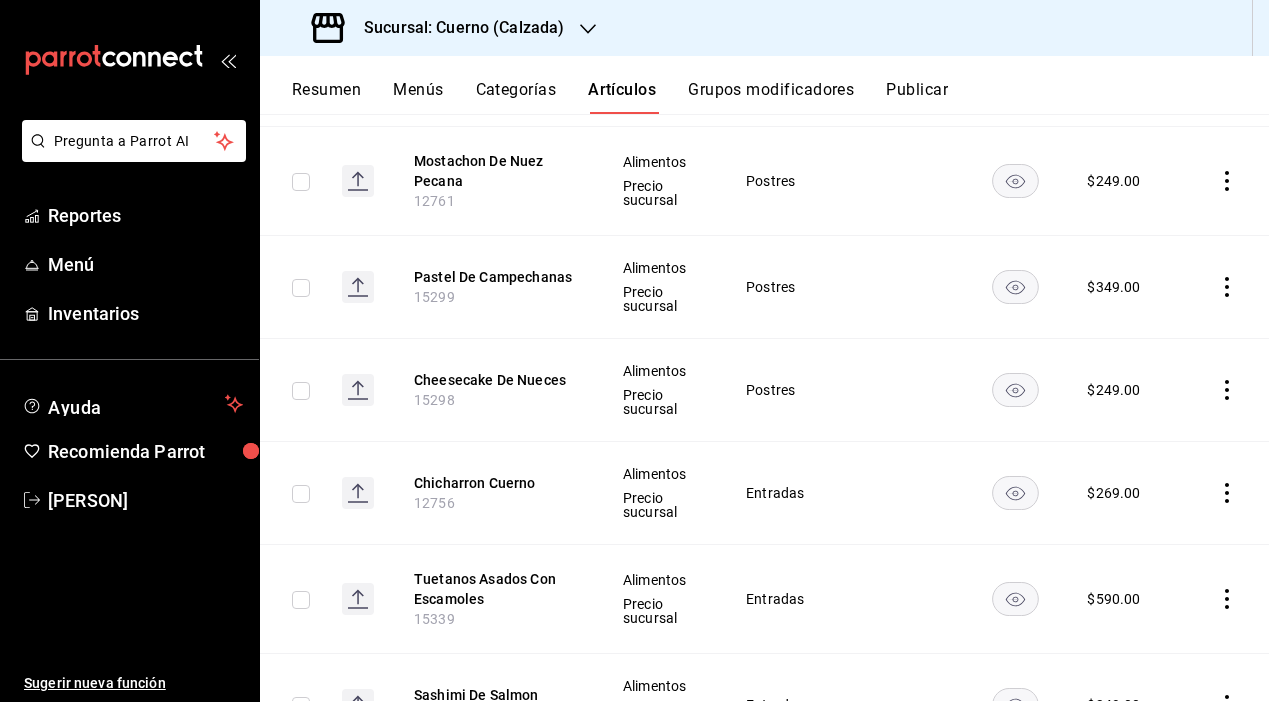 click 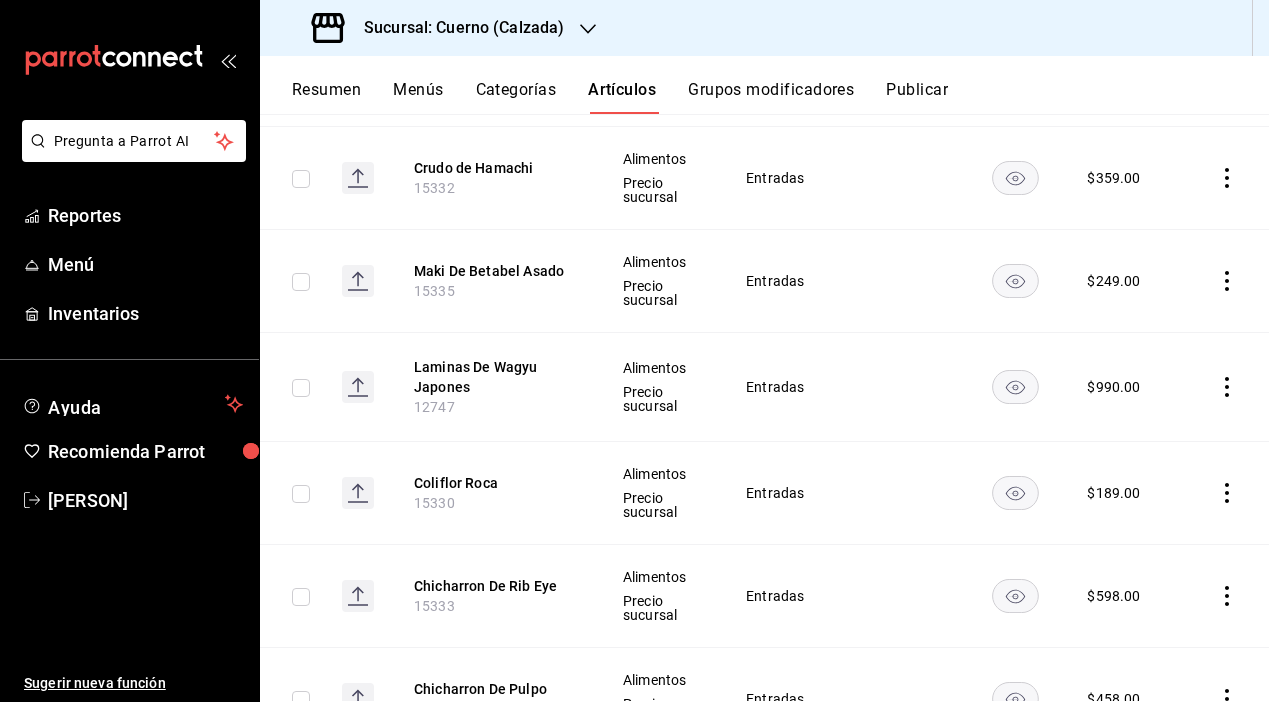scroll, scrollTop: 11303, scrollLeft: 0, axis: vertical 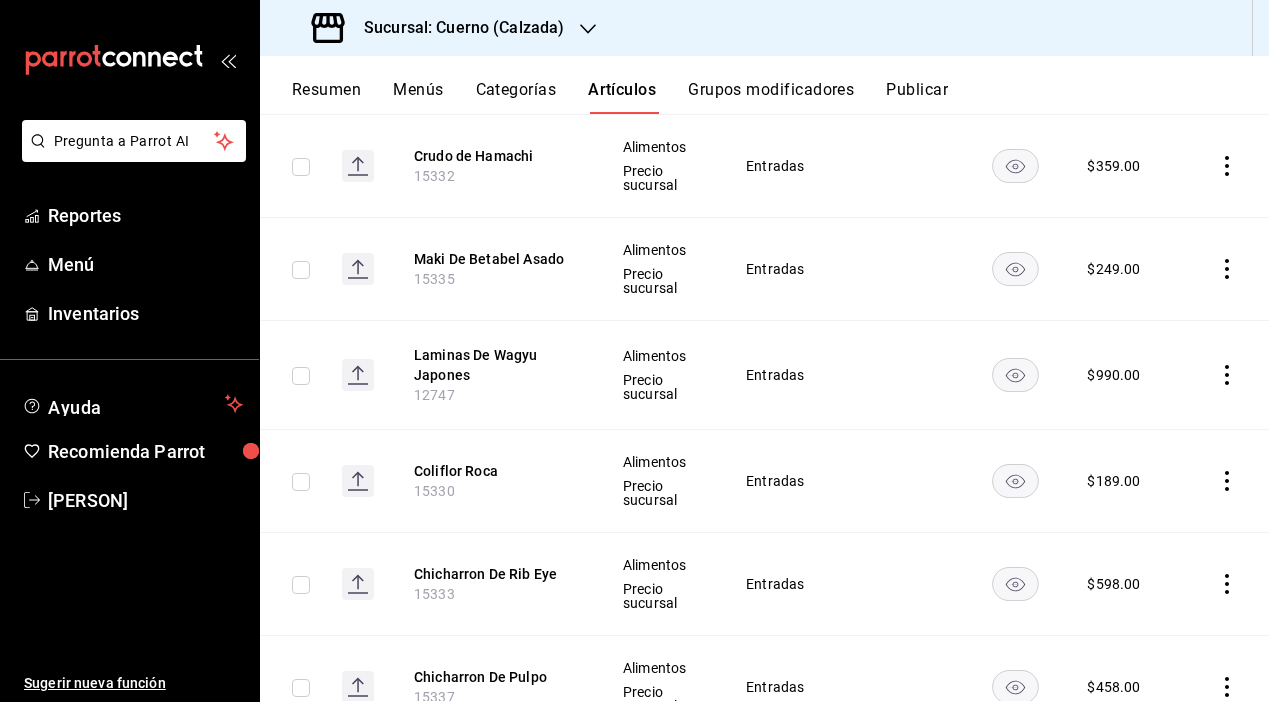 click 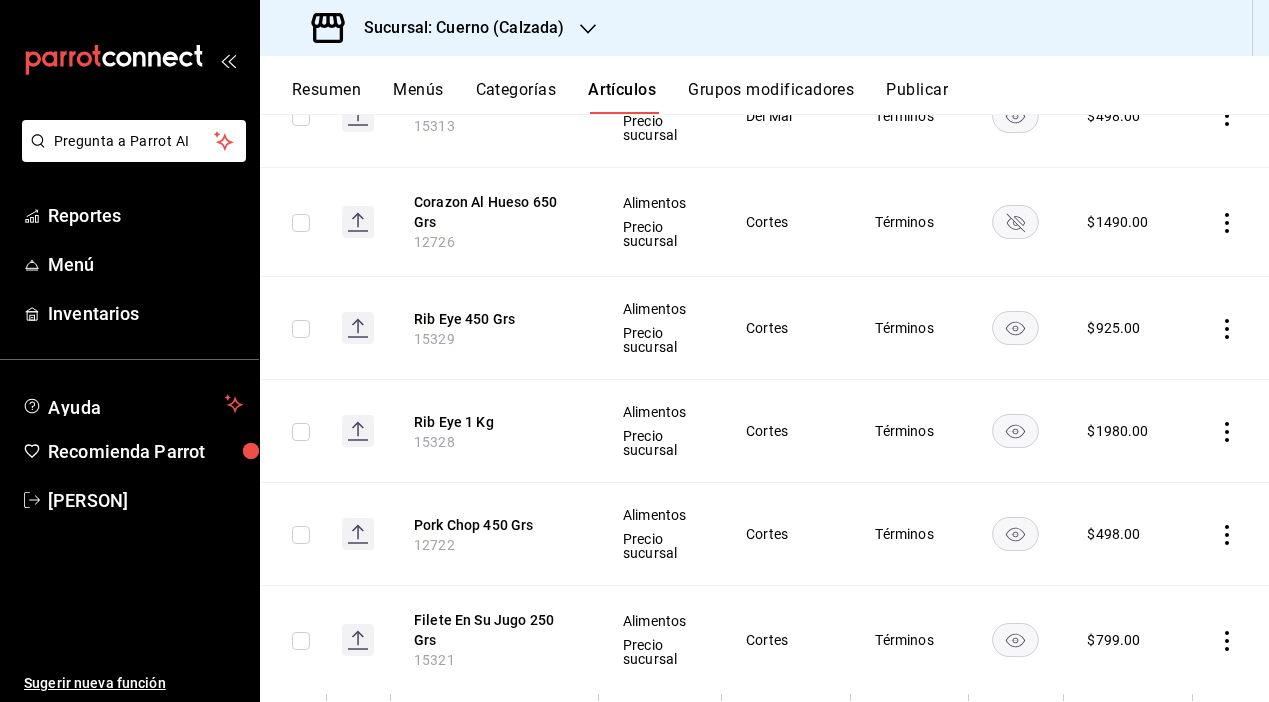 scroll, scrollTop: 12195, scrollLeft: 0, axis: vertical 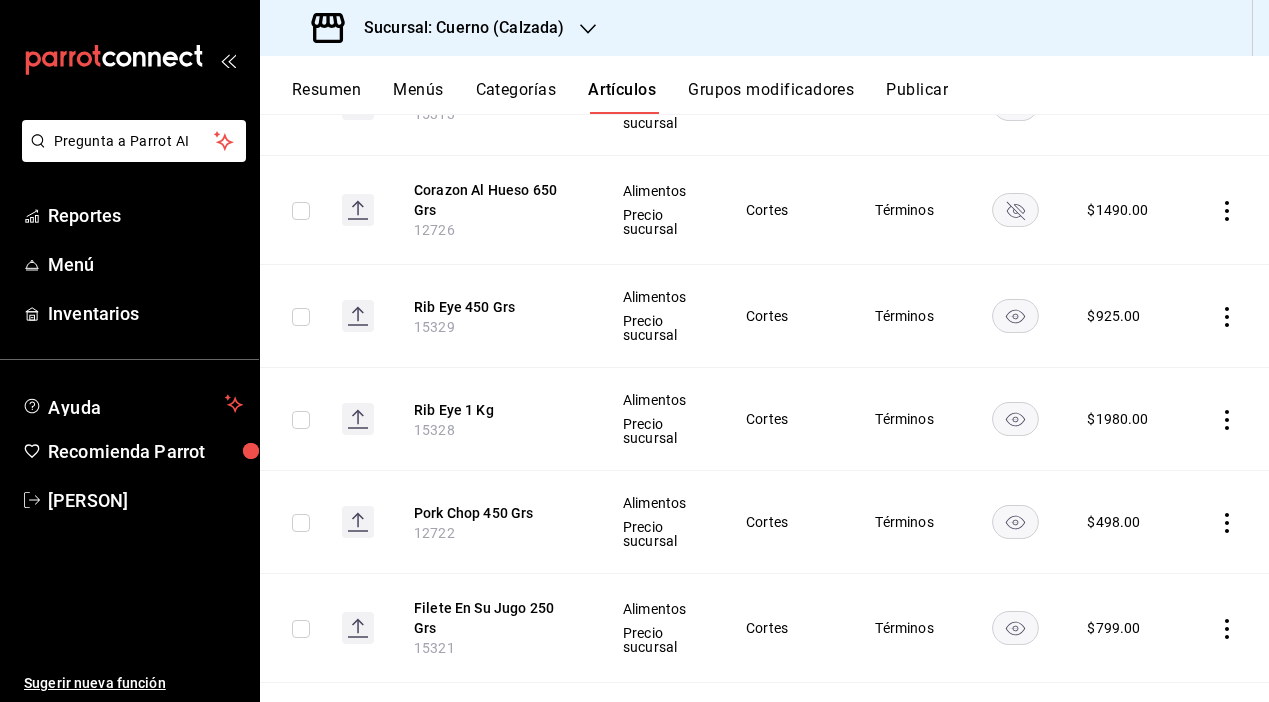 click 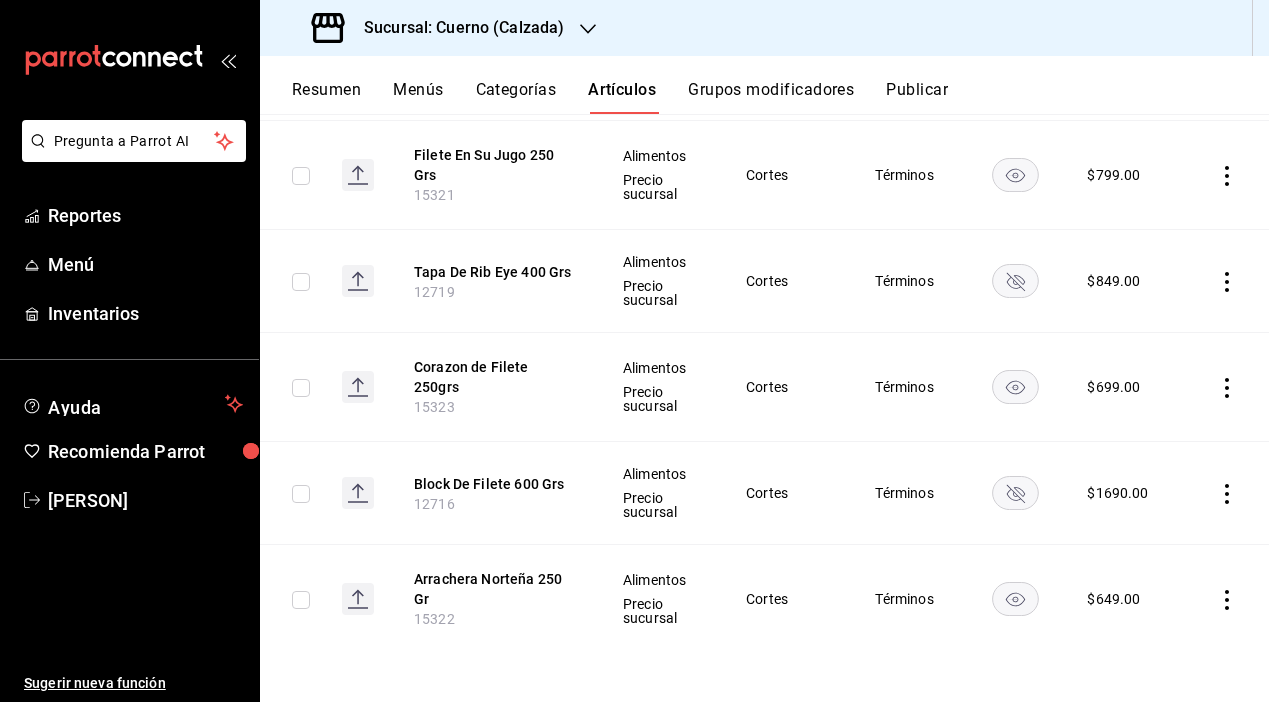 scroll, scrollTop: 12647, scrollLeft: 0, axis: vertical 